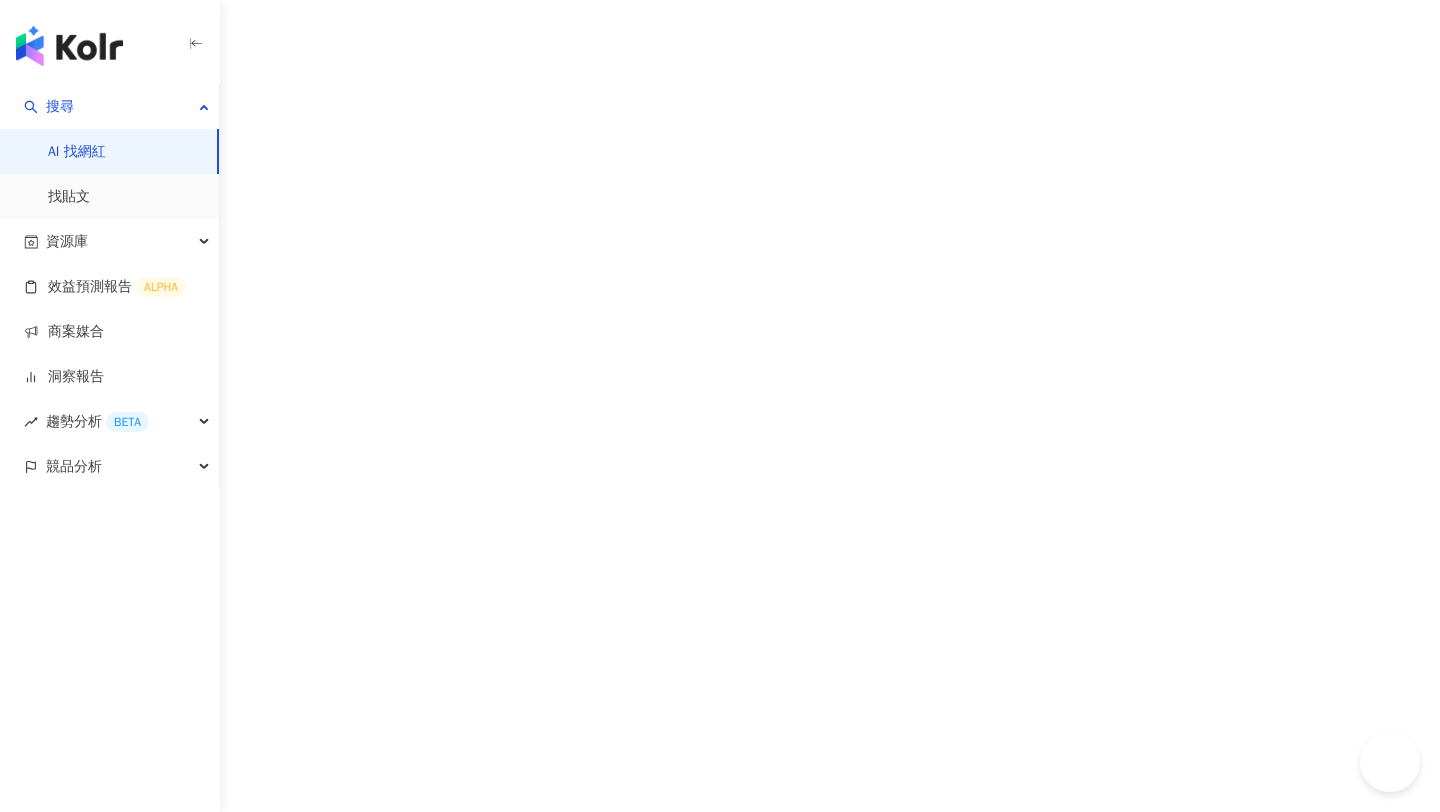 scroll, scrollTop: 0, scrollLeft: 0, axis: both 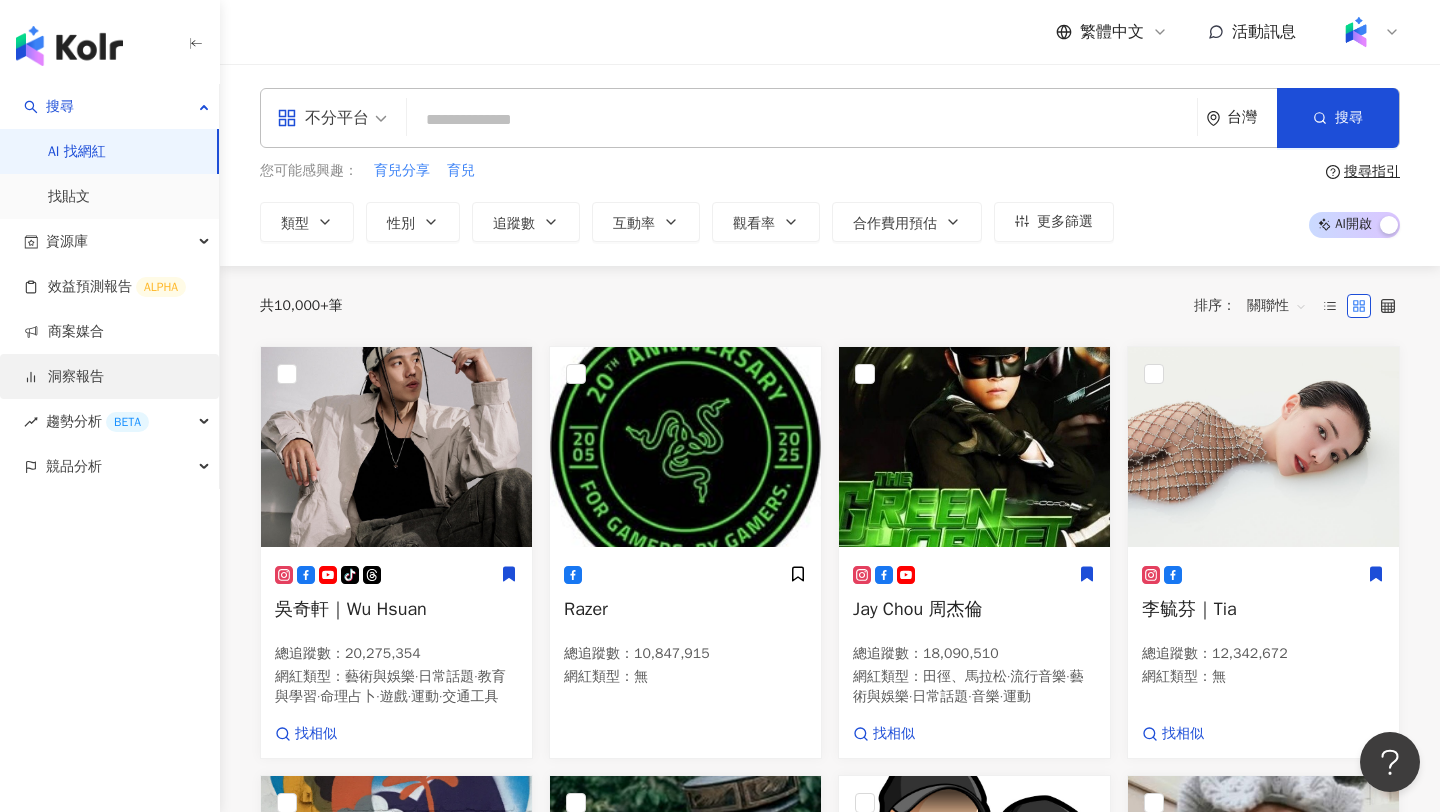 click on "洞察報告" at bounding box center (64, 377) 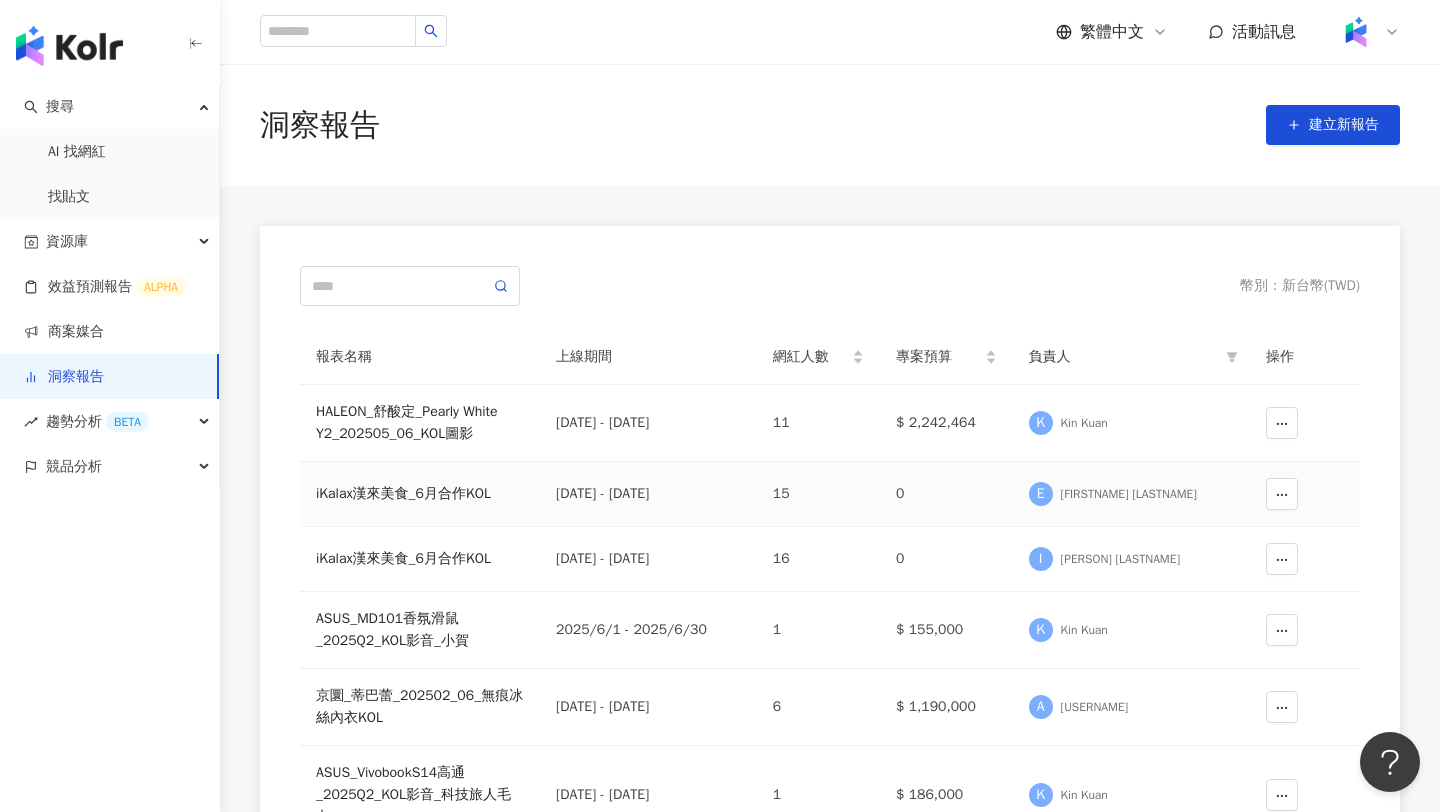 click on "iKalax漢來美食_6月合作KOL" at bounding box center [420, 494] 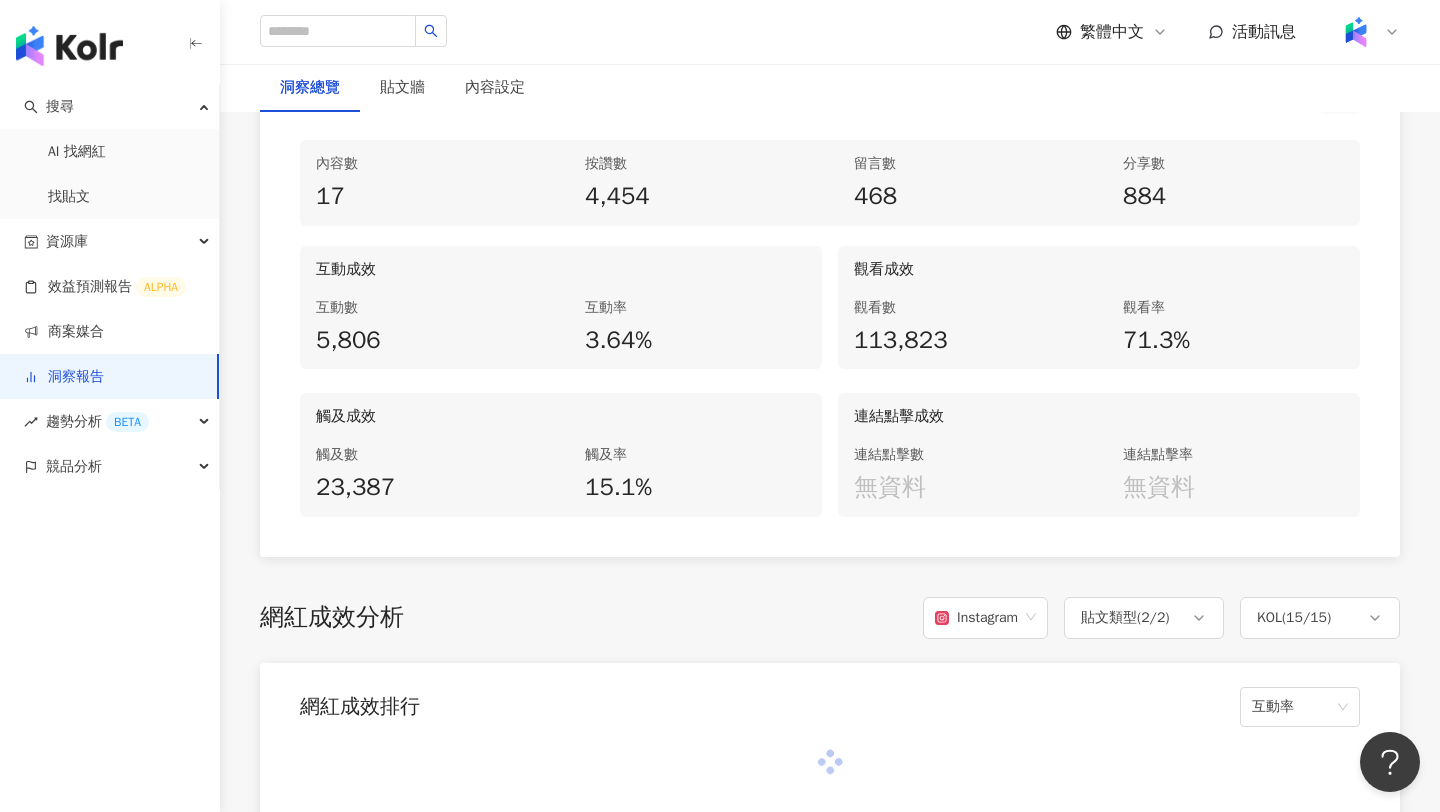scroll, scrollTop: 993, scrollLeft: 0, axis: vertical 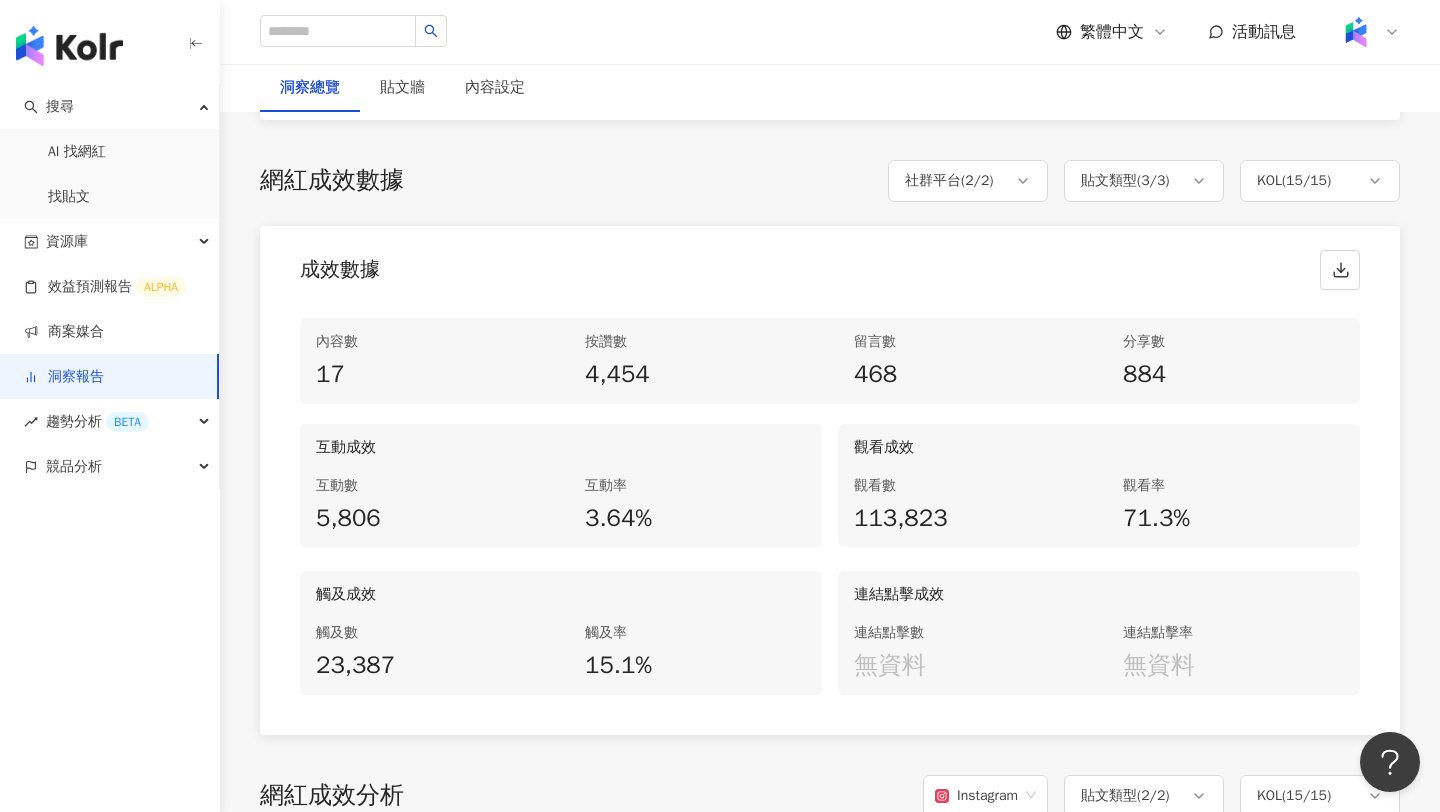 click on "已偵測到有新的變更，請更新報表以獲得最新數據。 更新報表 總覽 最新更新完成時間 ： 2025/07/15 17:00:27 活動成效 貼文上線期間 ： 2025/6/1 - 2025/7/4 專案預算 $0 總互動數 5,806 總觸及數 23,387 合作網紅組合   15 位 小型*1、微型*3、奈米*11 合作內容 Reels*13、貼文*2 Reels*1、影音*1 AI AI 摘要 重新生成 剩餘次數 3 次 1 價值分析 幣別 ： 新台幣 ( TWD ) 專案預算 $0 CPE 無資料 CPV 無資料 CPEV 無資料 口碑價值 $890,429 網紅成效數據 社群平台  ( 2 / 2 ) 貼文類型  ( 3 / 3 ) KOL  ( 15 / 15 ) 成效數據 內容數 17 按讚數 4,454 留言數 468 分享數 884 互動成效 互動數 5,806 互動率 3.64% 觀看成效 觀看數 113,823 觀看率 71.3% 觸及成效 觸及數 23,387 觸及率 15.1% 連結點擊成效 連結點擊數 無資料 連結點擊率 無資料 網紅成效分析   Instagram 貼文類型  ( 2 / 2 ) KOL  ( 15 / 15 ) 網紅成效排行 互動率 網紅類型表現排行   2" at bounding box center [830, 2233] 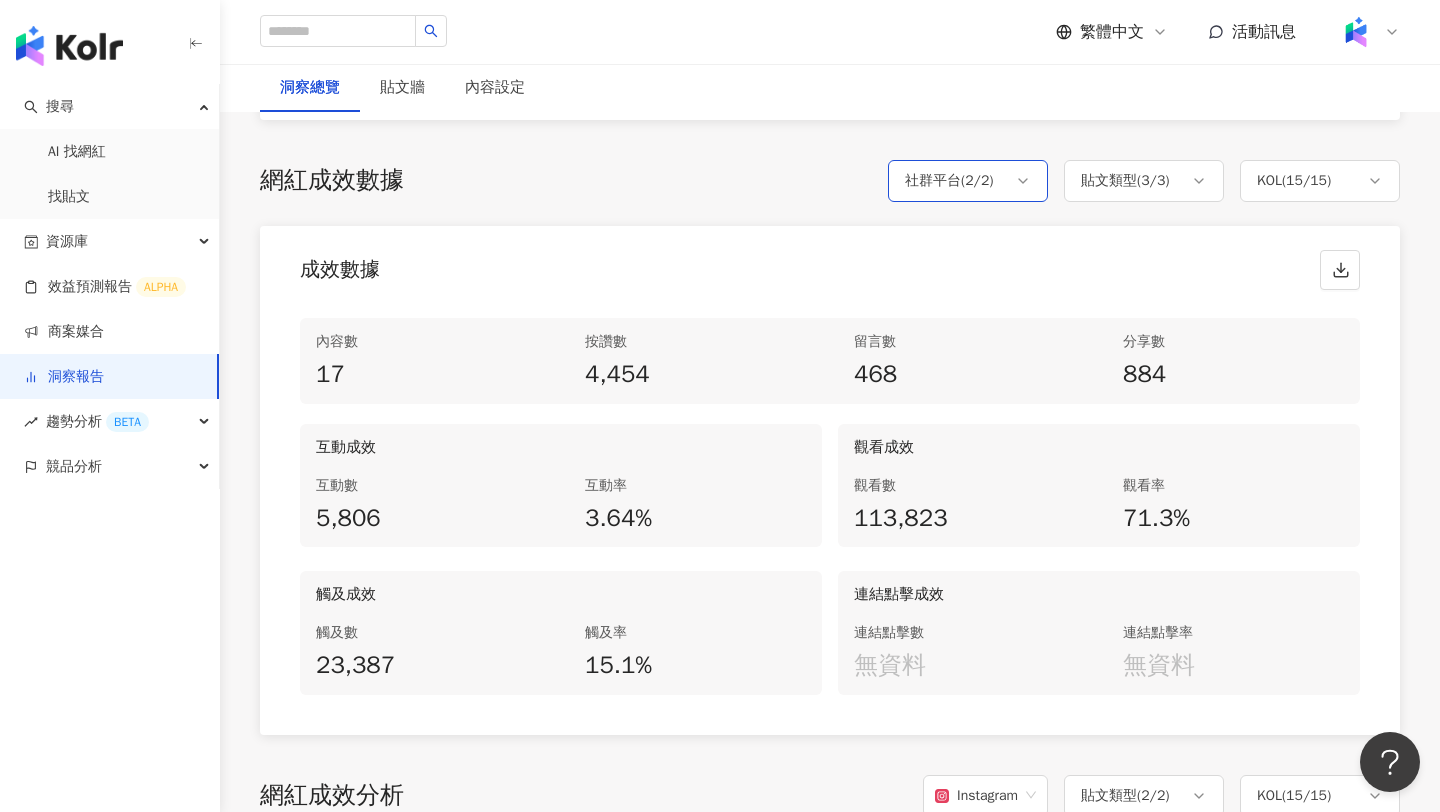 click on "社群平台  ( 2 / 2 )" at bounding box center (968, 181) 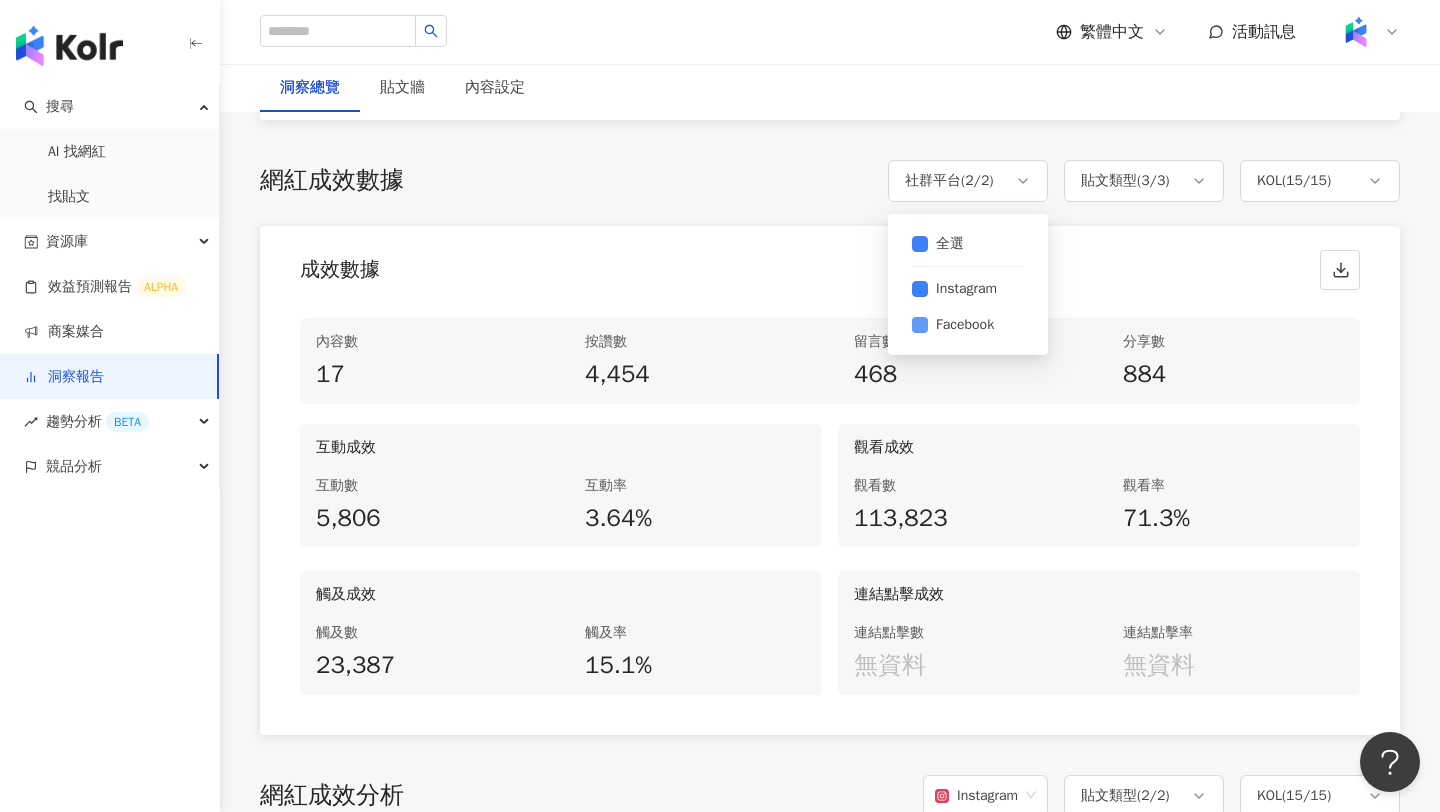 click on "Facebook" at bounding box center (965, 325) 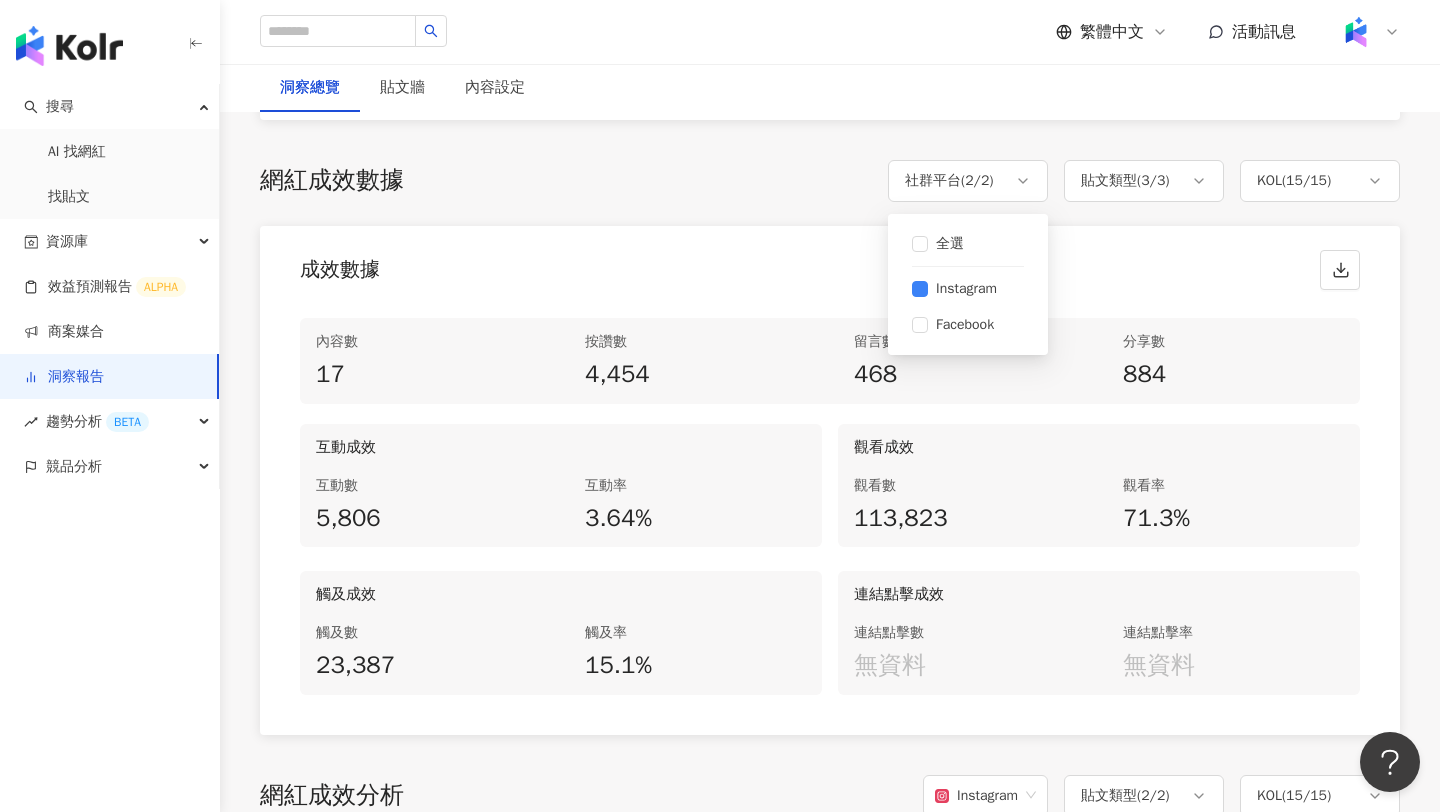 click on "成效數據" at bounding box center [830, 264] 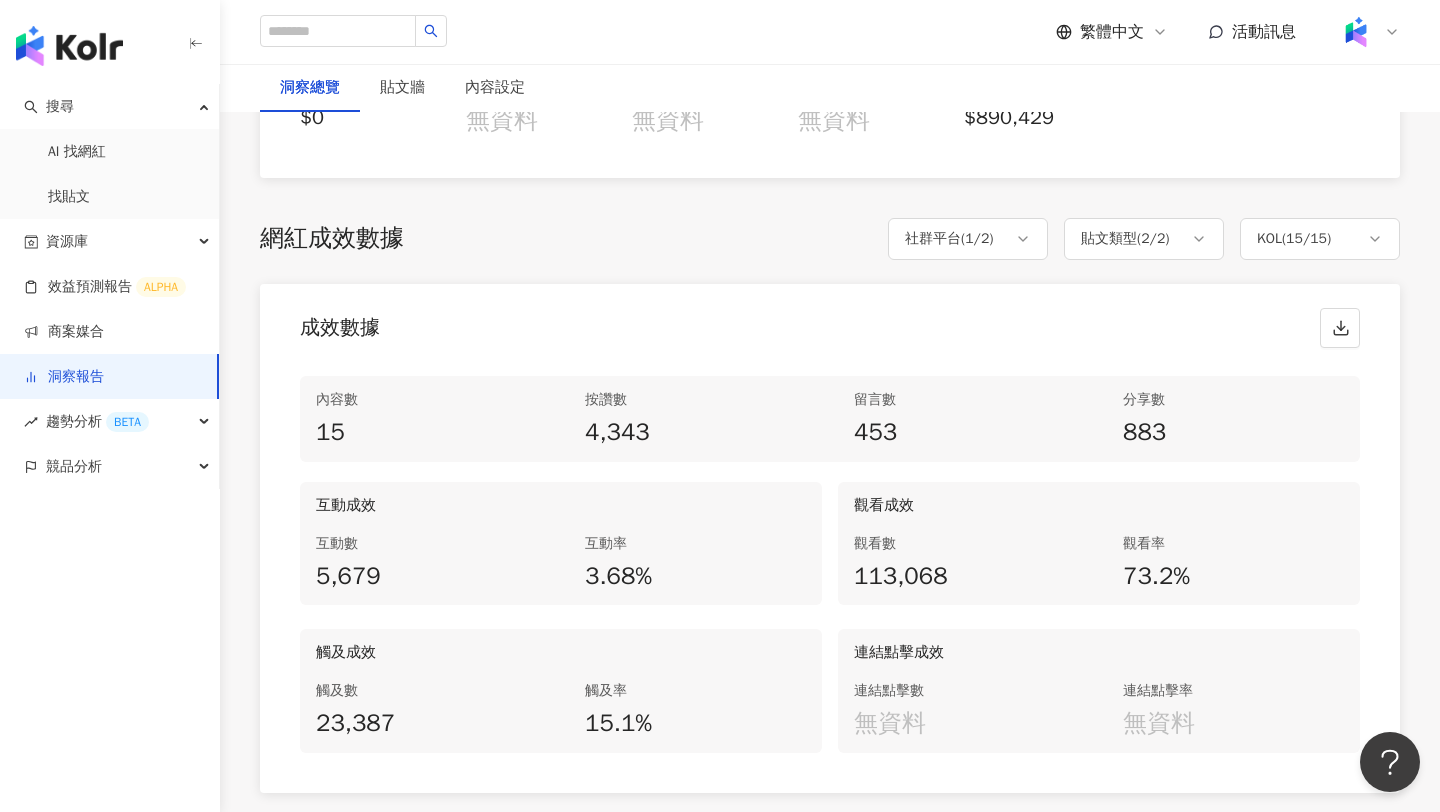 scroll, scrollTop: 920, scrollLeft: 0, axis: vertical 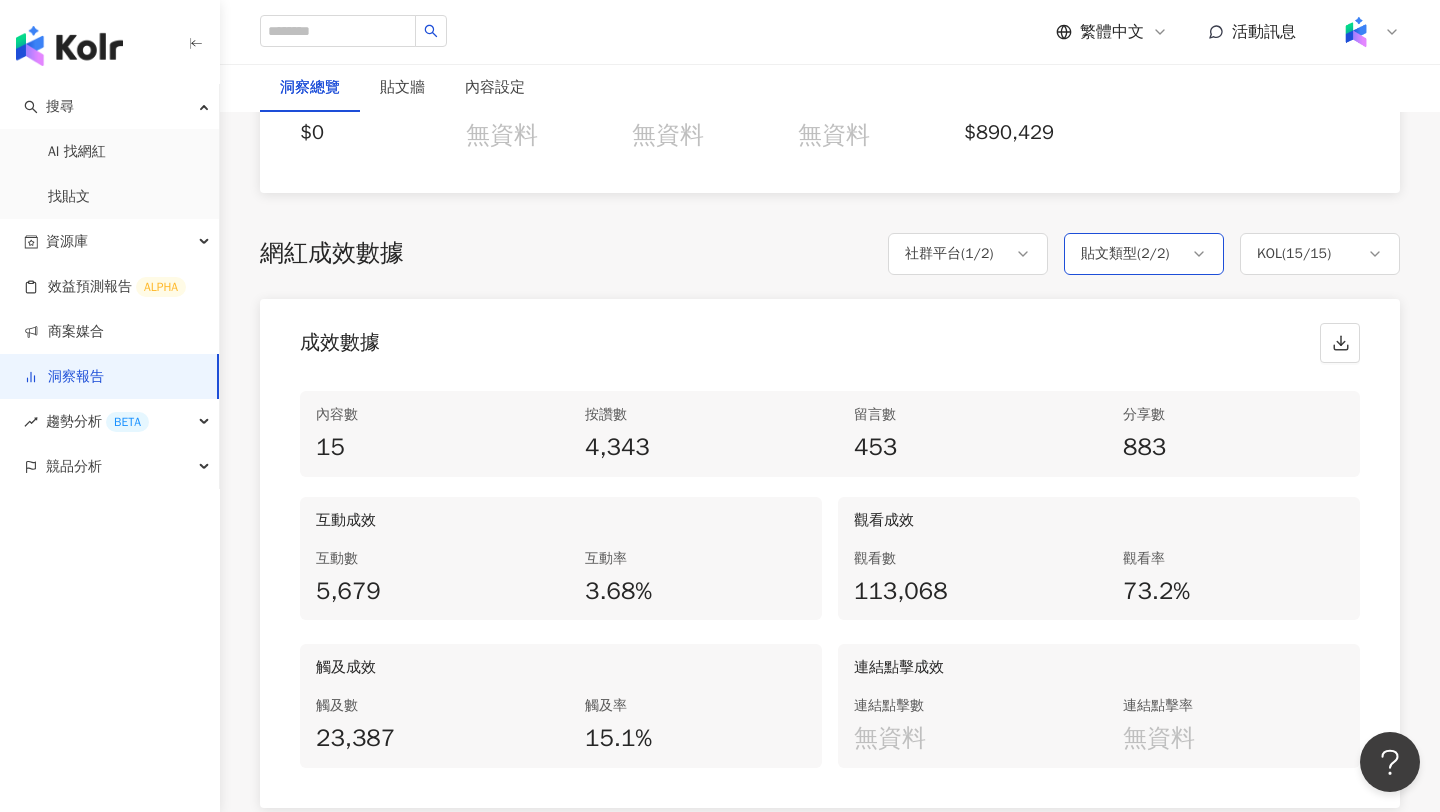 click on "貼文類型  ( 2 / 2 )" at bounding box center [1125, 254] 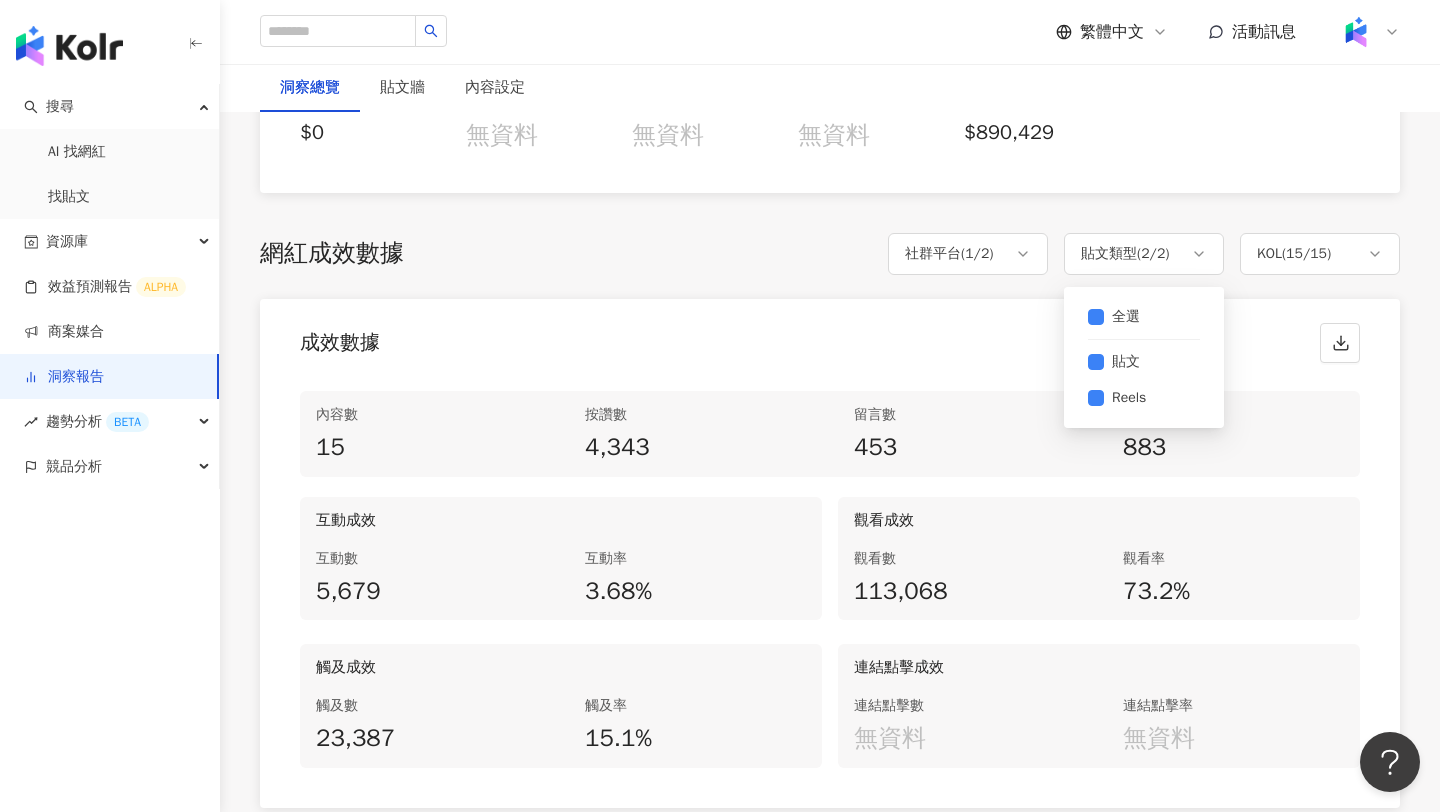 click on "成效數據" at bounding box center [830, 337] 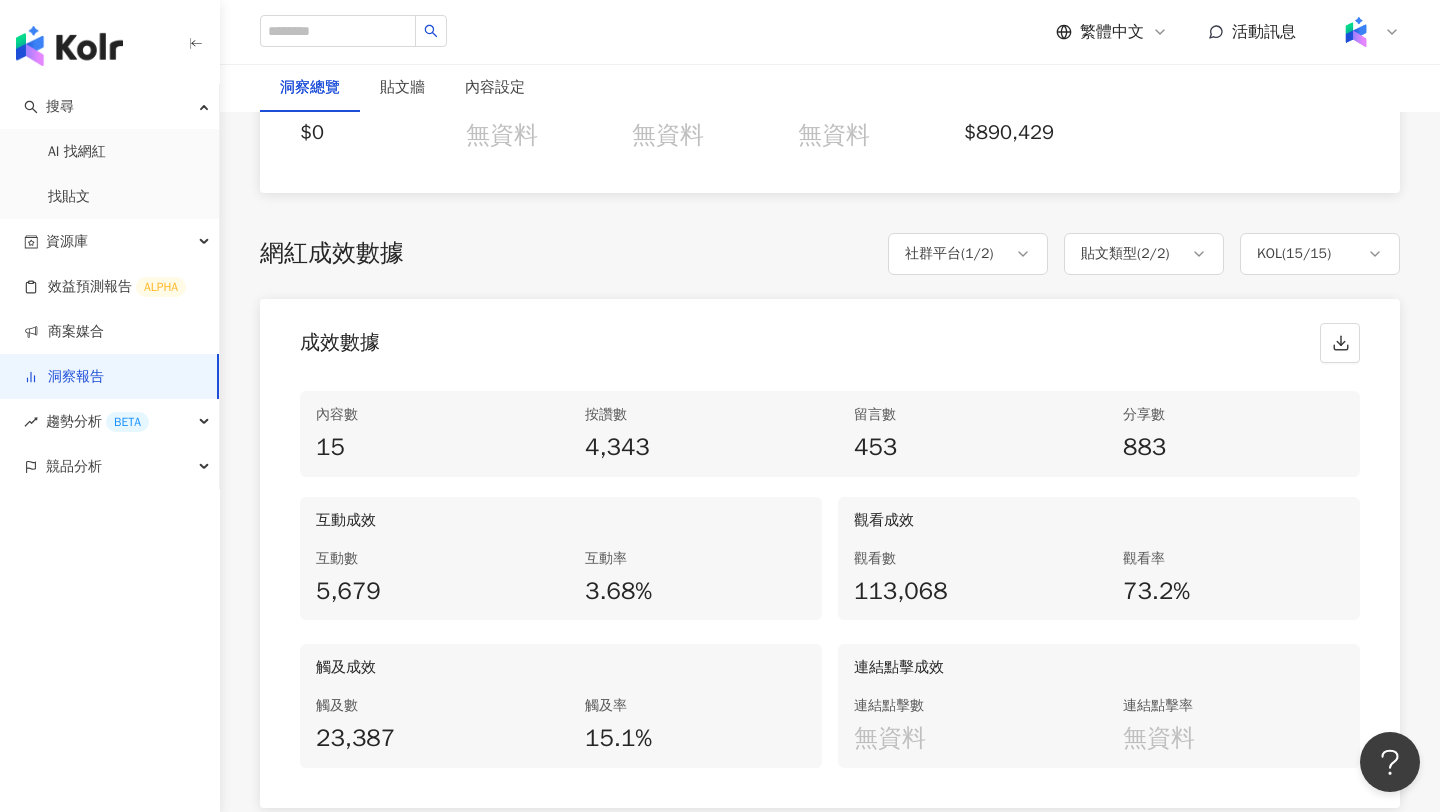 click on "網紅成效數據 社群平台  ( 1 / 2 ) 貼文類型  ( 2 / 2 ) KOL  ( 15 / 15 ) 全選 Instagram Facebook 全選 貼文 Reels 成效數據 內容數 15 按讚數 4,343 留言數 453 分享數 883 互動成效 互動數 5,679 互動率 3.68% 觀看成效 觀看數 113,068 觀看率 73.2% 觸及成效 觸及數 23,387 觸及率 15.1% 連結點擊成效 連結點擊數 無資料 連結點擊率 無資料" at bounding box center (830, 520) 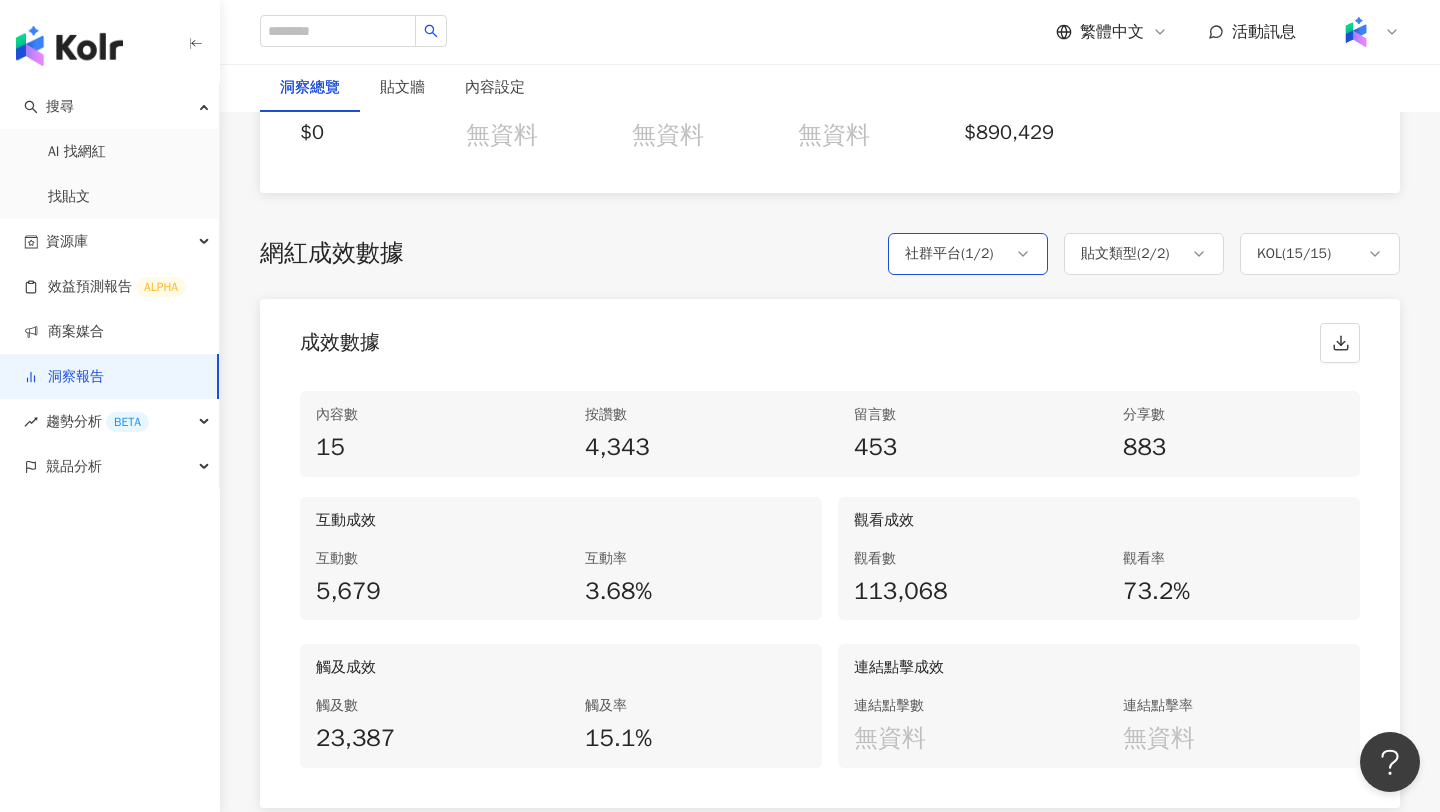 click on "社群平台  ( 1 / 2 )" at bounding box center [968, 254] 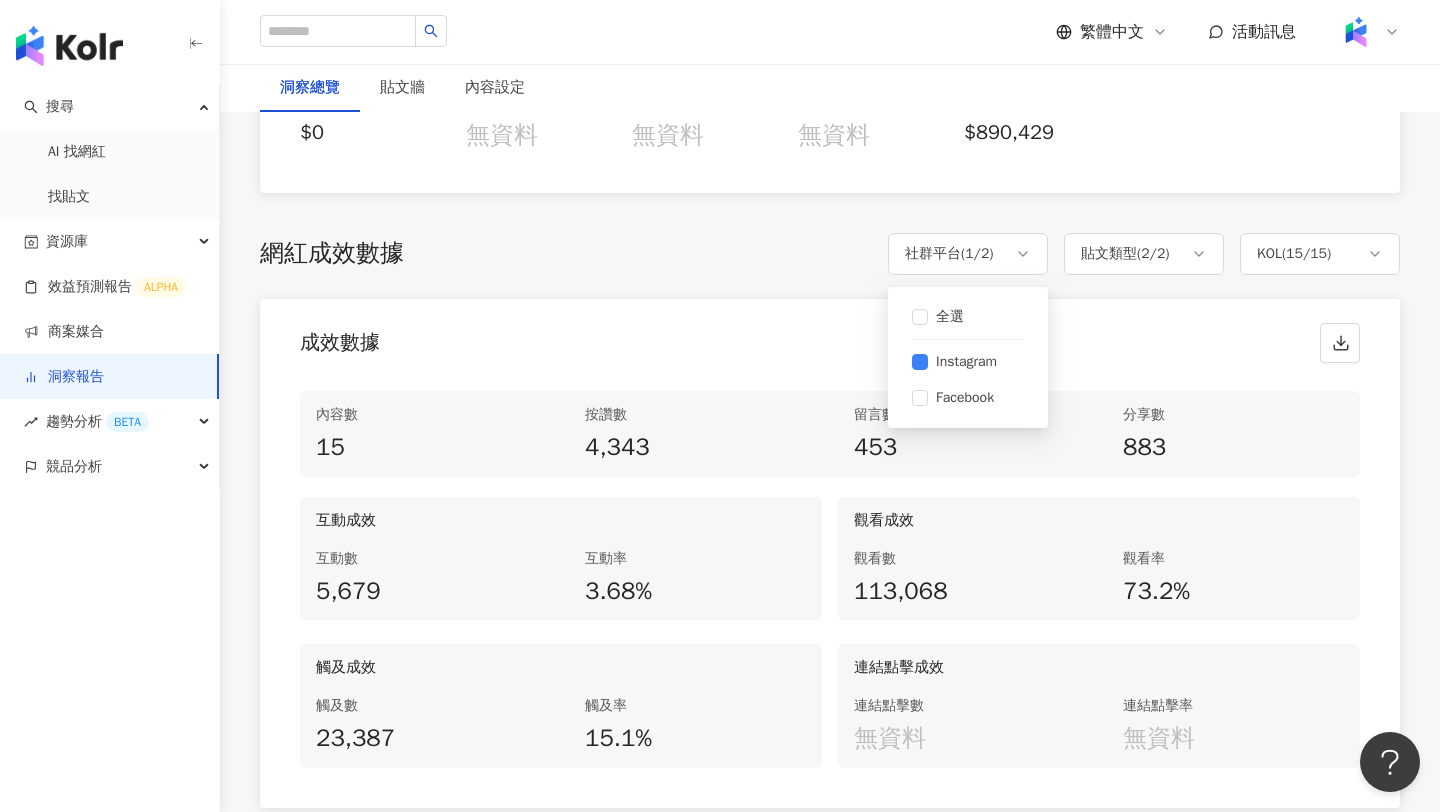 click on "成效數據" at bounding box center (830, 337) 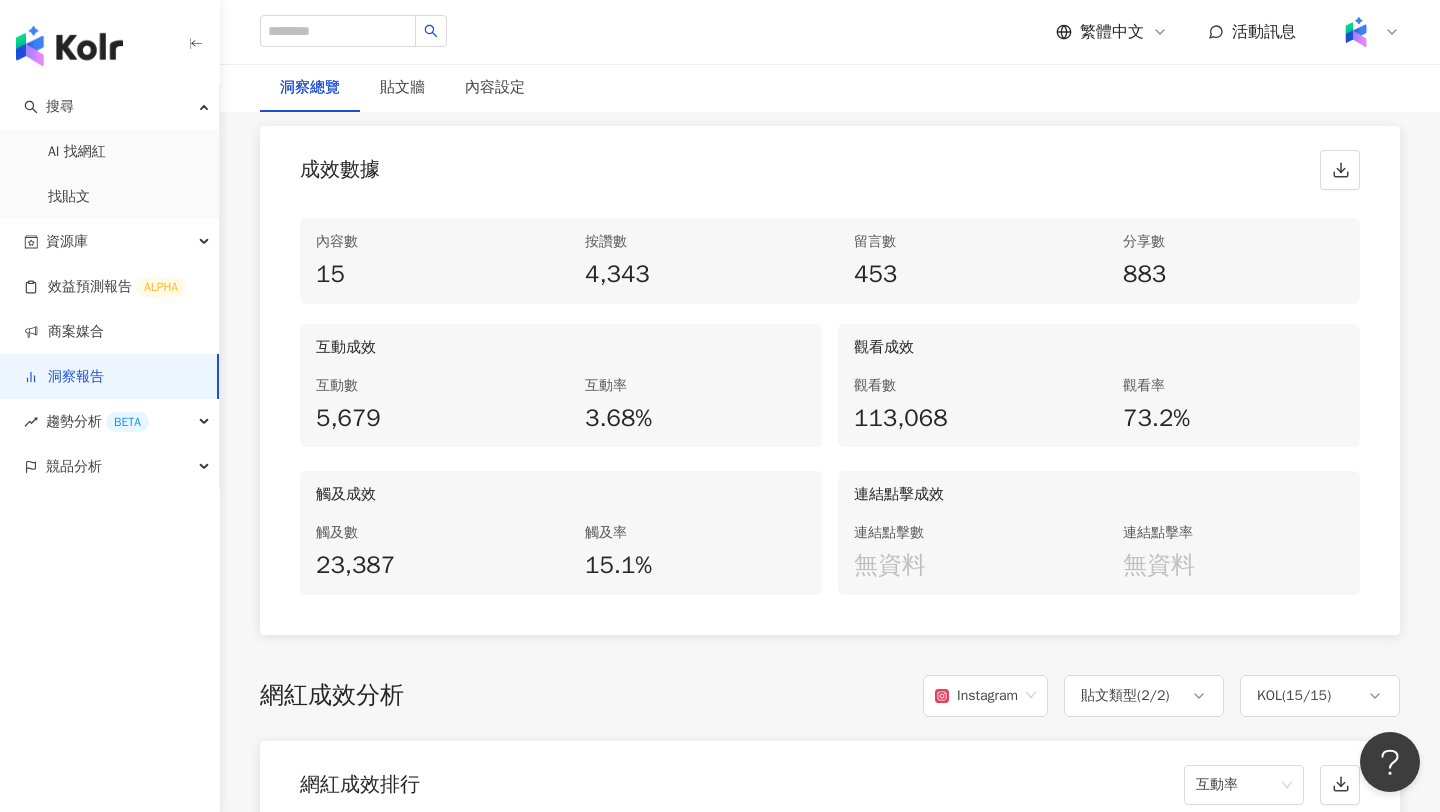 scroll, scrollTop: 1128, scrollLeft: 0, axis: vertical 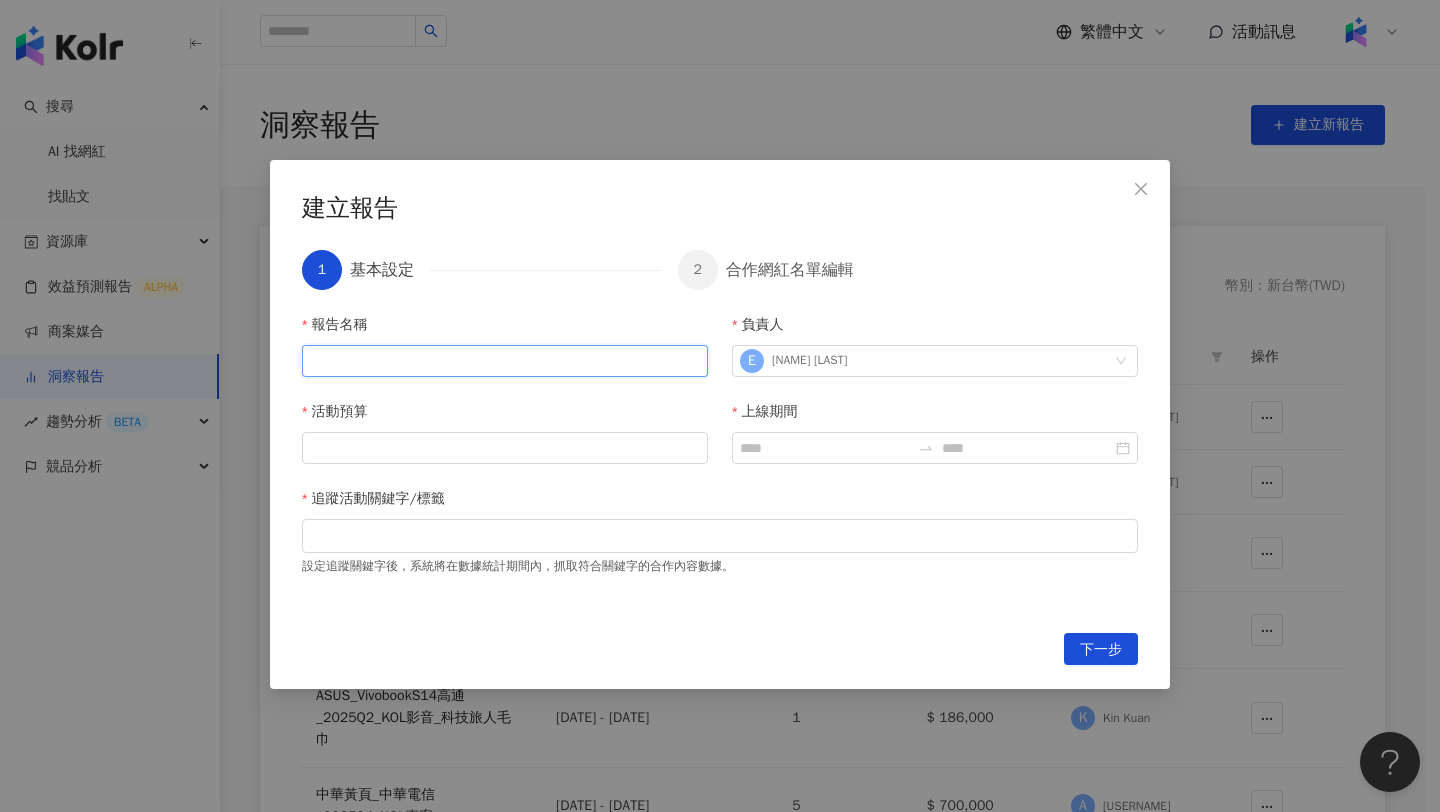 click on "報告名稱" at bounding box center (505, 361) 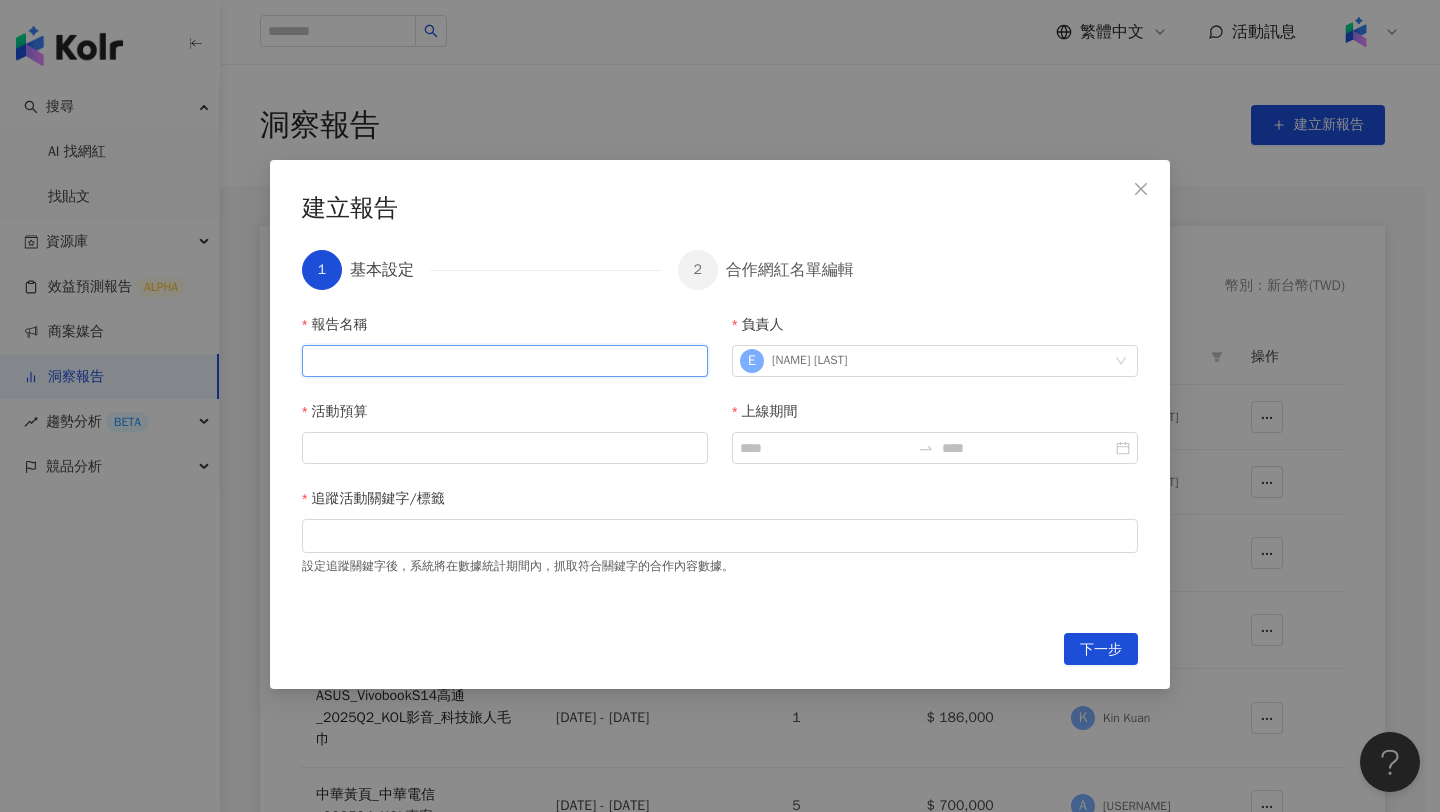 paste on "**********" 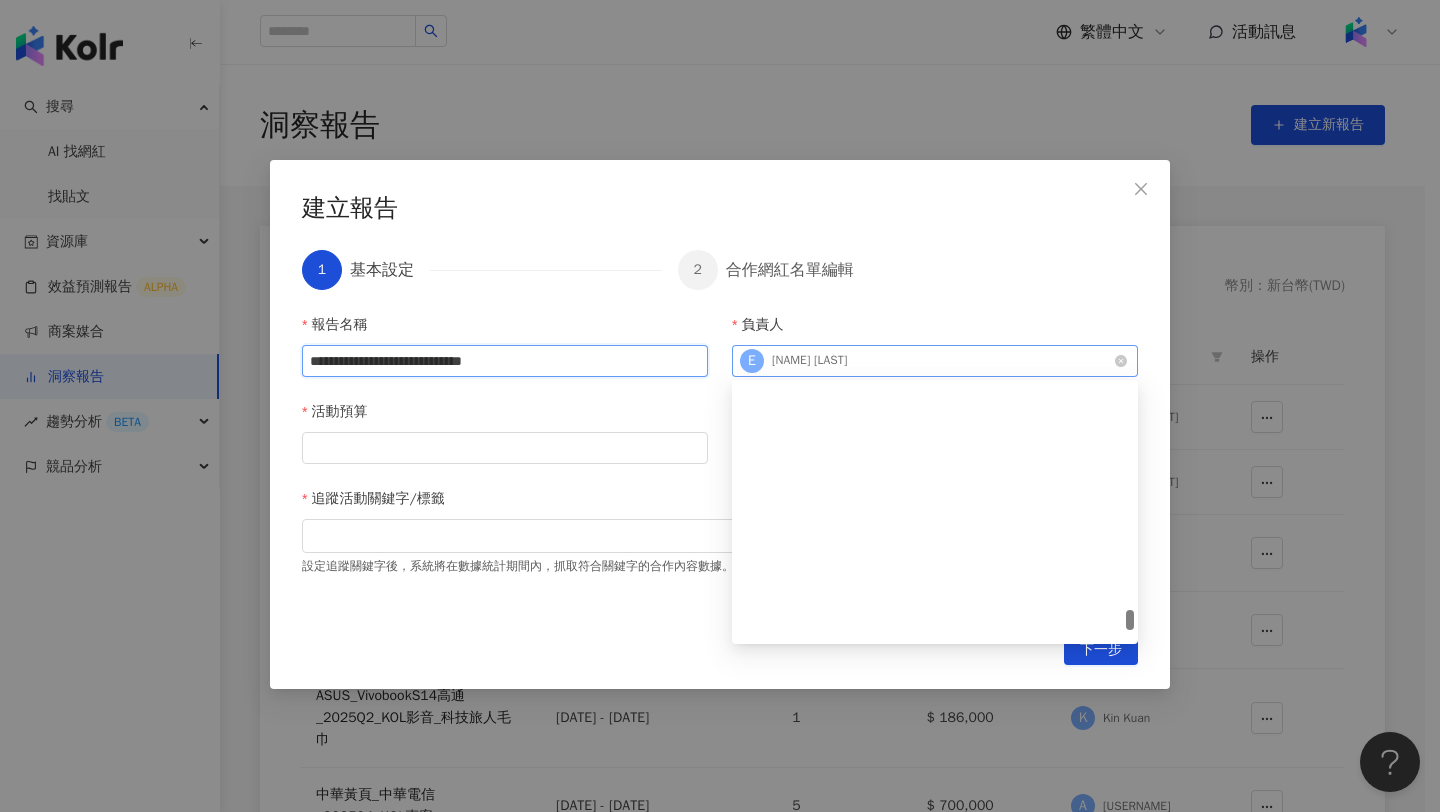 click on "[NAME] [LAST]" at bounding box center [809, 360] 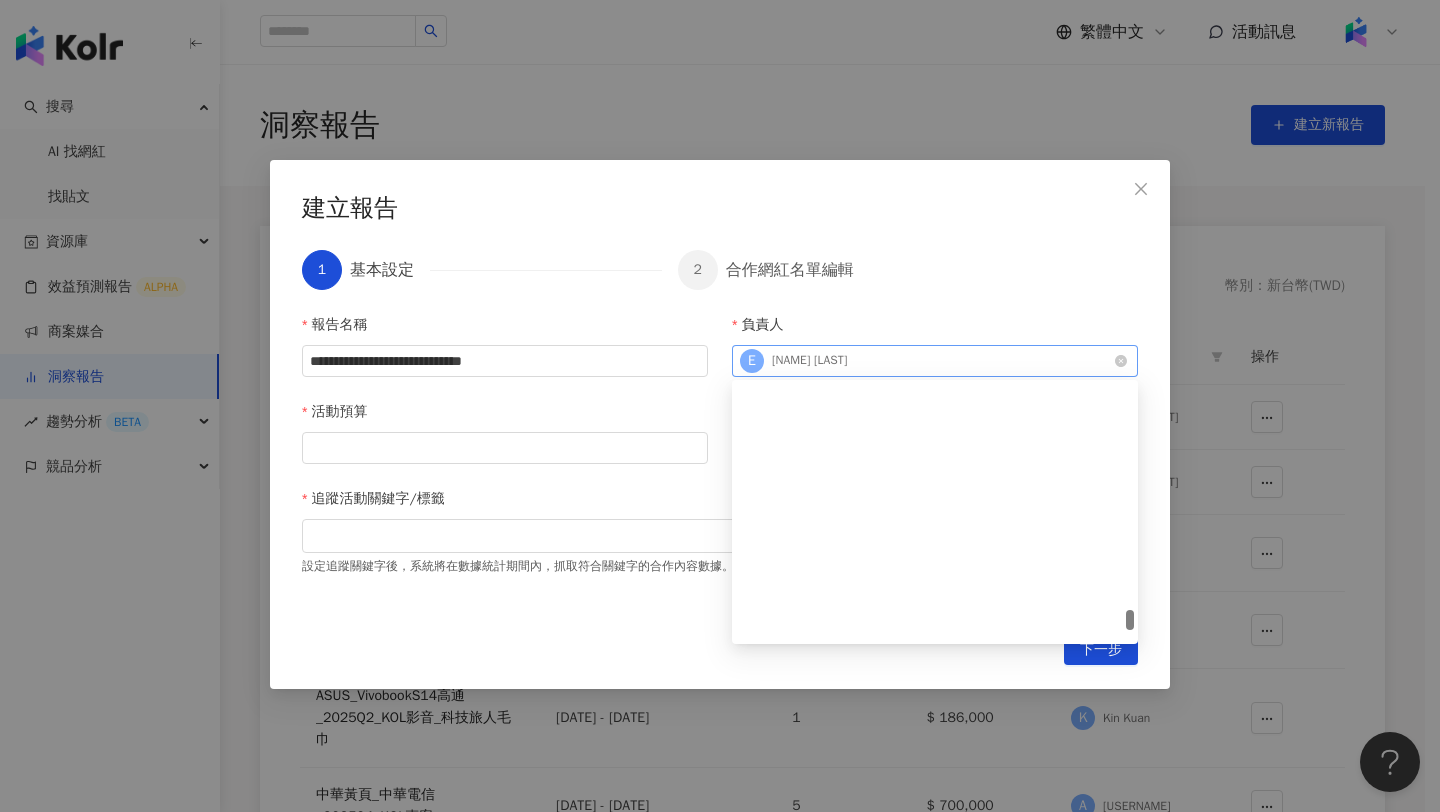 scroll, scrollTop: 4574, scrollLeft: 0, axis: vertical 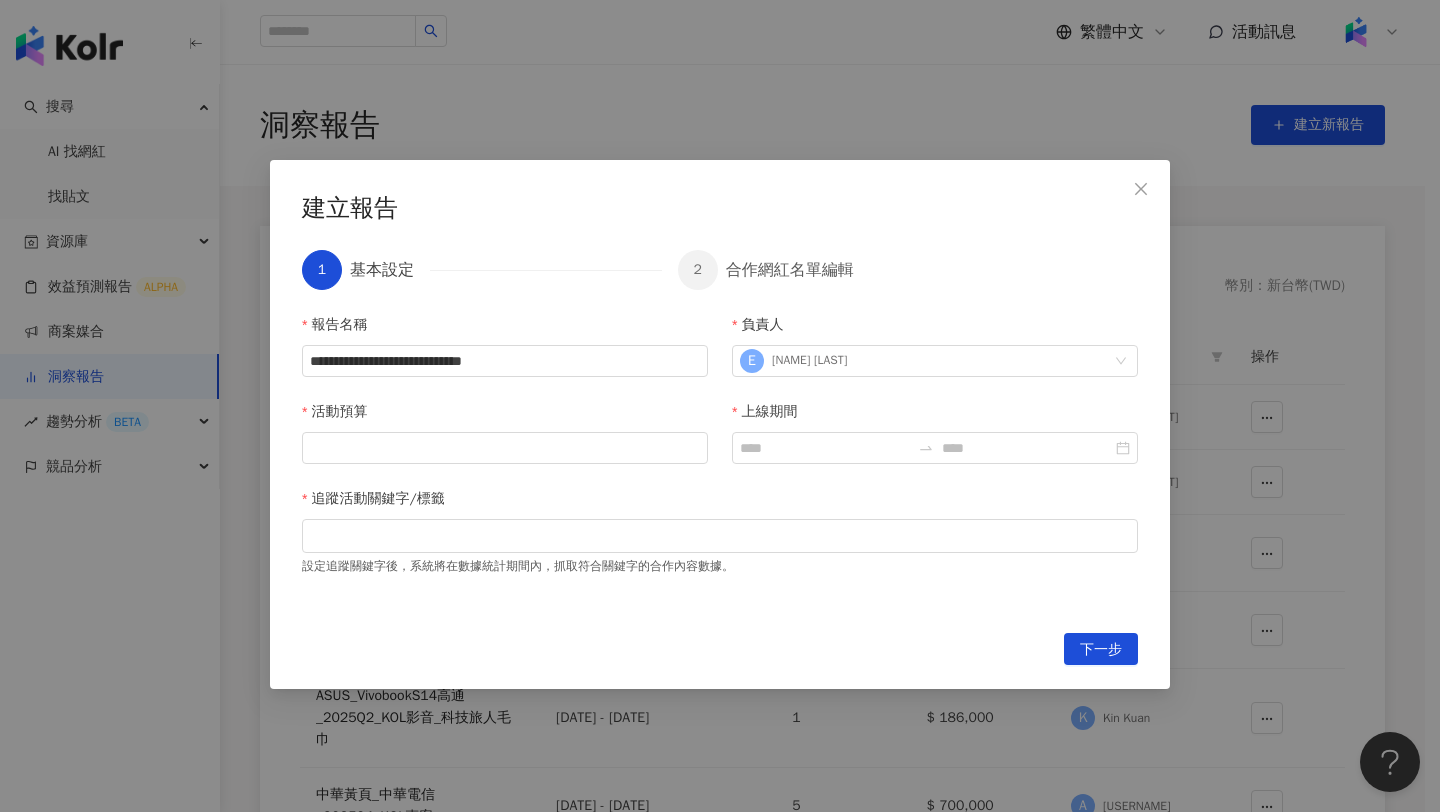 click on "活動預算" at bounding box center (505, 416) 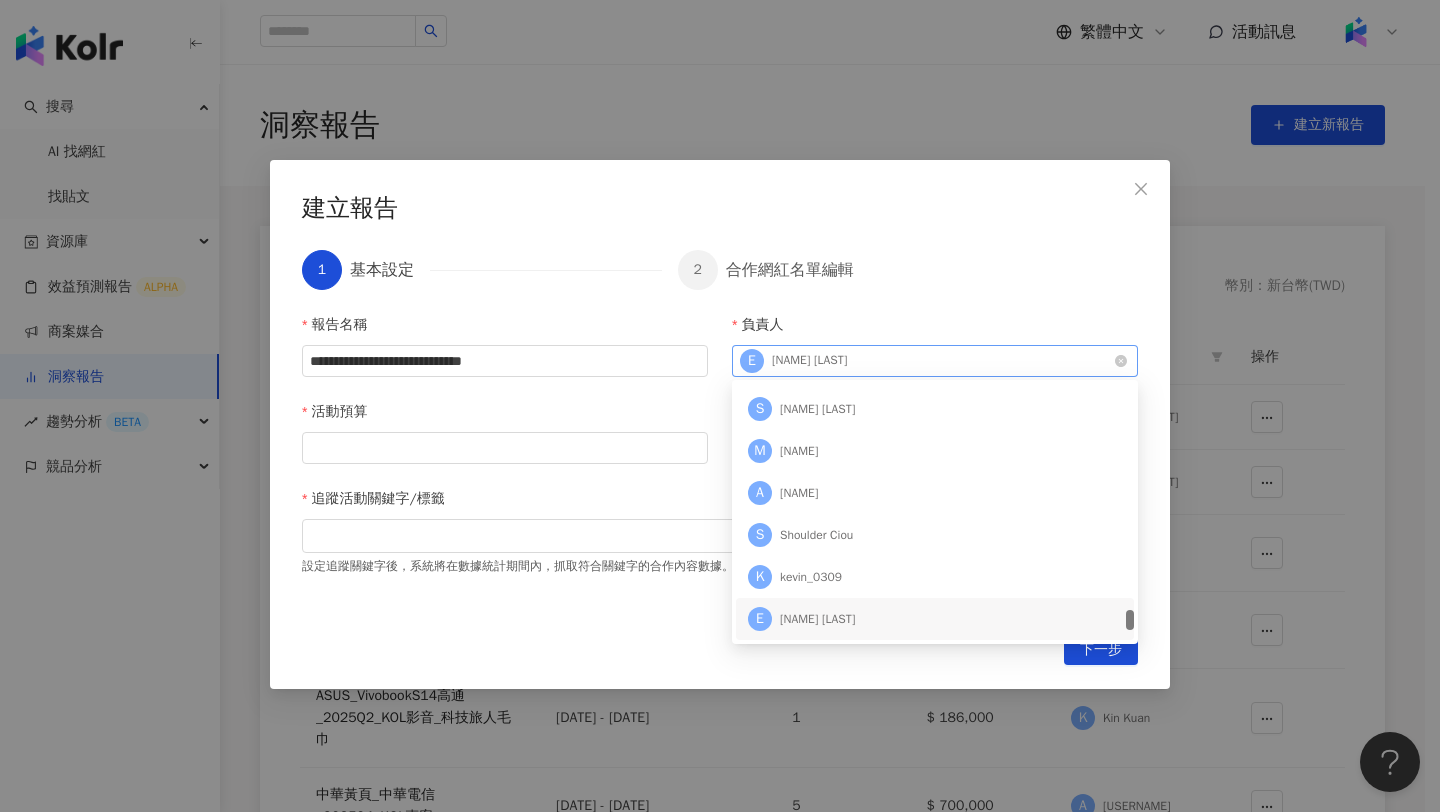 click on "[NAME] [LAST]" at bounding box center (809, 360) 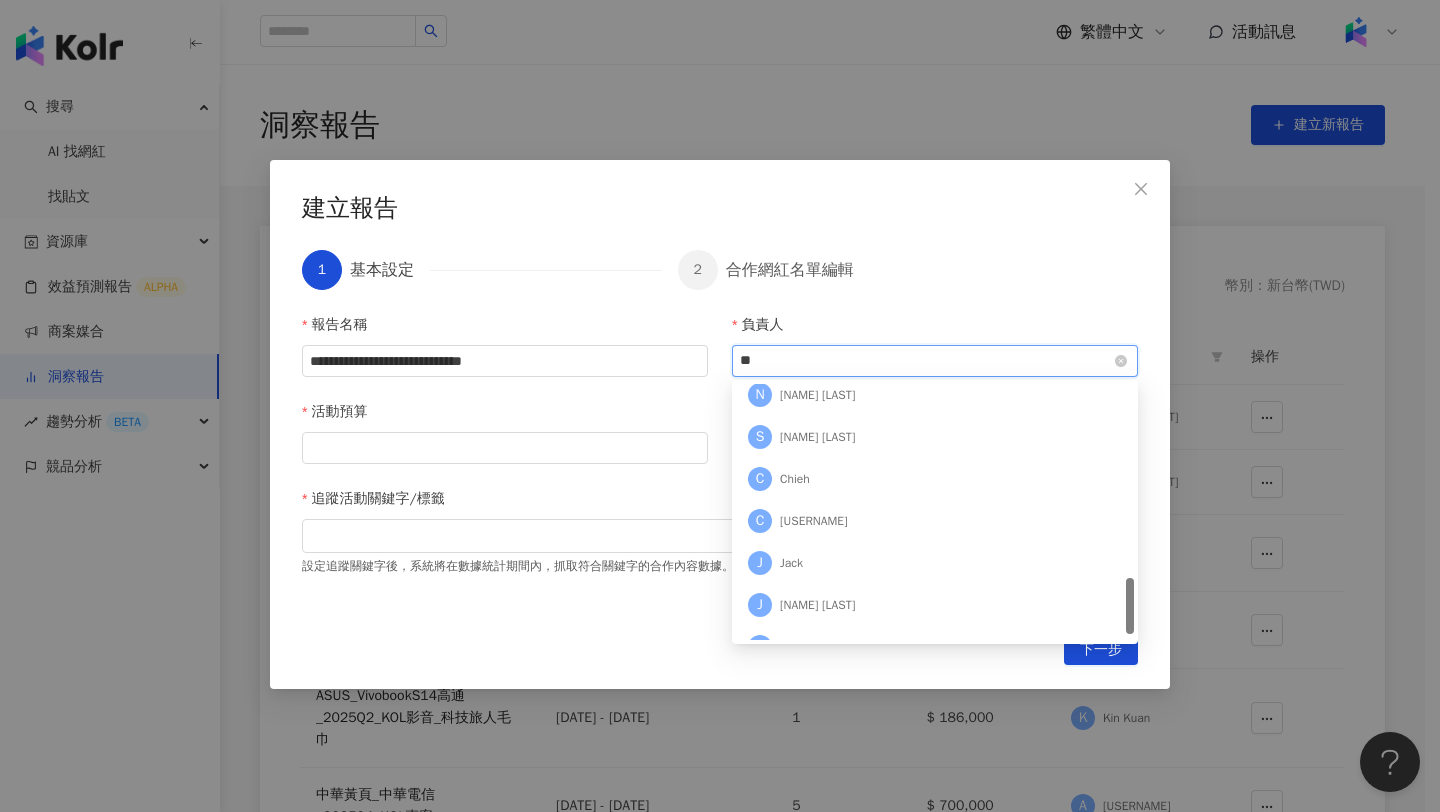 scroll, scrollTop: 442, scrollLeft: 0, axis: vertical 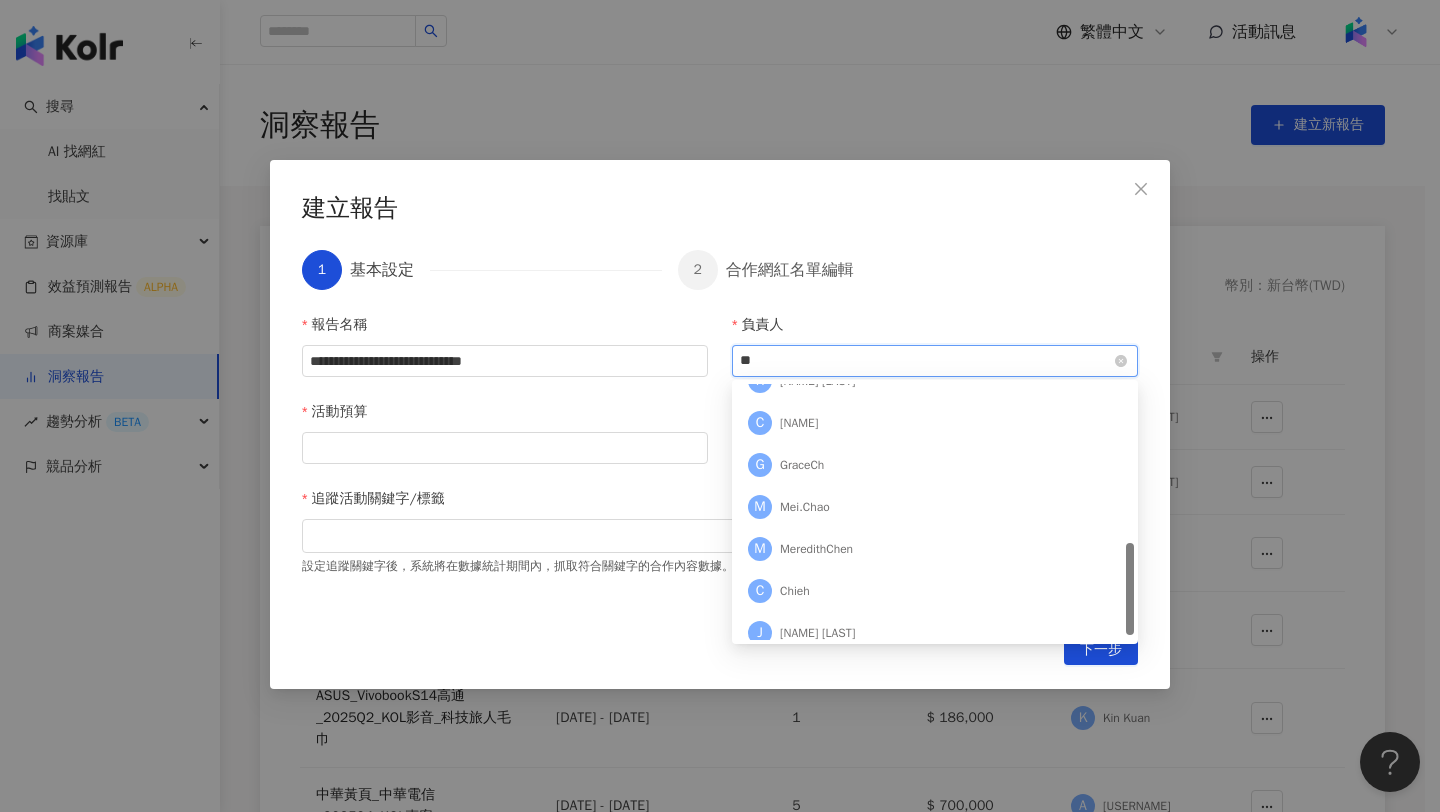 type on "***" 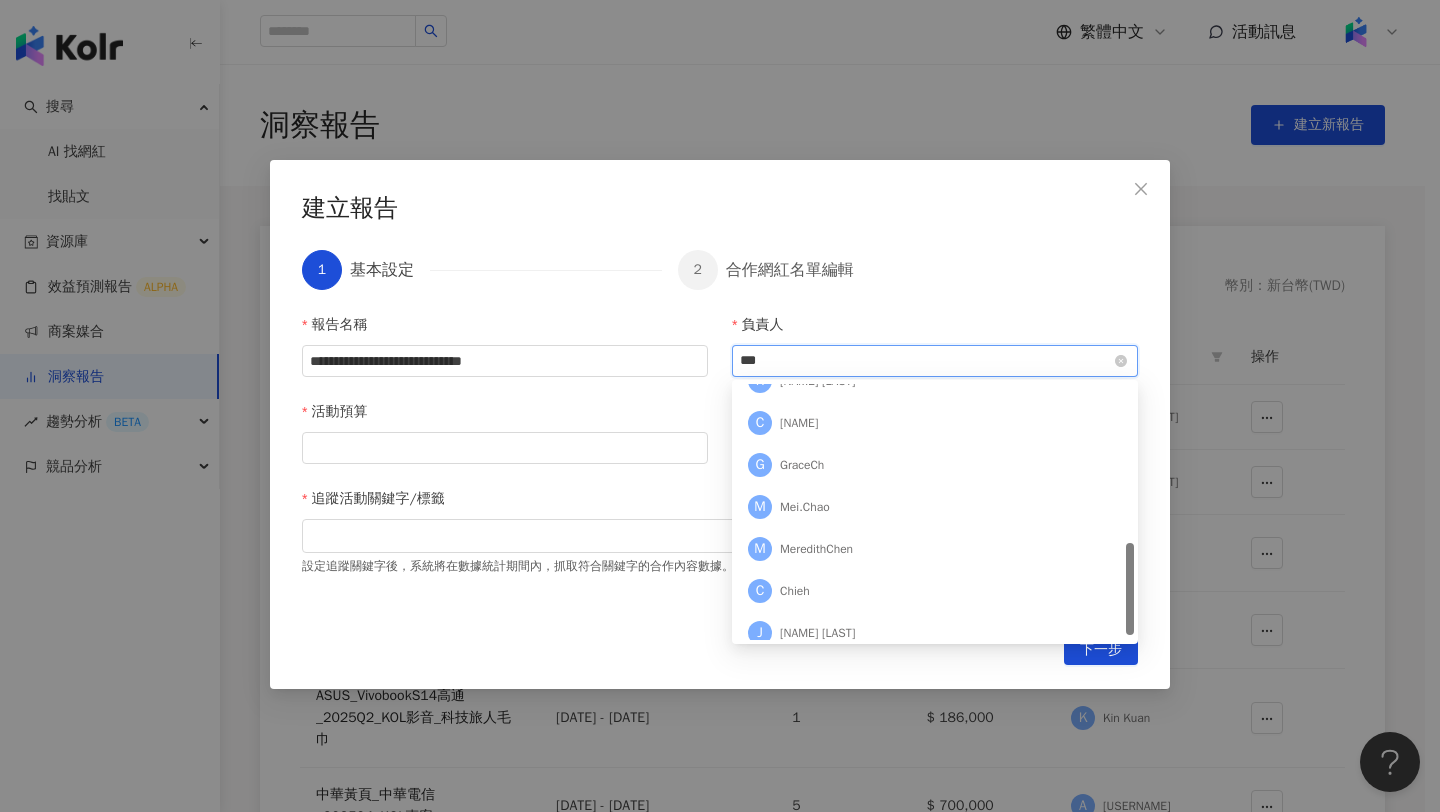 scroll, scrollTop: 0, scrollLeft: 0, axis: both 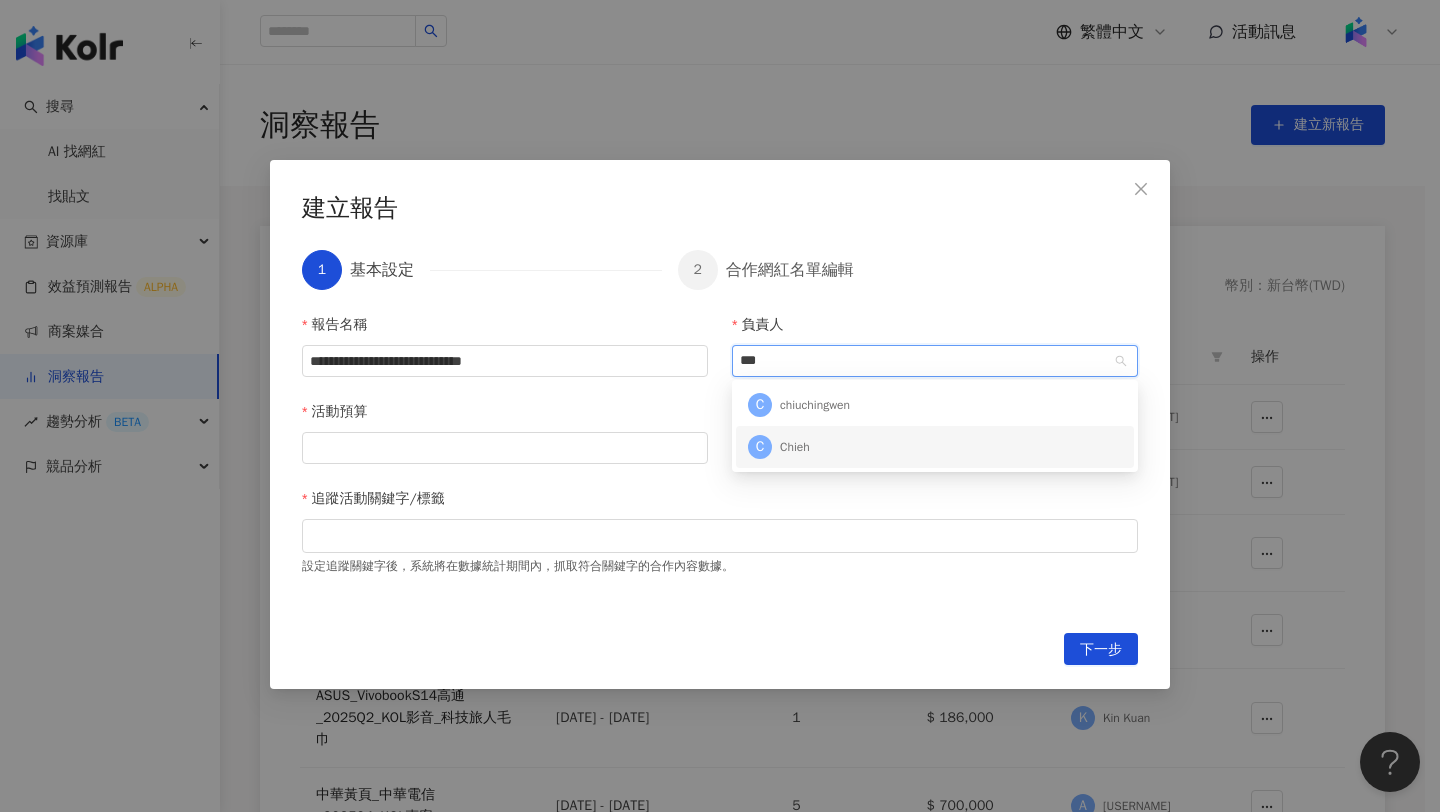 click on "Chieh" at bounding box center [795, 447] 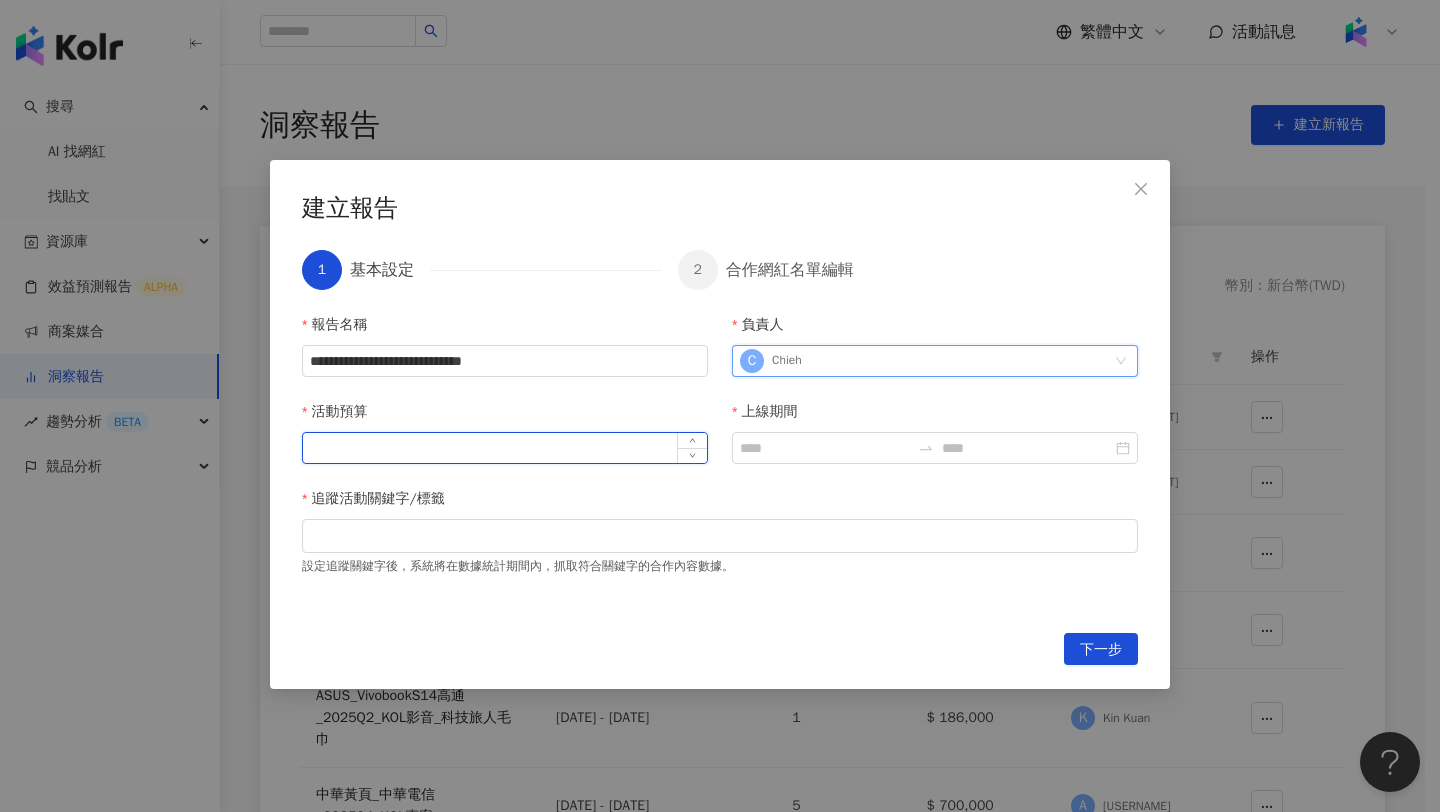 click on "活動預算" at bounding box center [505, 448] 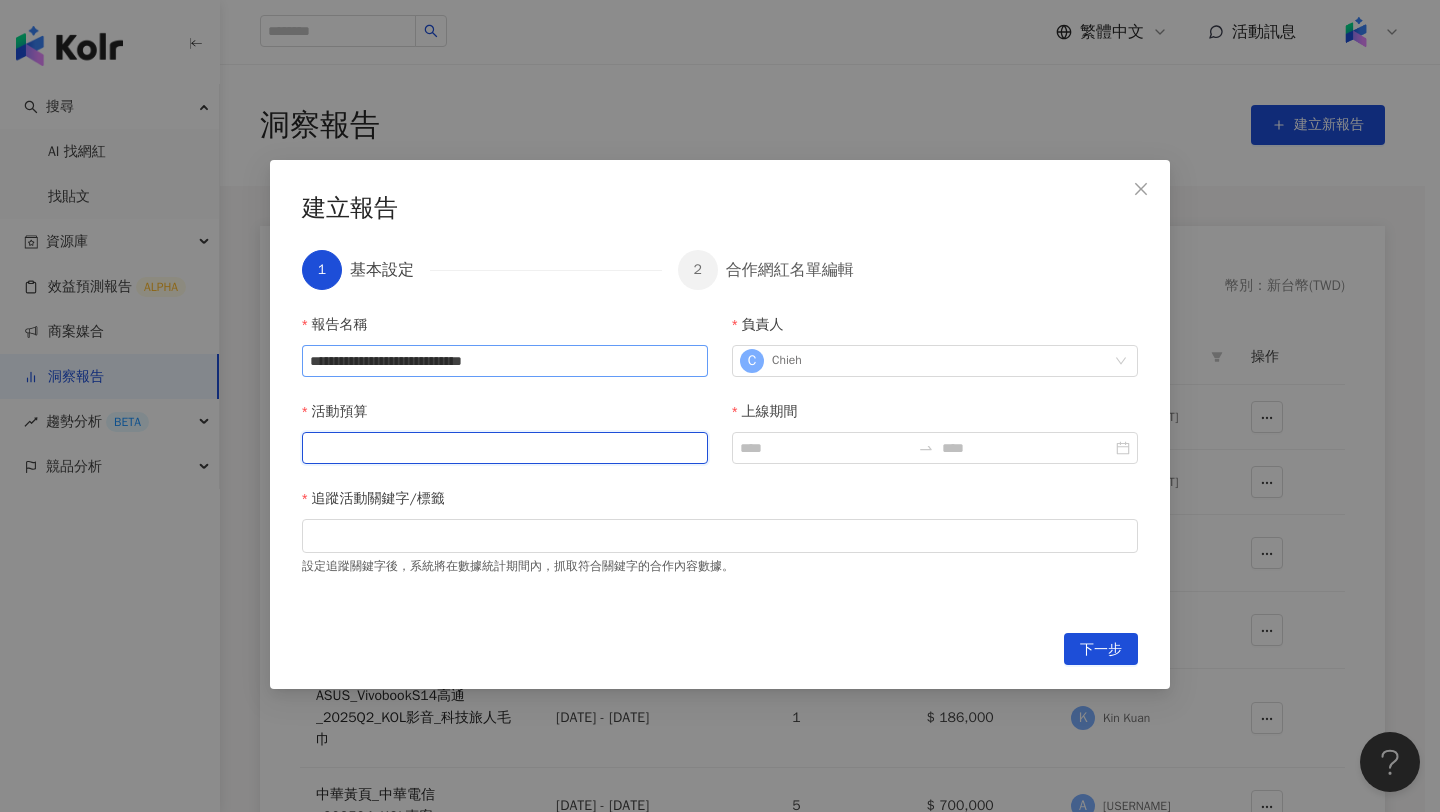 paste on "**********" 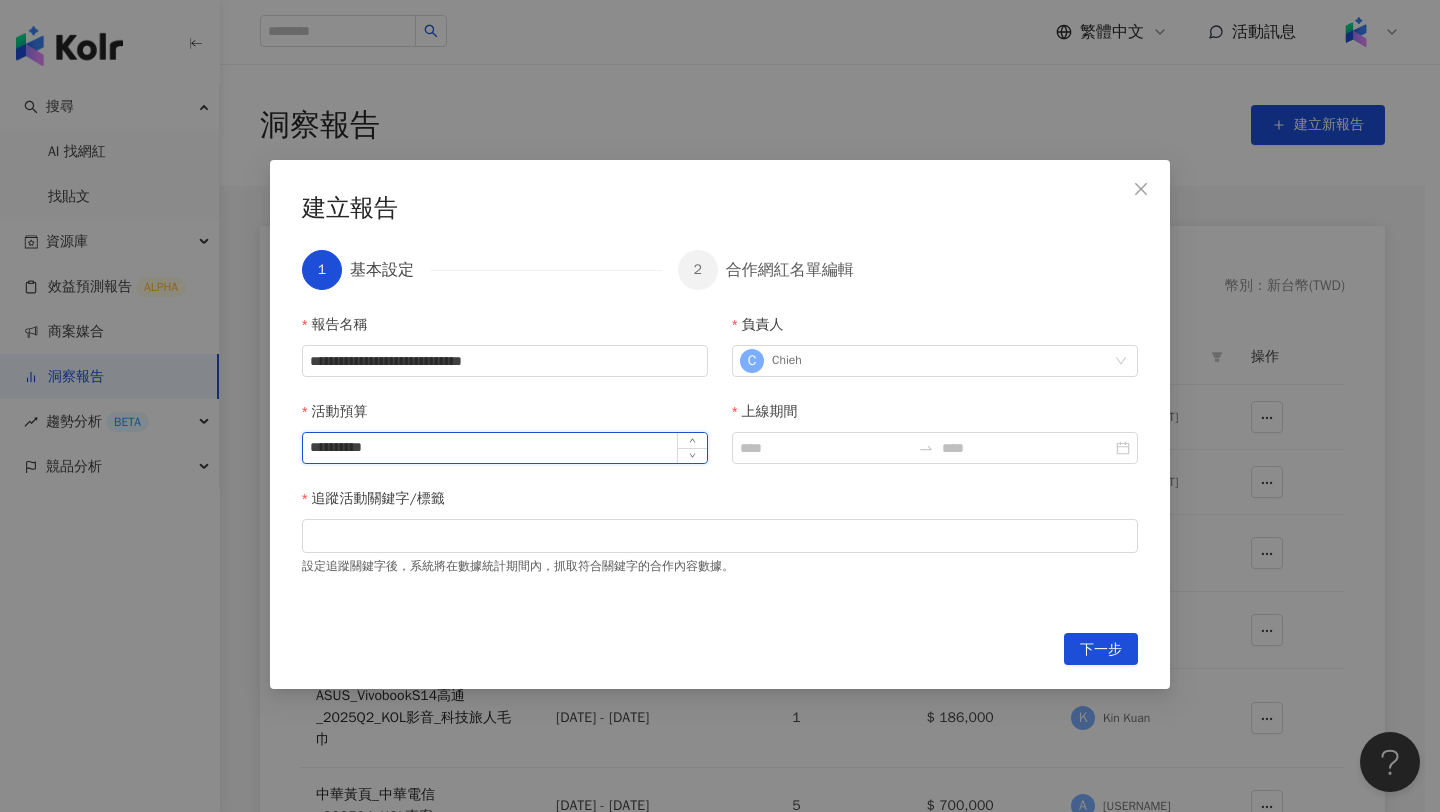 click on "**********" at bounding box center [505, 448] 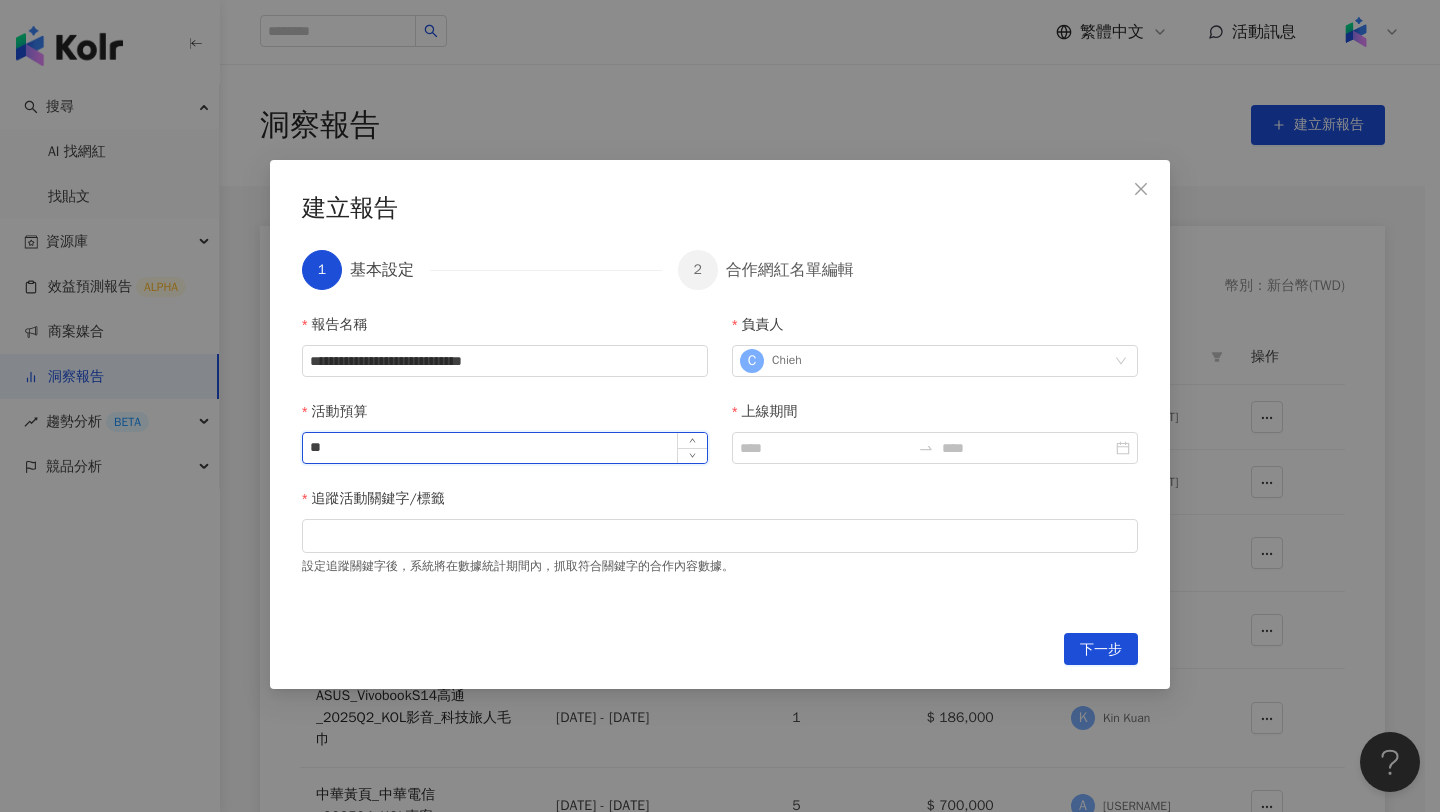 type on "*" 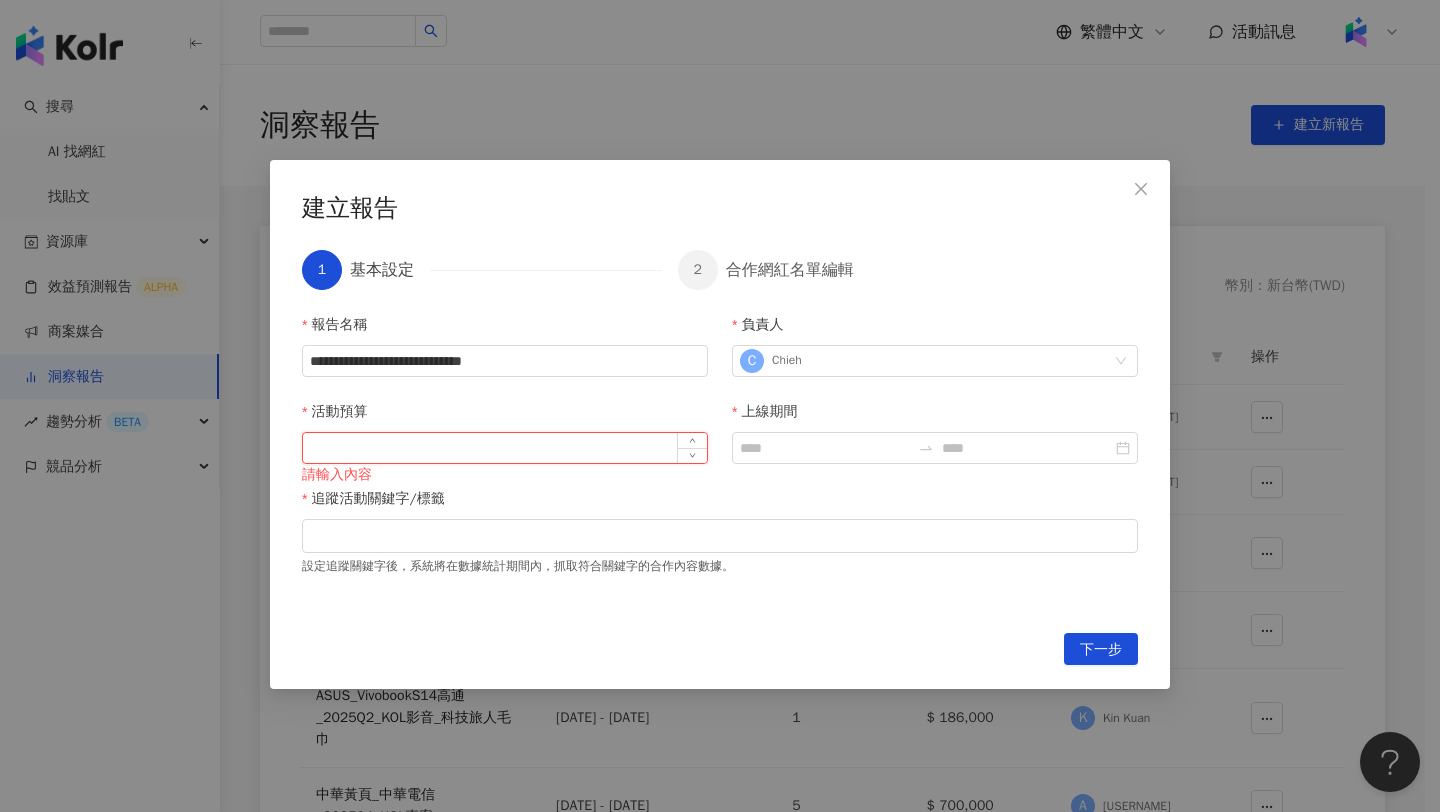 paste on "**********" 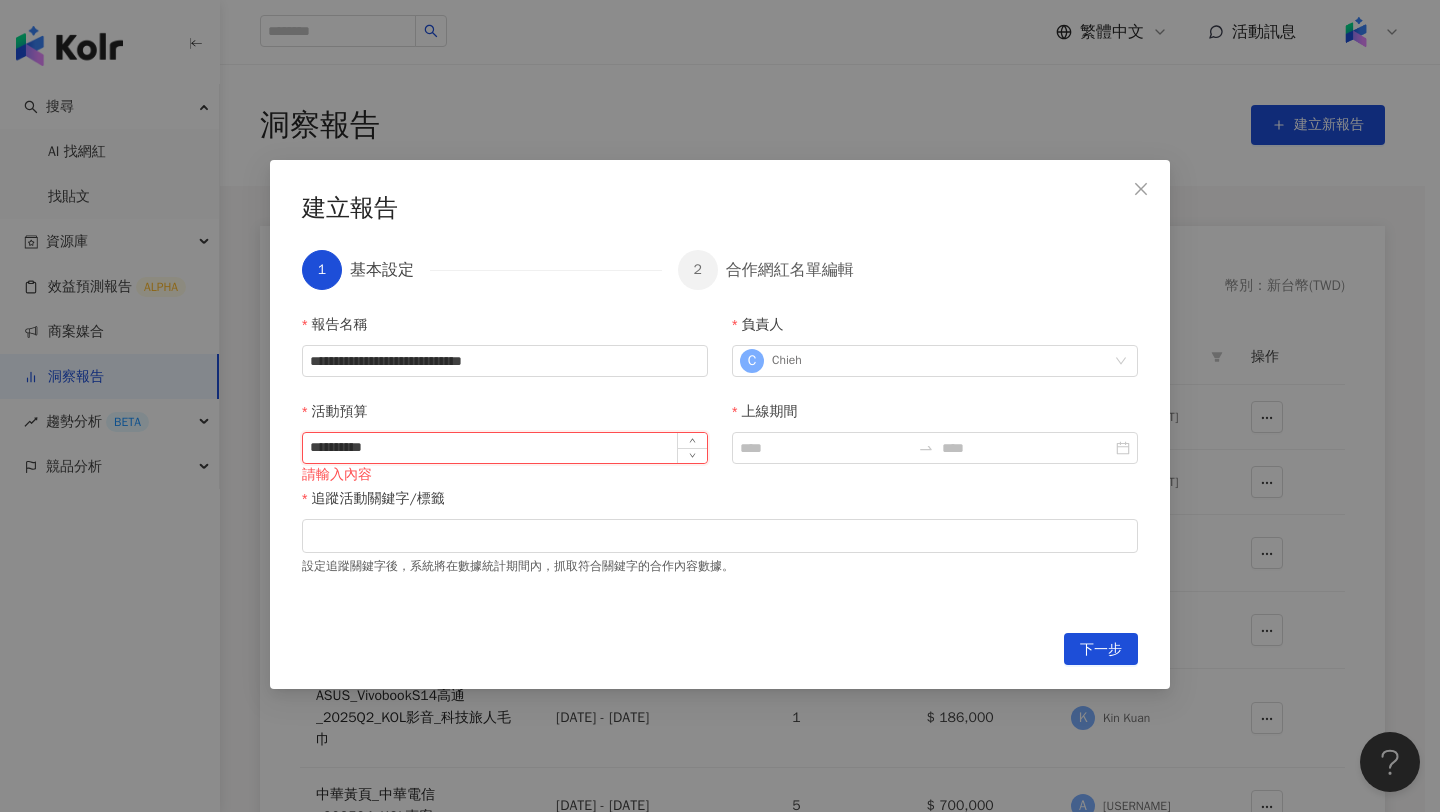 click on "**********" at bounding box center (505, 448) 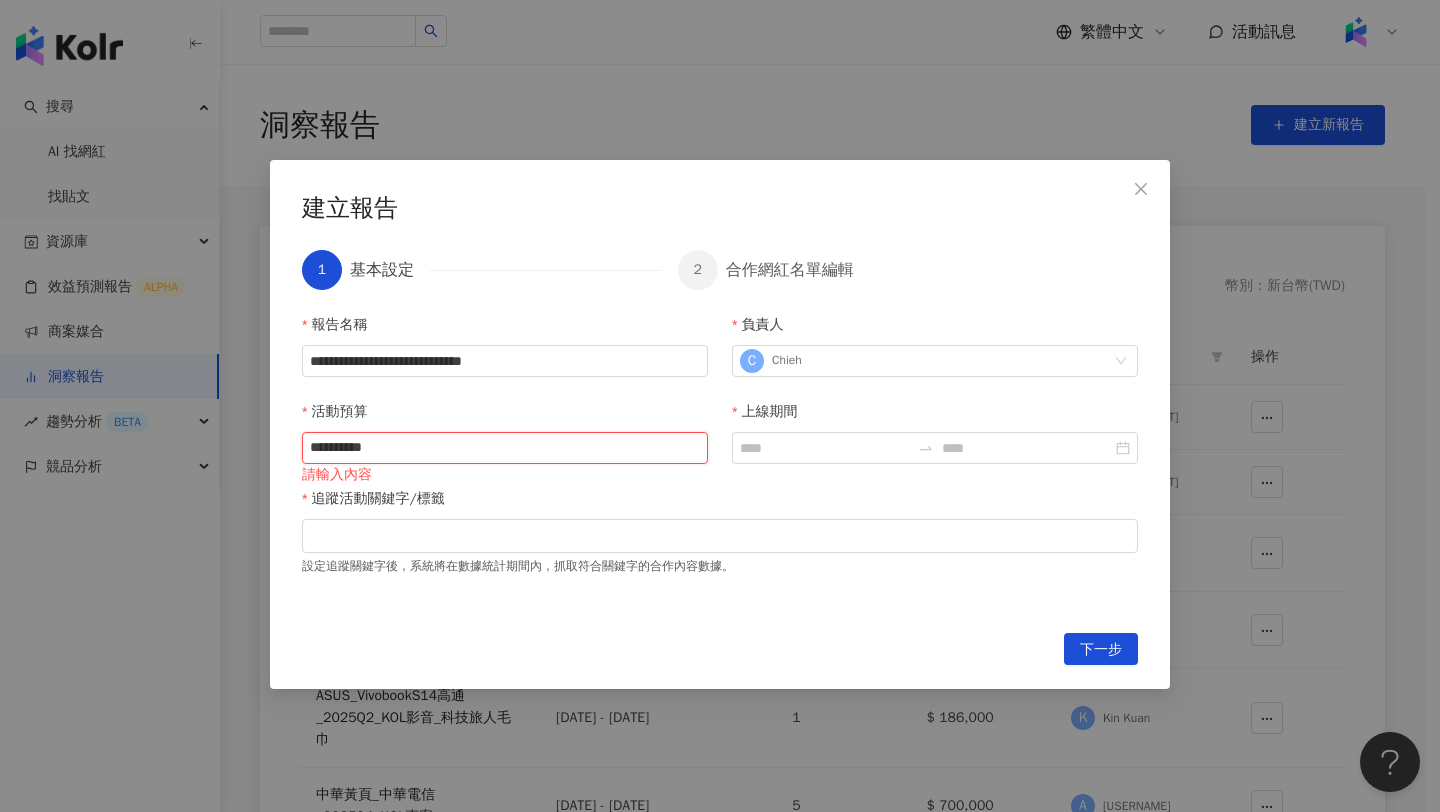 type on "**********" 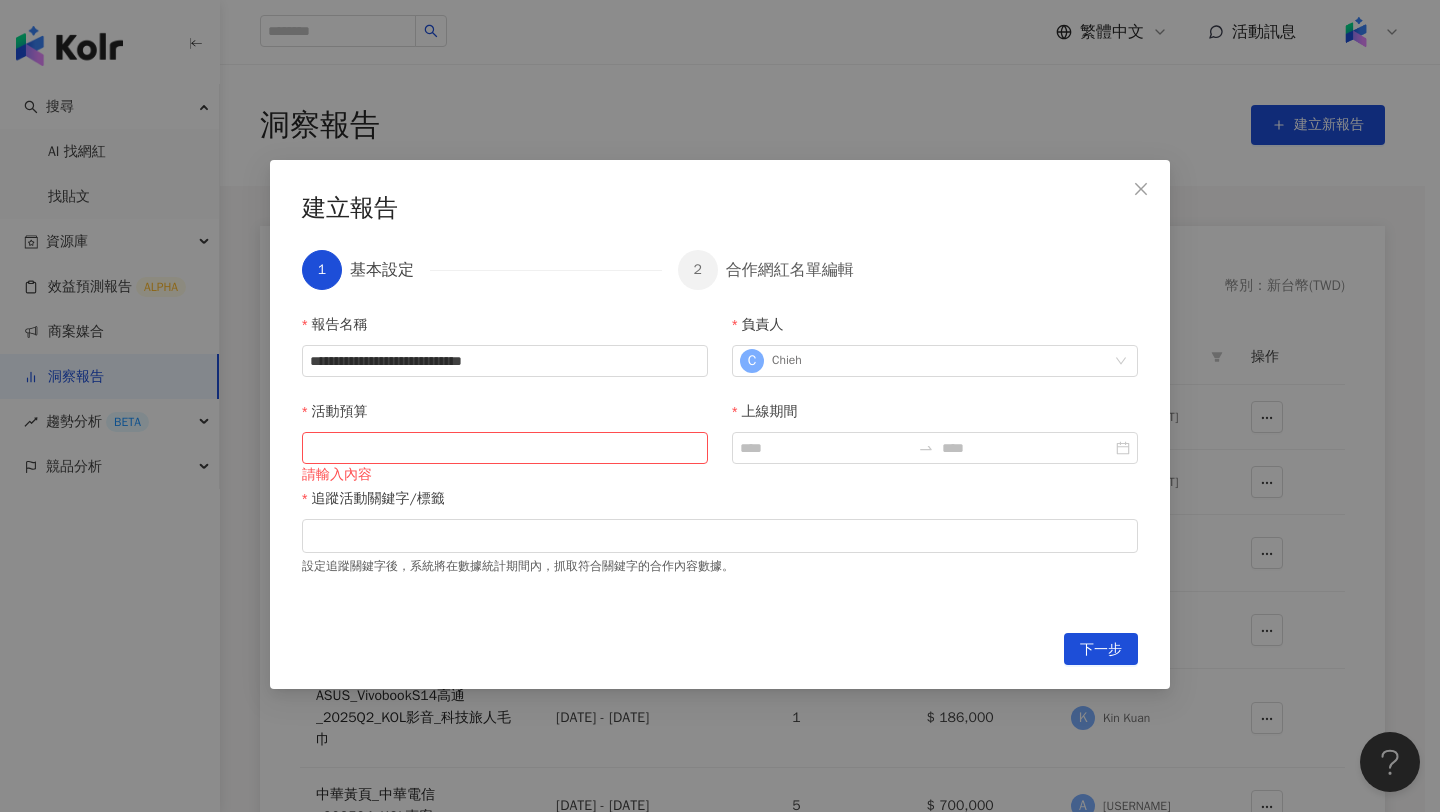 click on "**********" at bounding box center (720, 424) 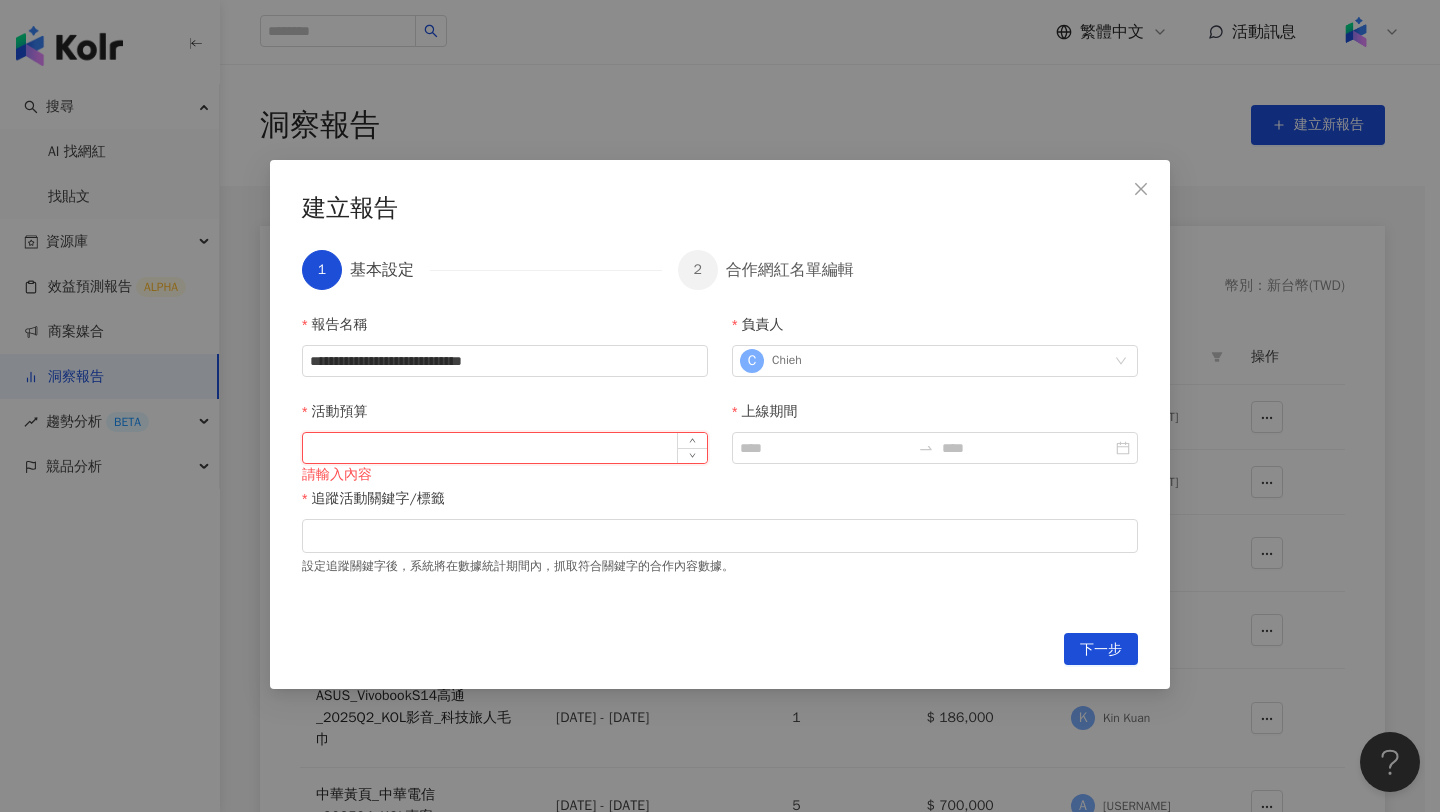 click on "活動預算" at bounding box center [505, 448] 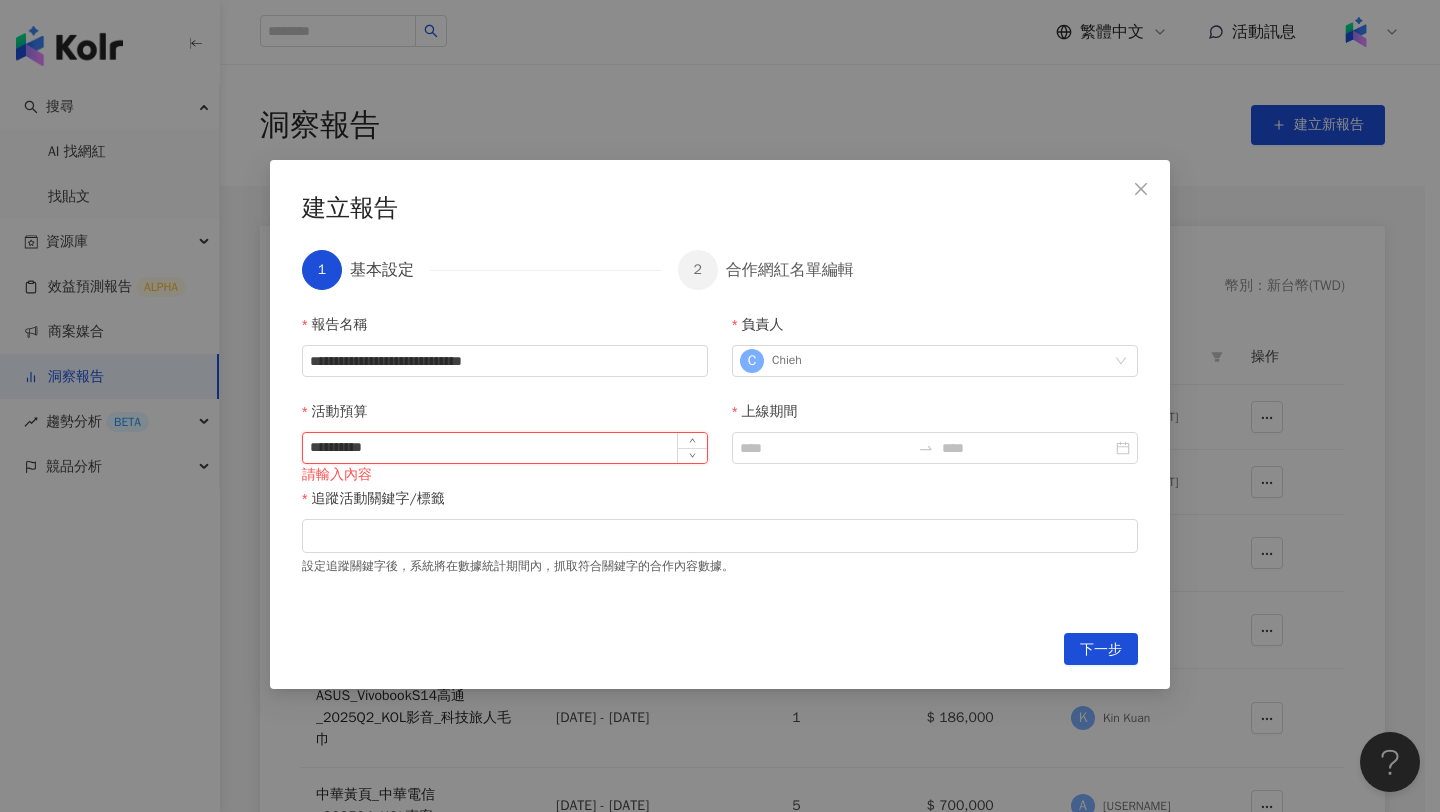 click on "**********" at bounding box center [505, 448] 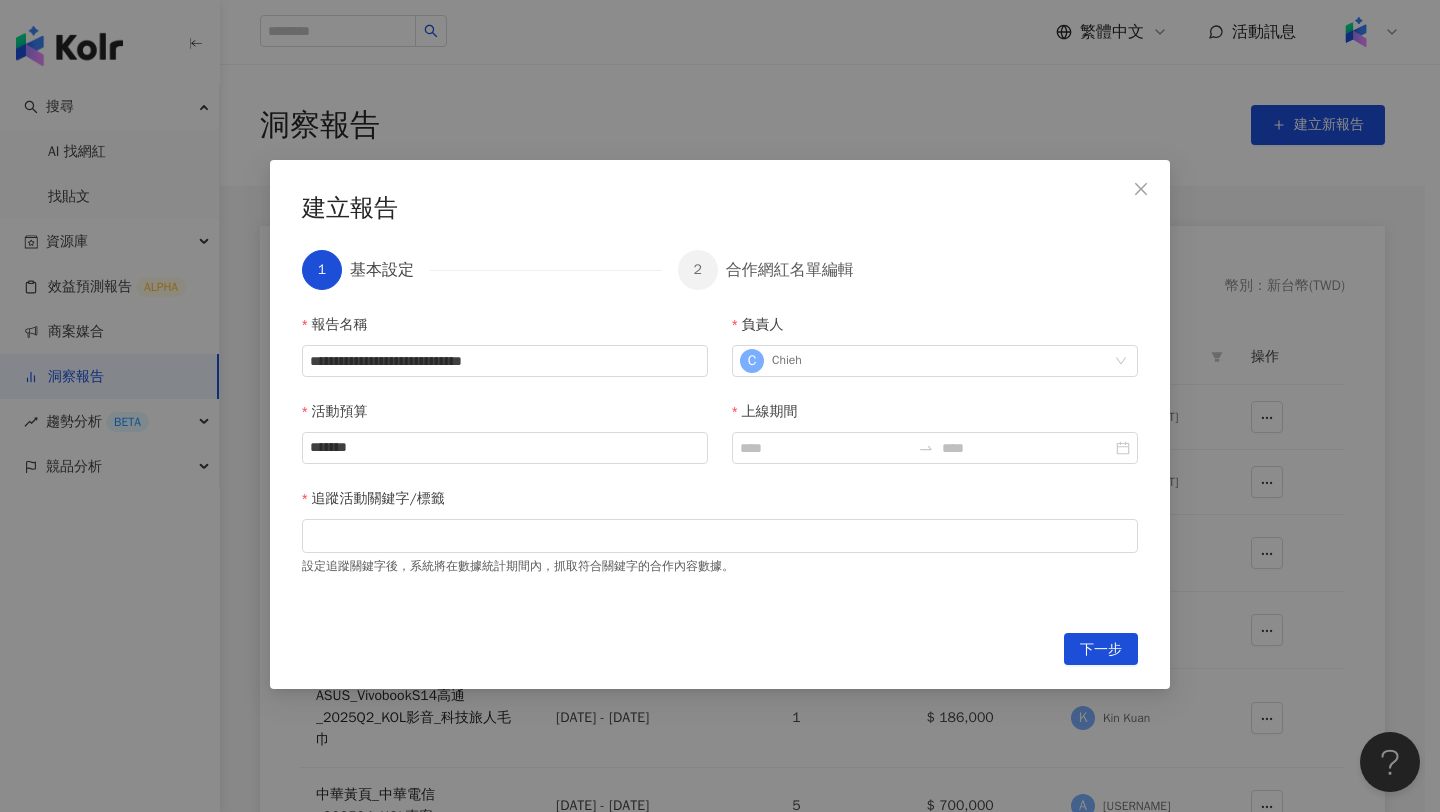 type on "******" 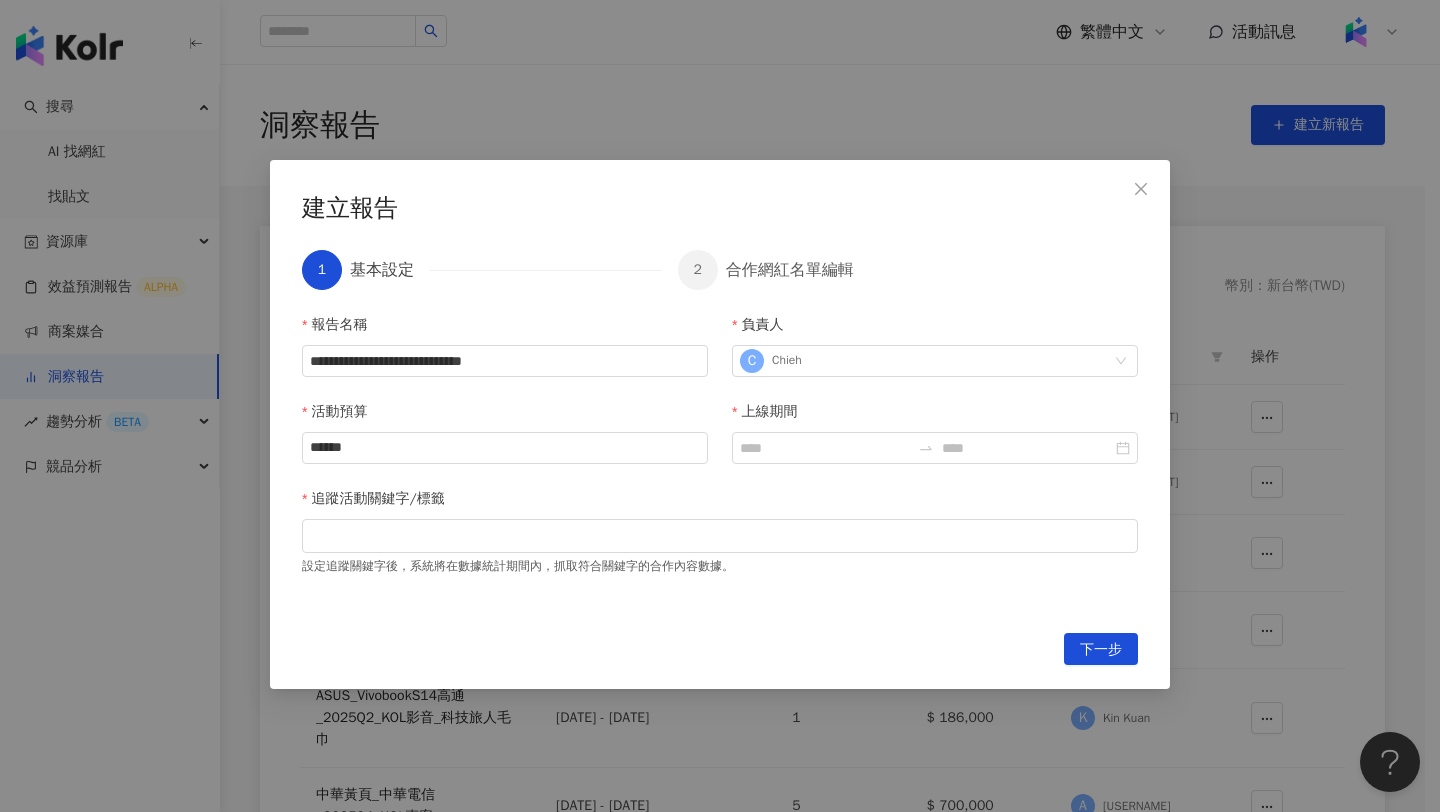 click on "**********" at bounding box center (720, 461) 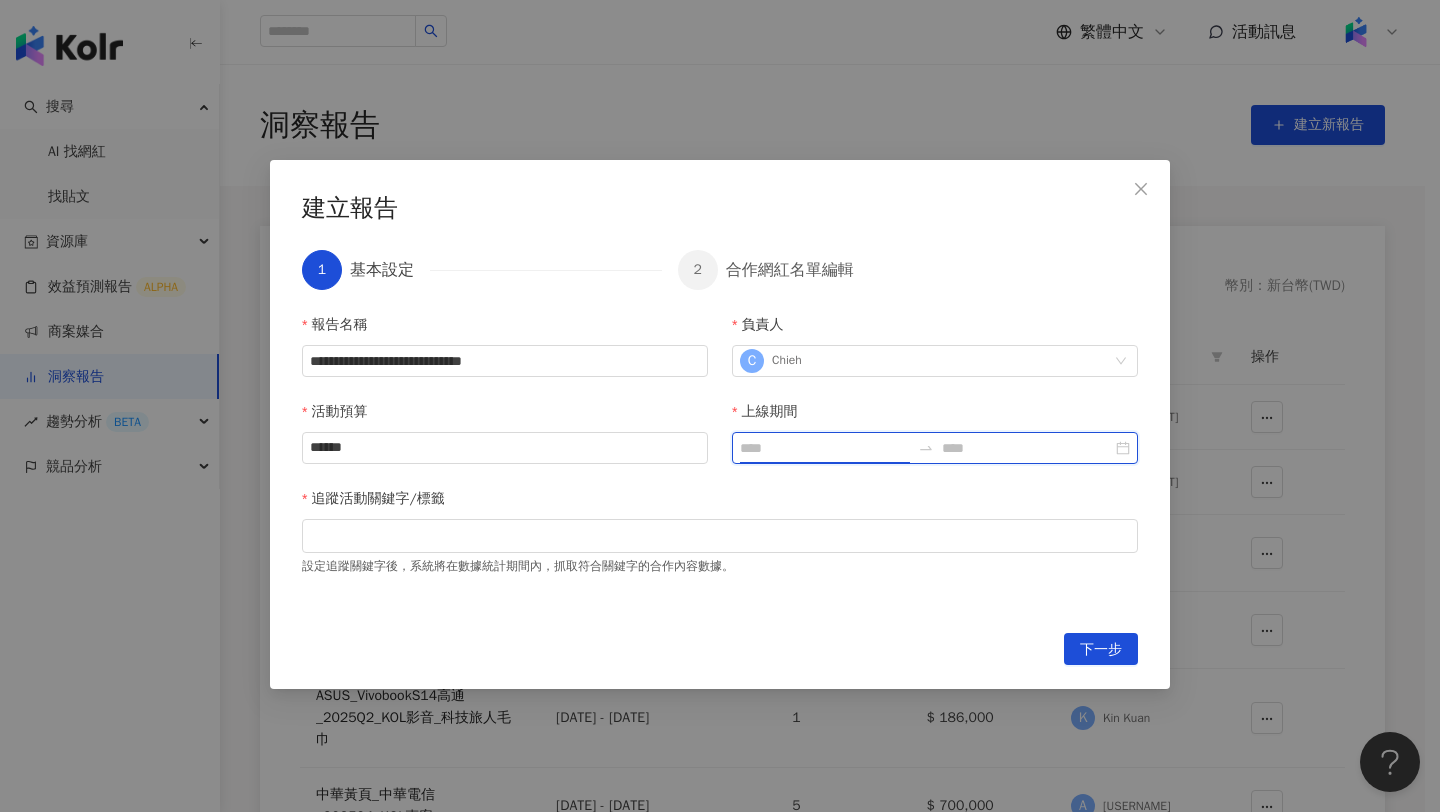 click on "上線期間" at bounding box center [825, 448] 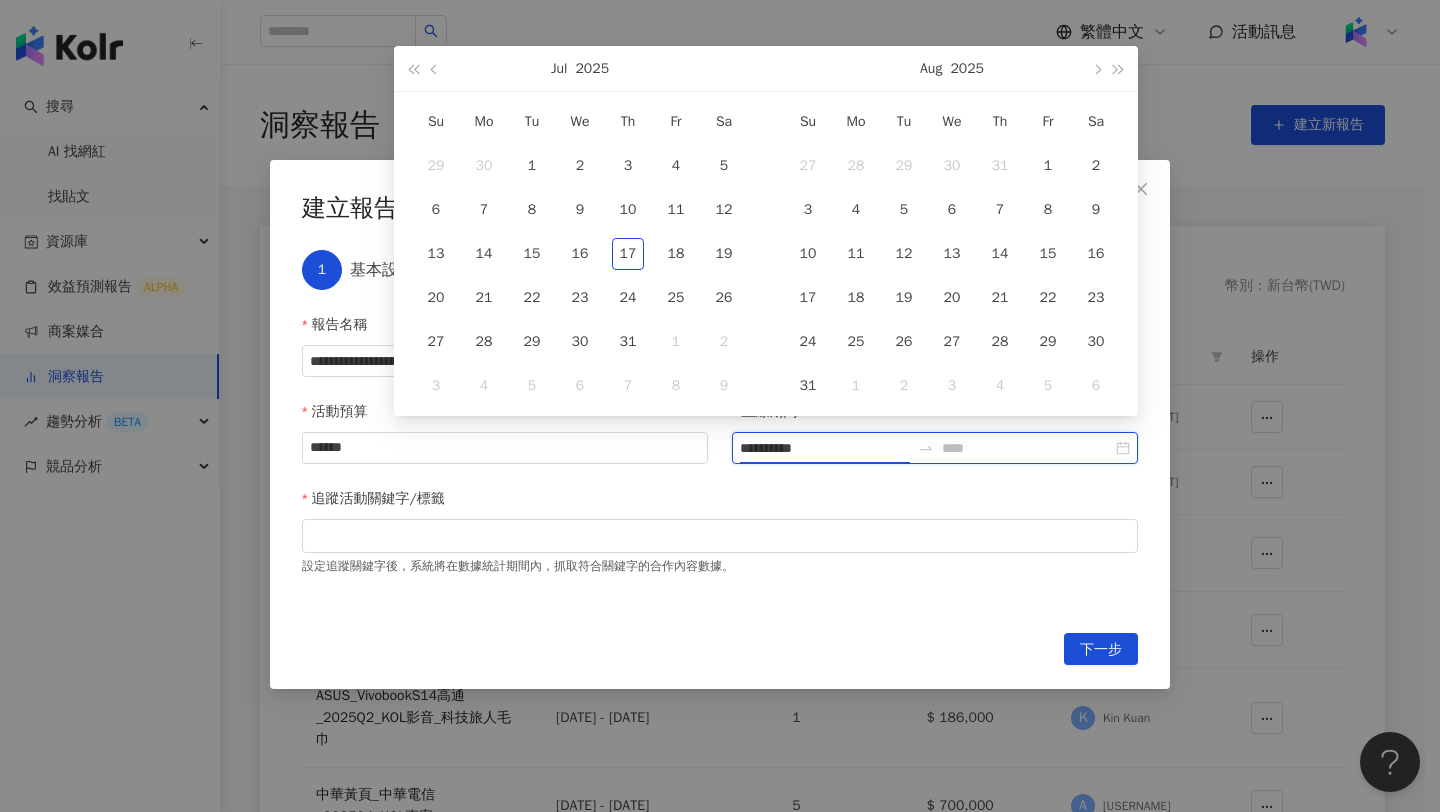 type on "**********" 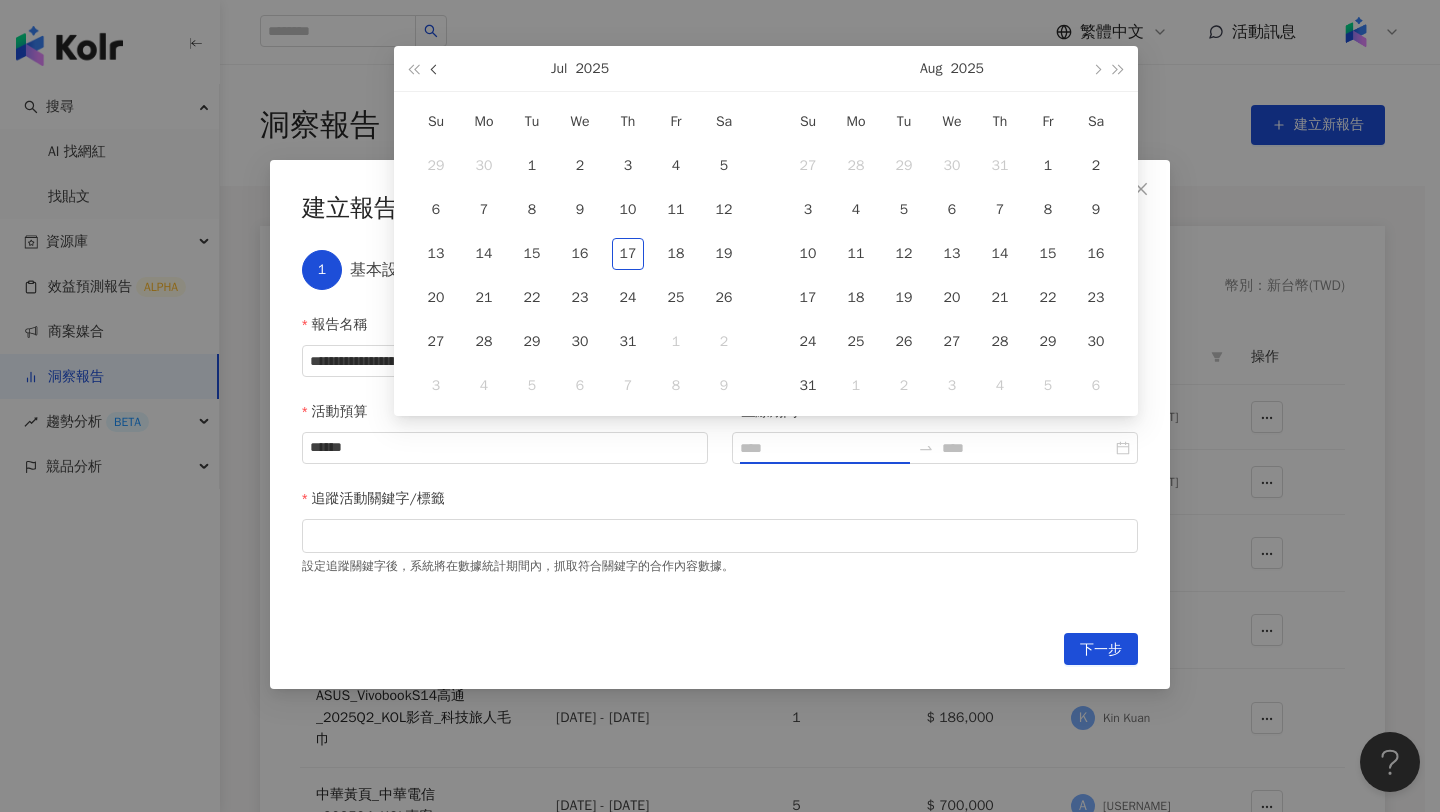 click at bounding box center (436, 69) 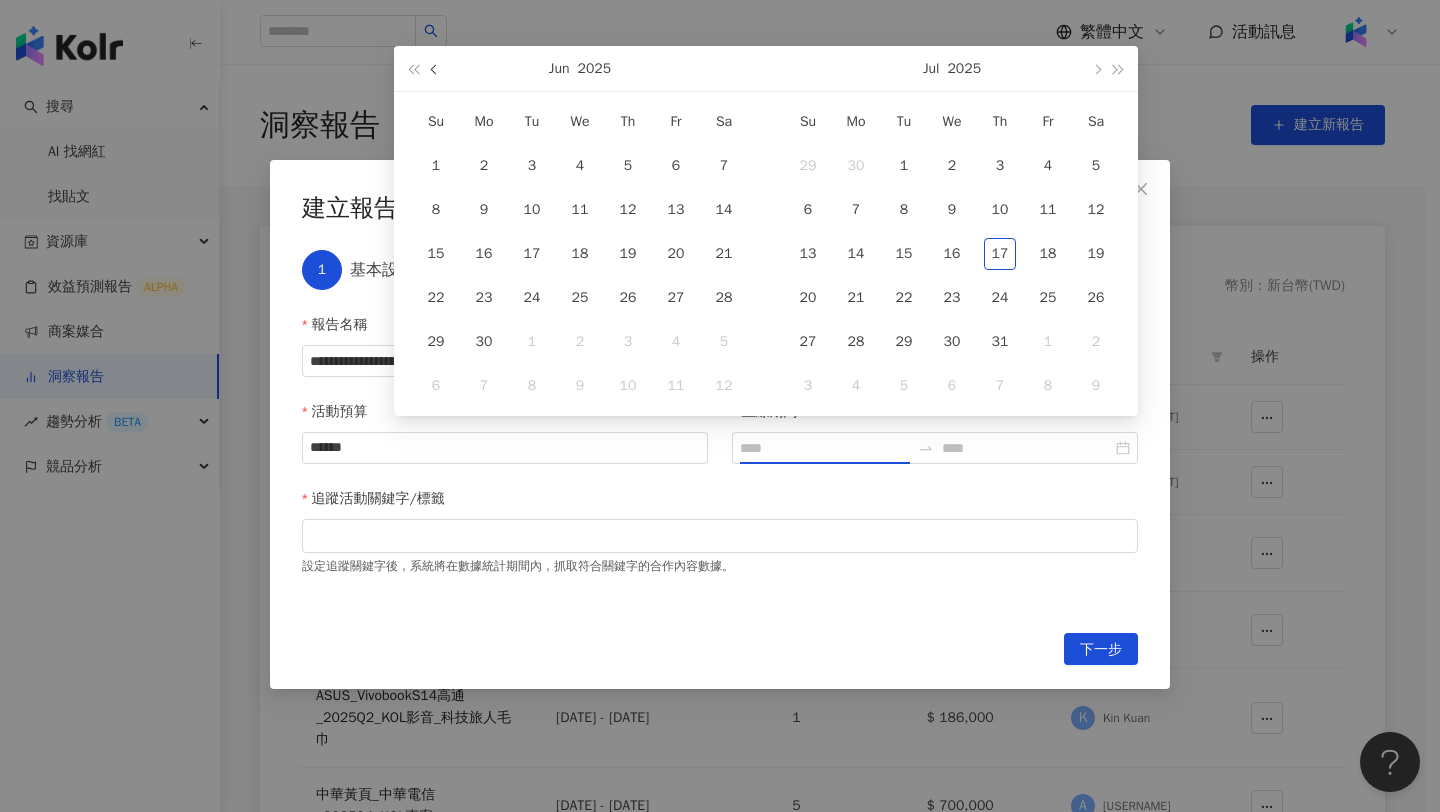 click at bounding box center (436, 69) 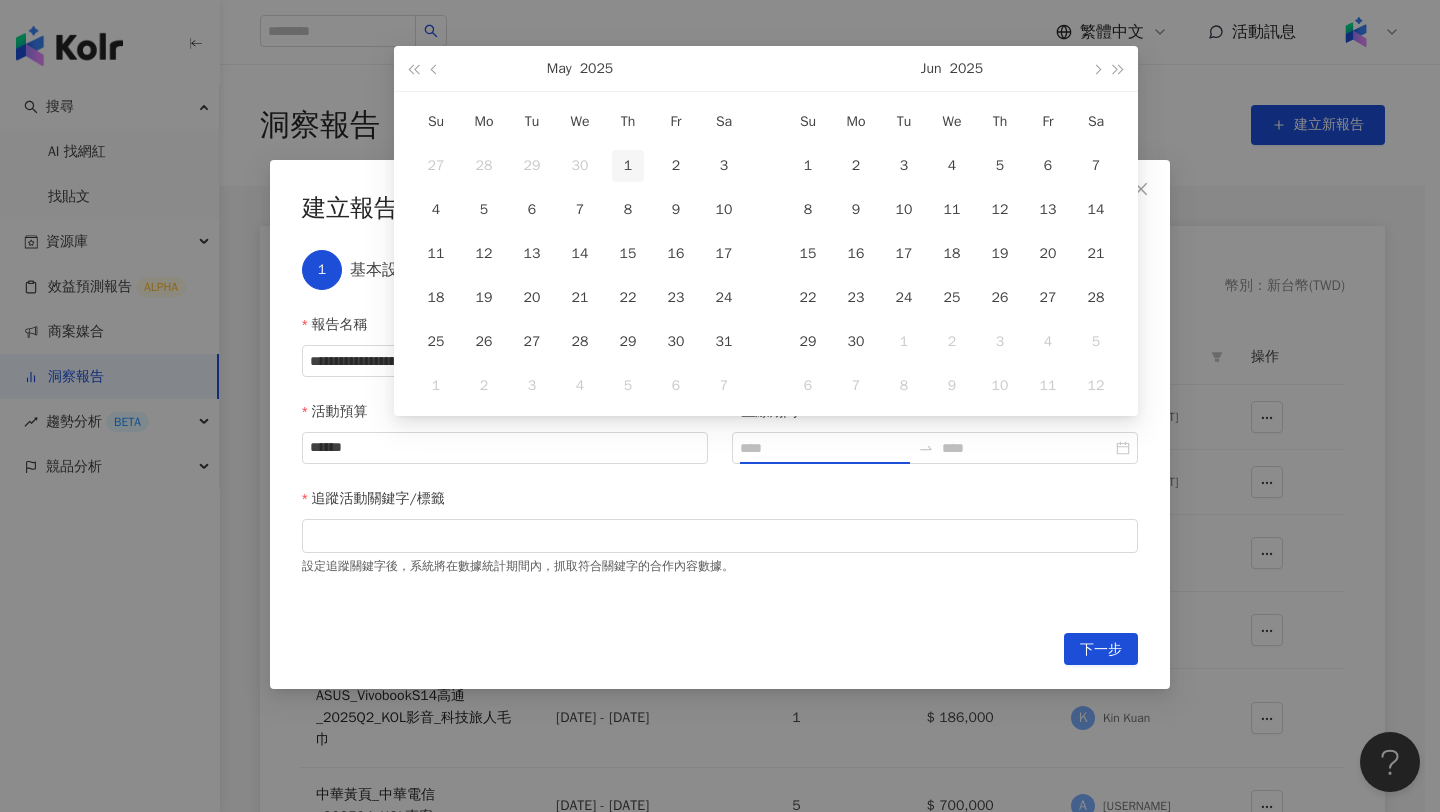 type on "**********" 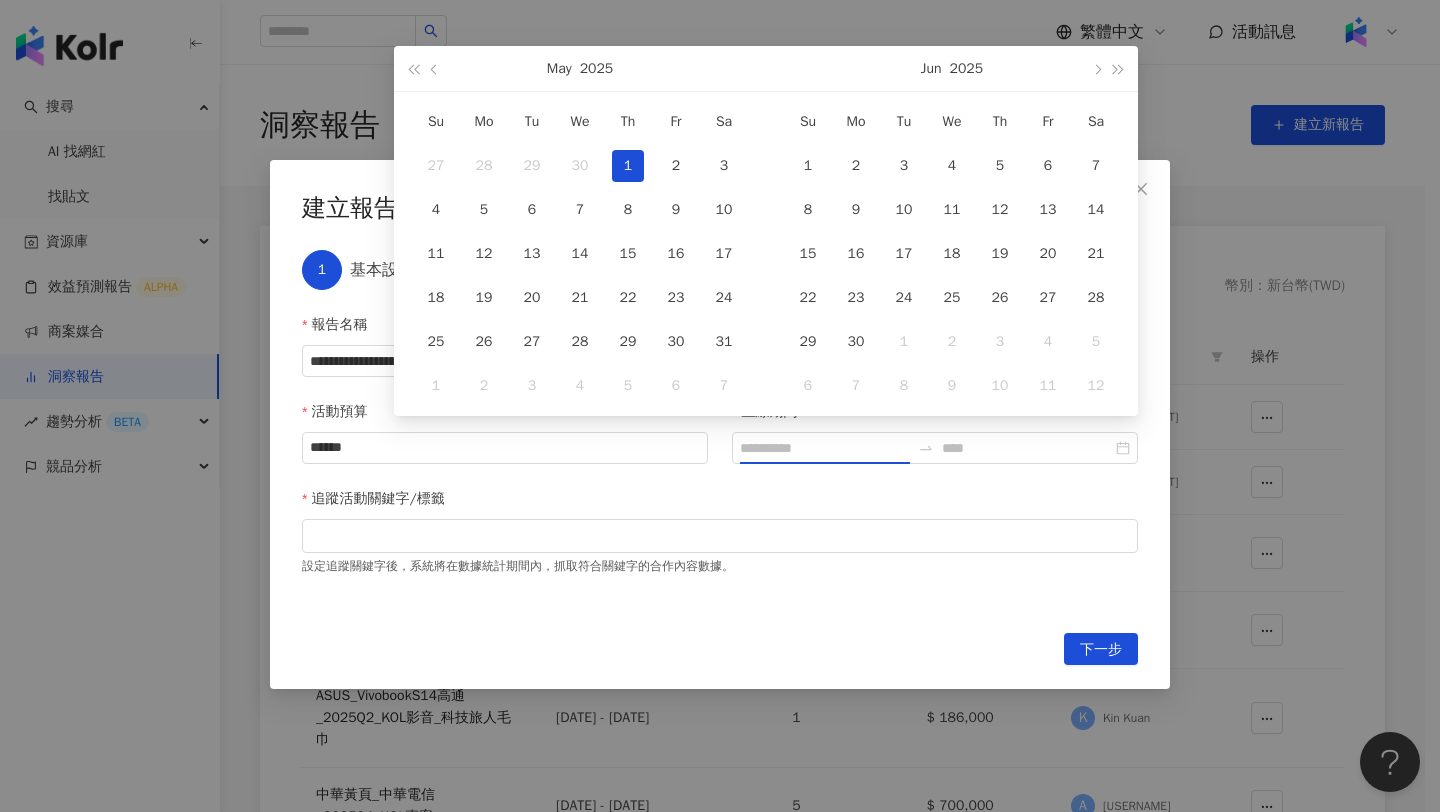 click on "1" at bounding box center (628, 166) 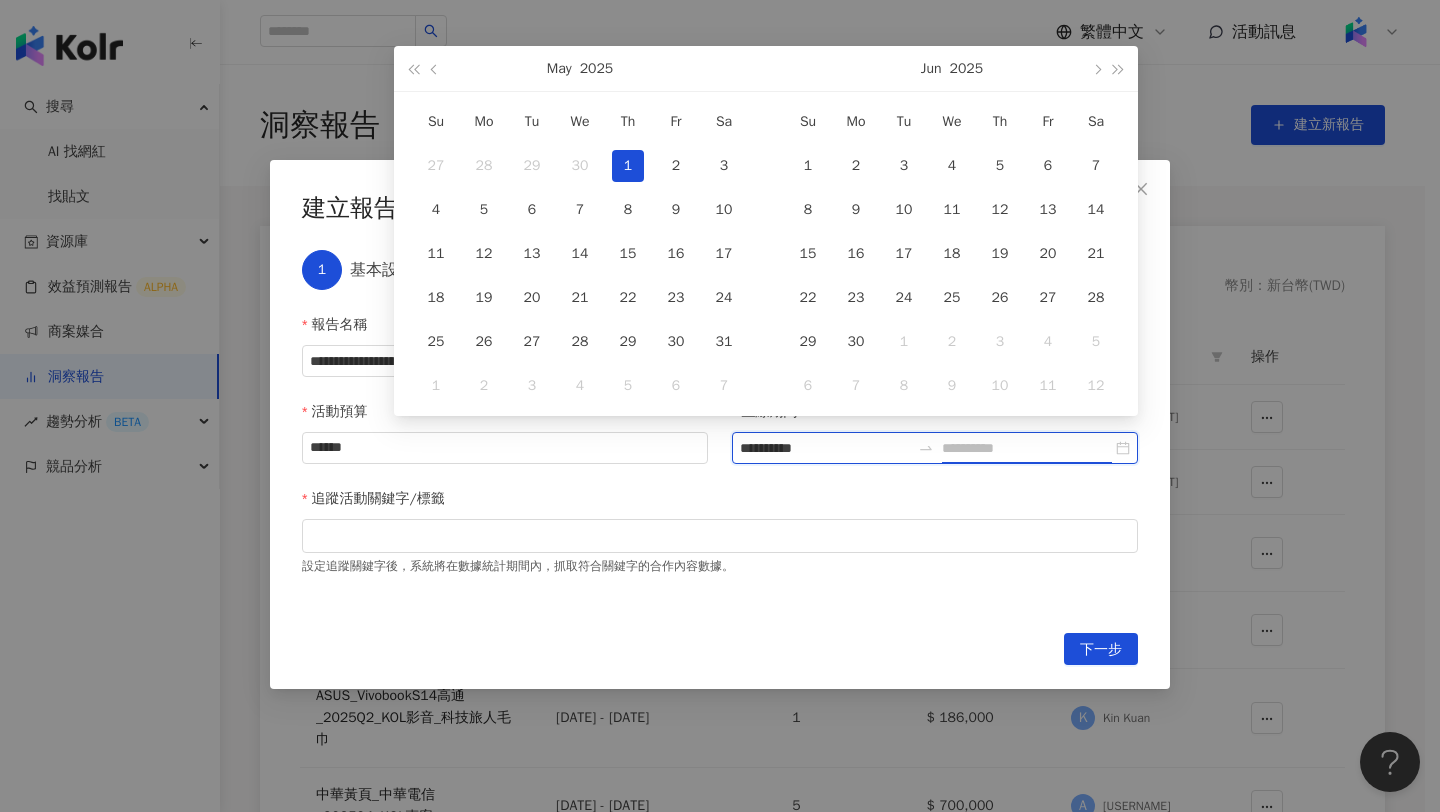 type on "**********" 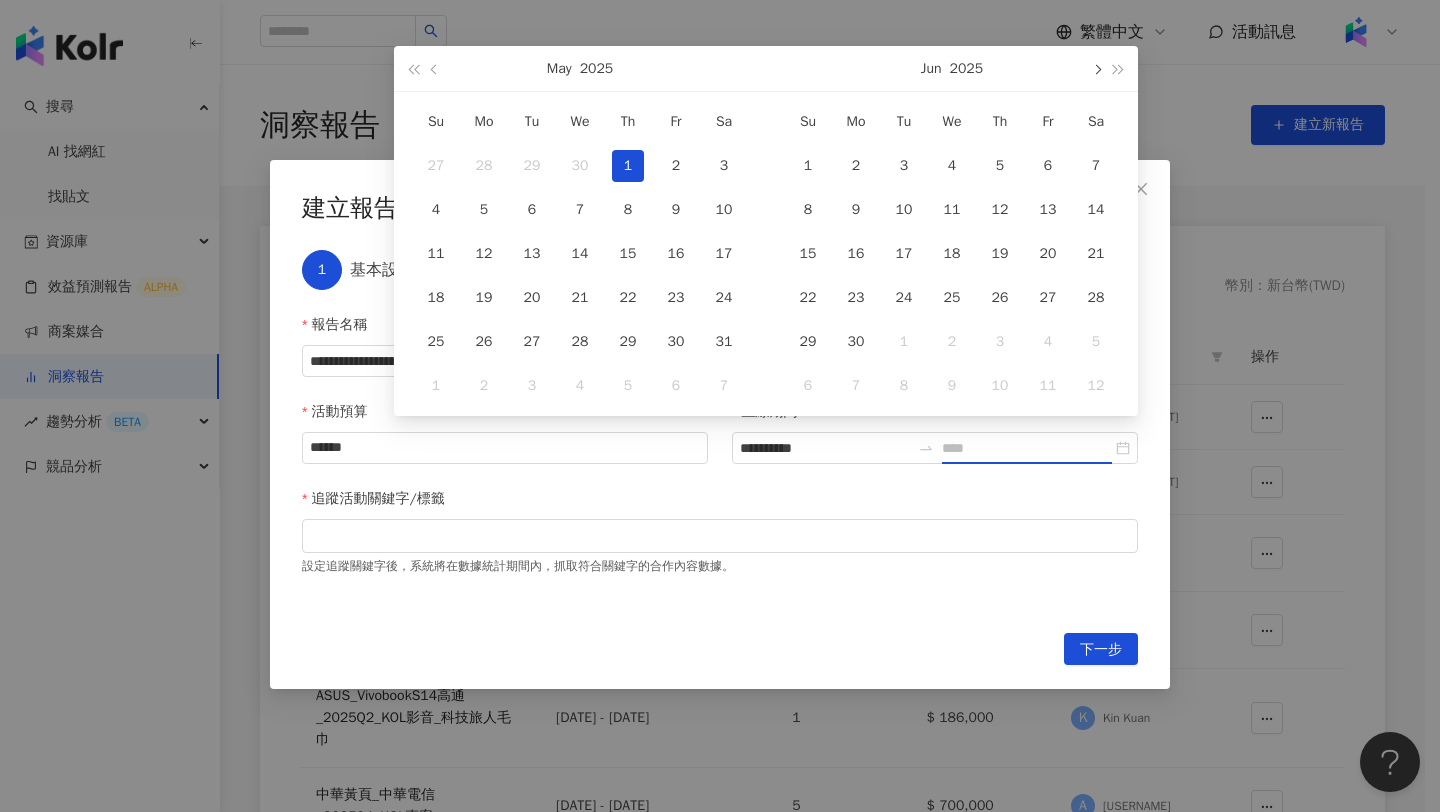 click at bounding box center (1096, 69) 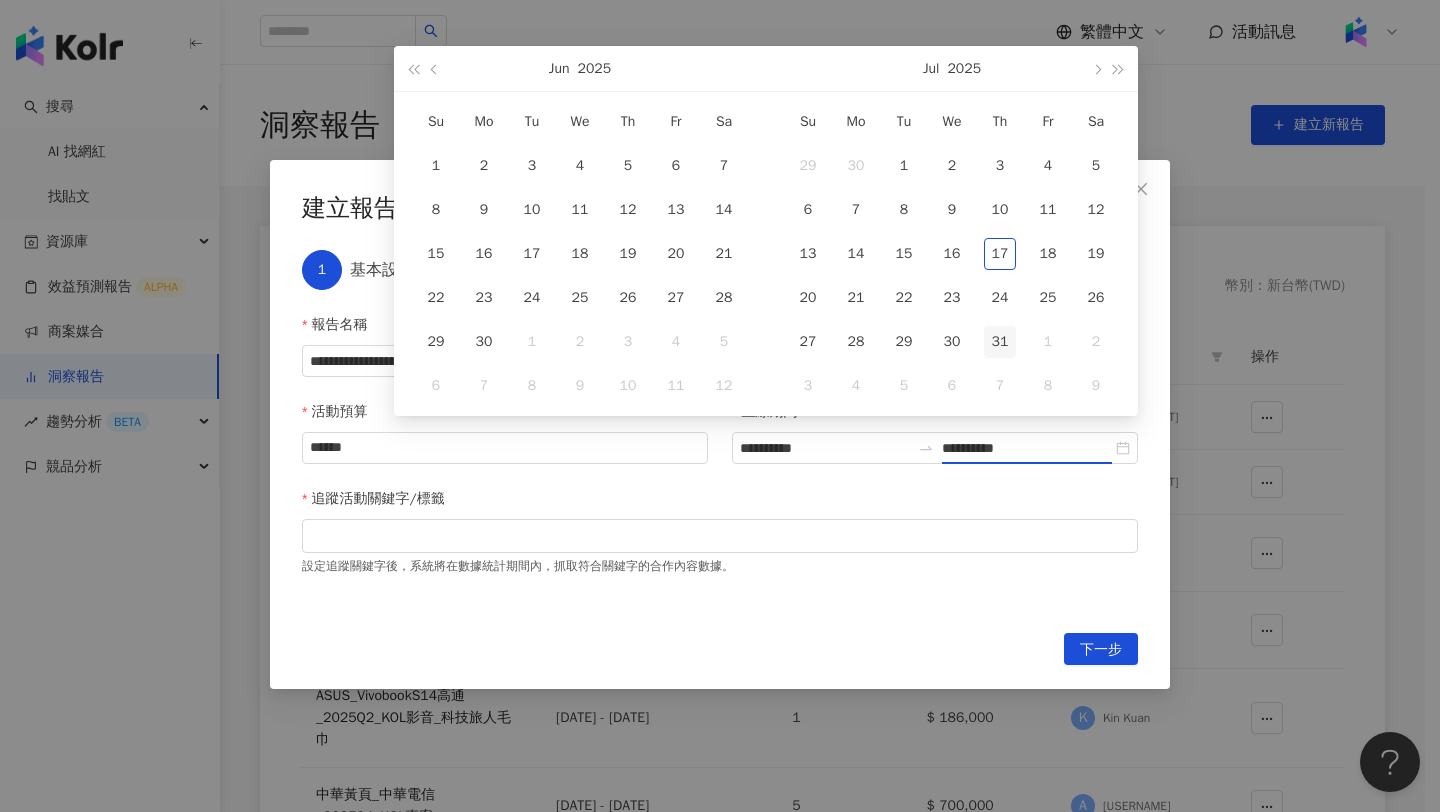 type on "**********" 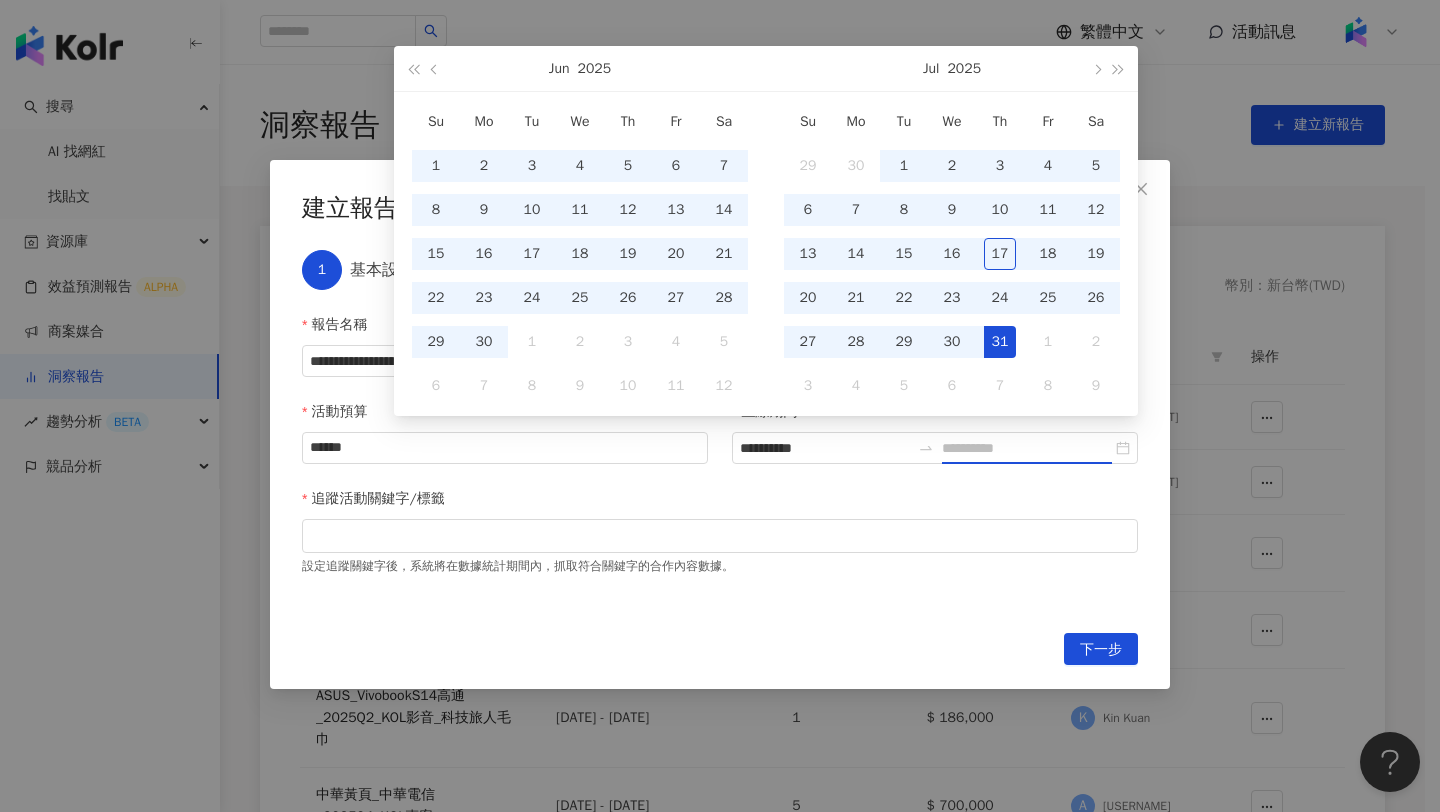 click on "31" at bounding box center [1000, 342] 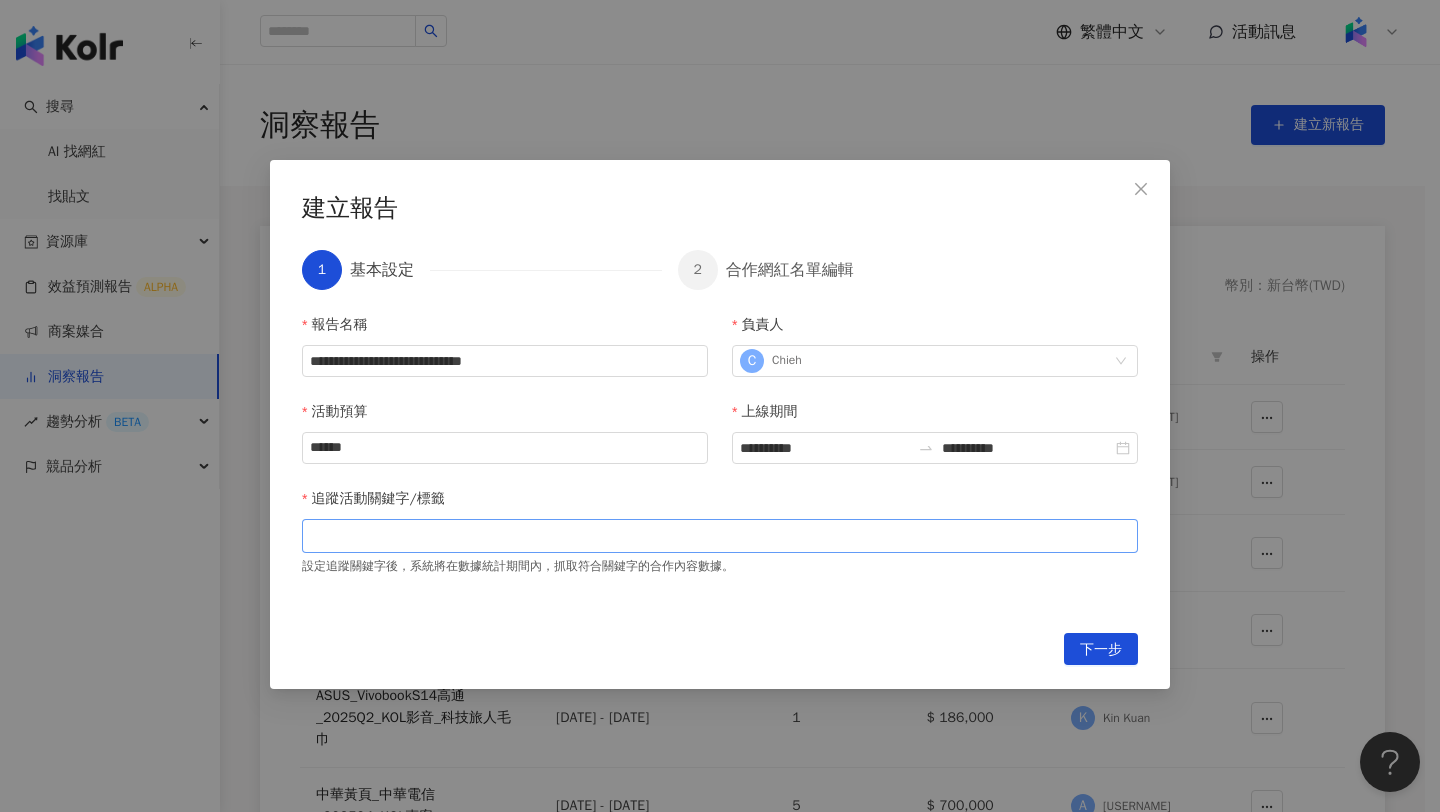 click at bounding box center [720, 535] 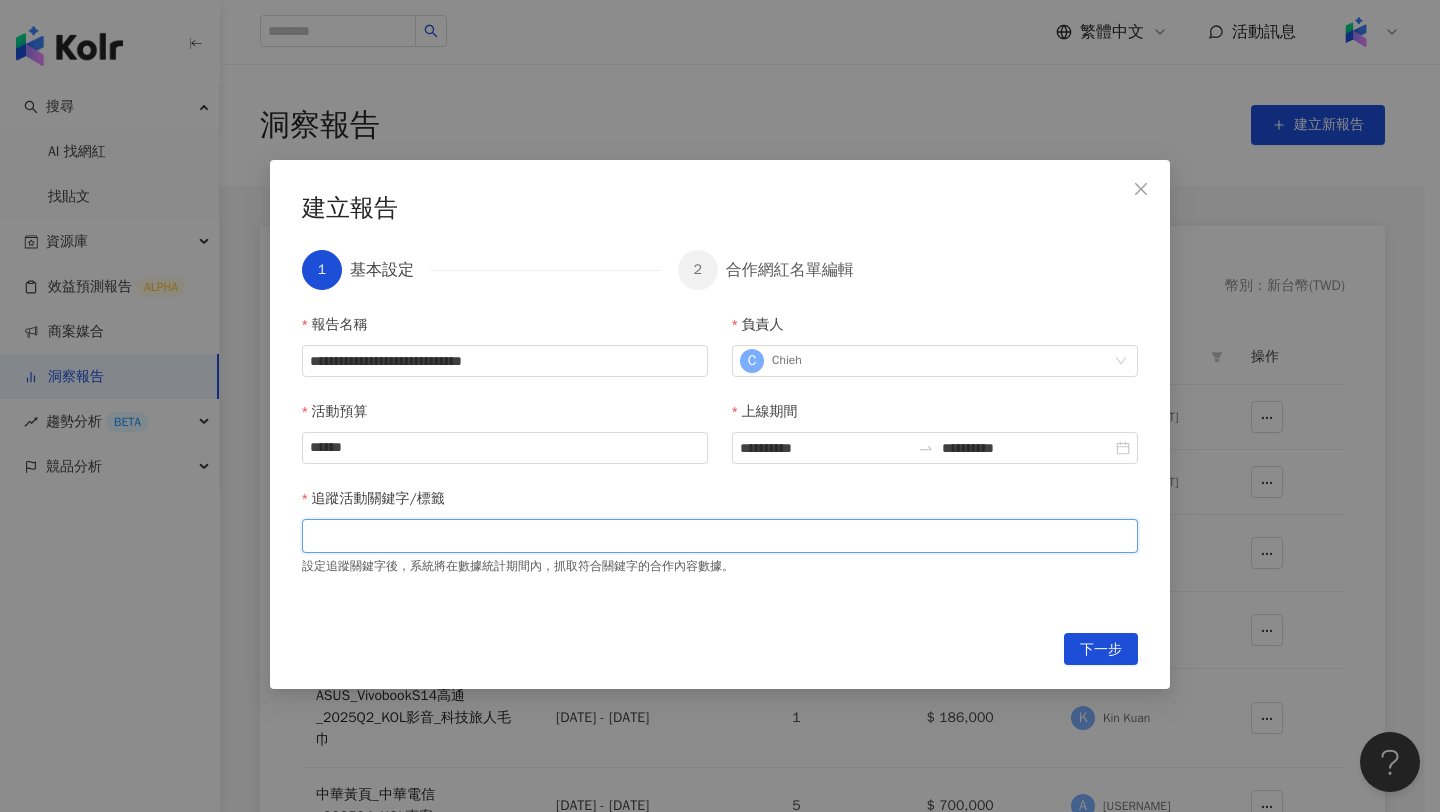 paste on "****" 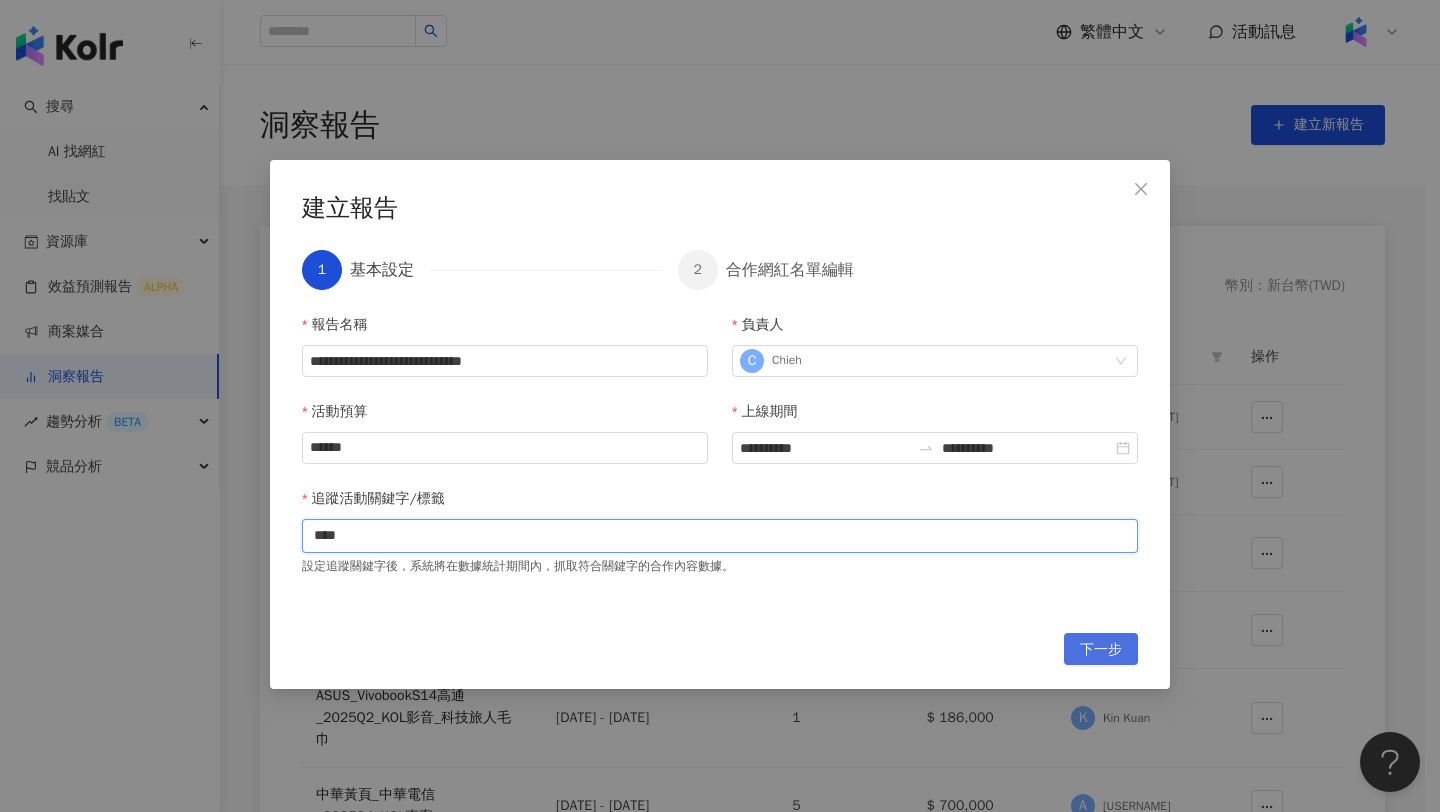 type on "****" 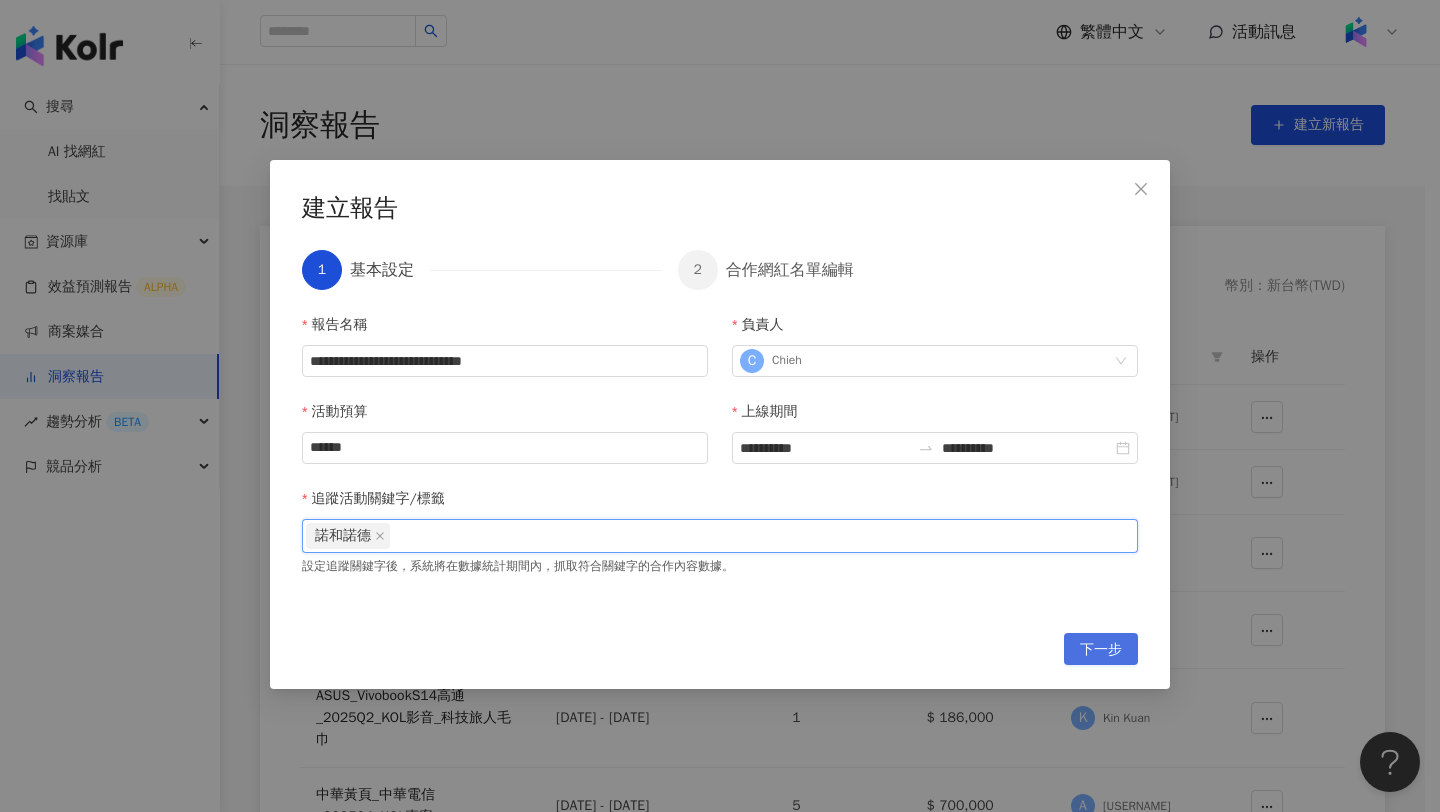 click on "下一步" at bounding box center [1101, 650] 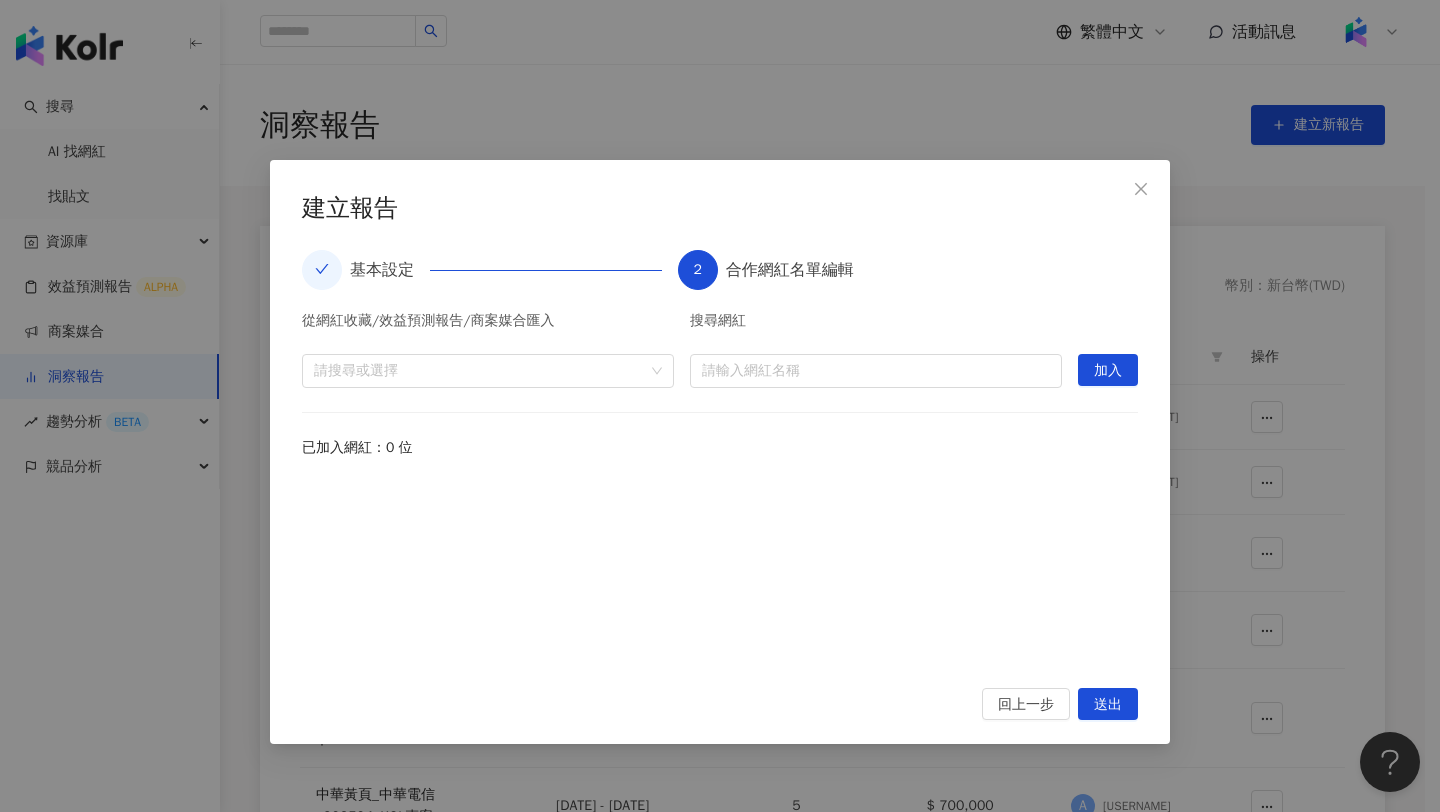 click on "從網紅收藏/效益預測報告/商案媒合匯入   請搜尋或選擇" at bounding box center (488, 351) 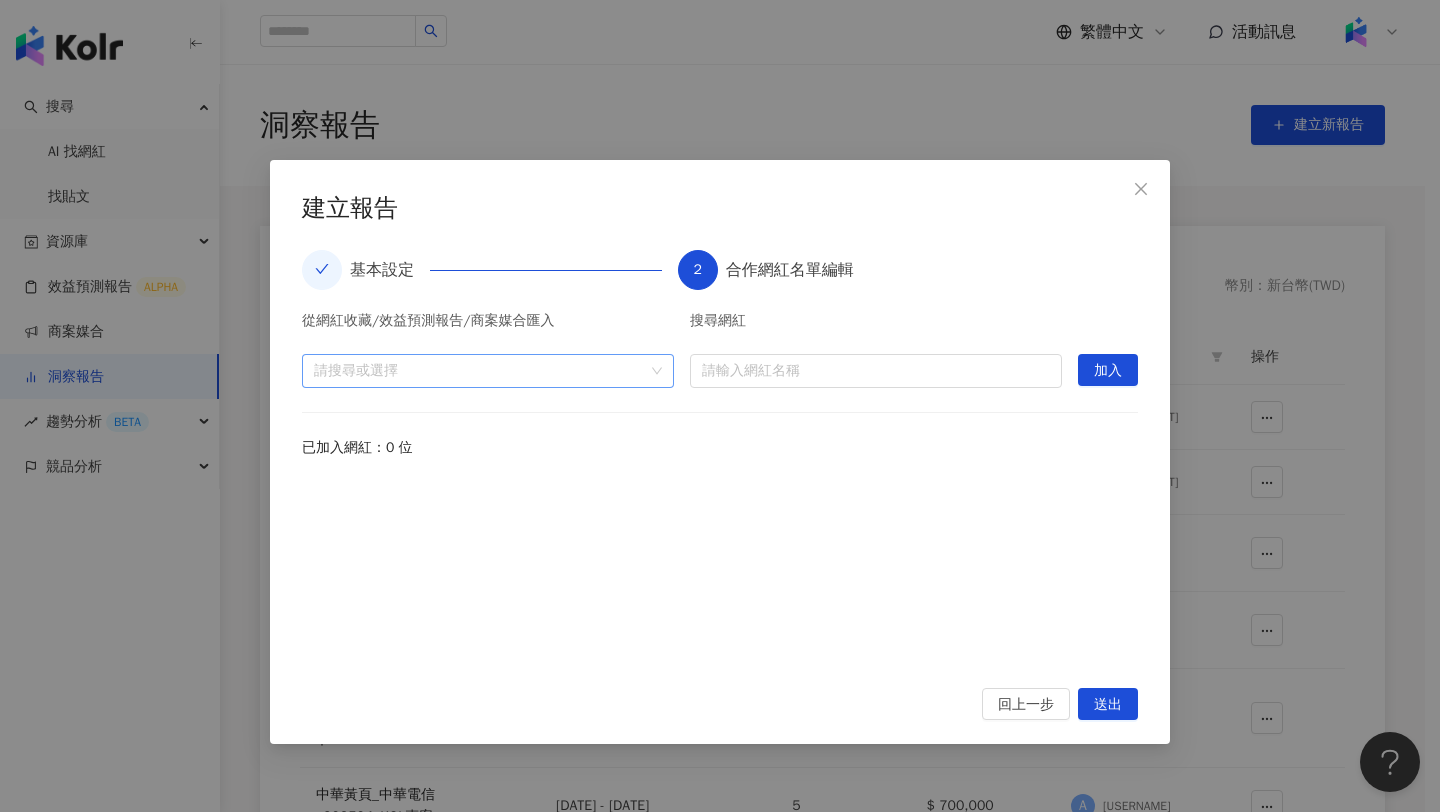 click at bounding box center (477, 370) 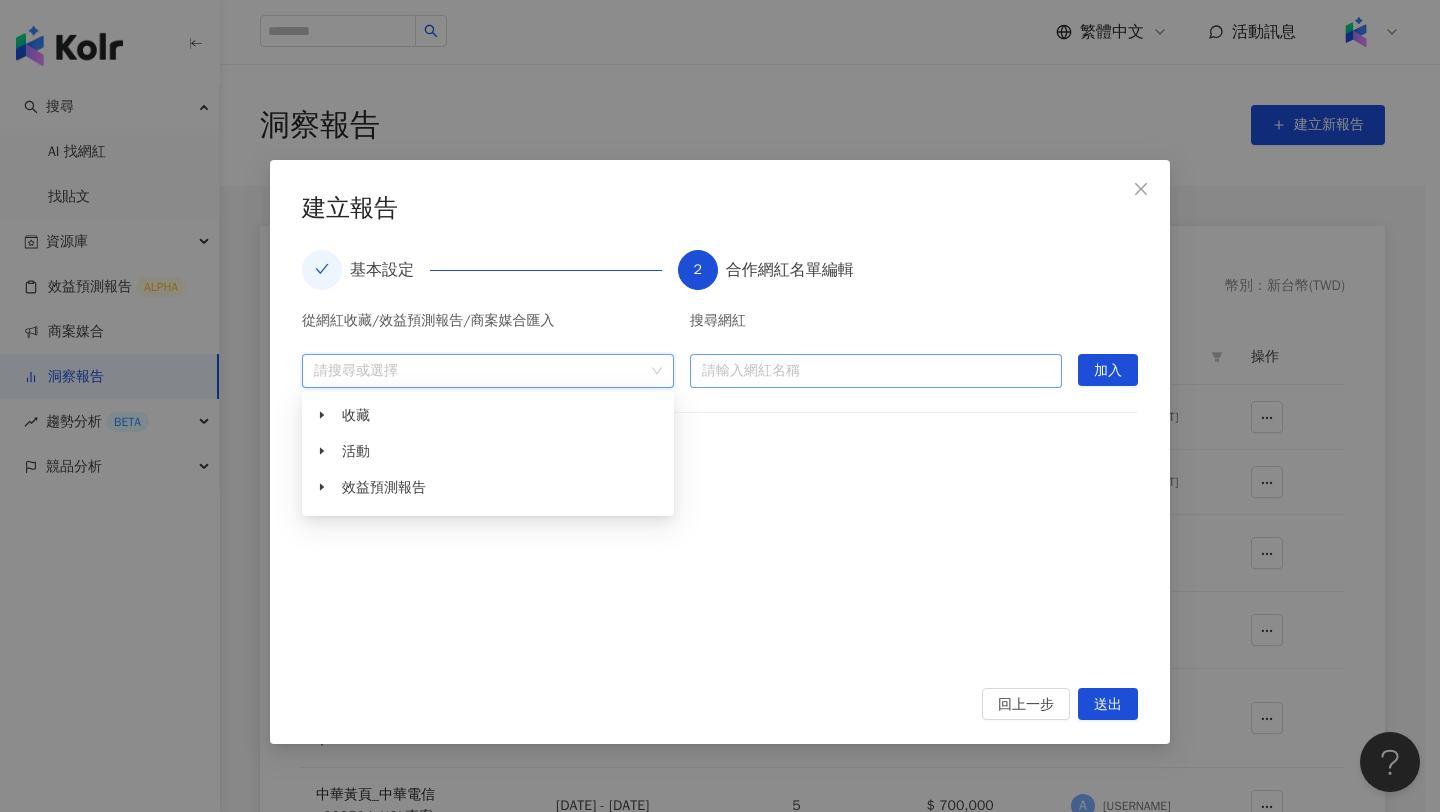 click at bounding box center (876, 371) 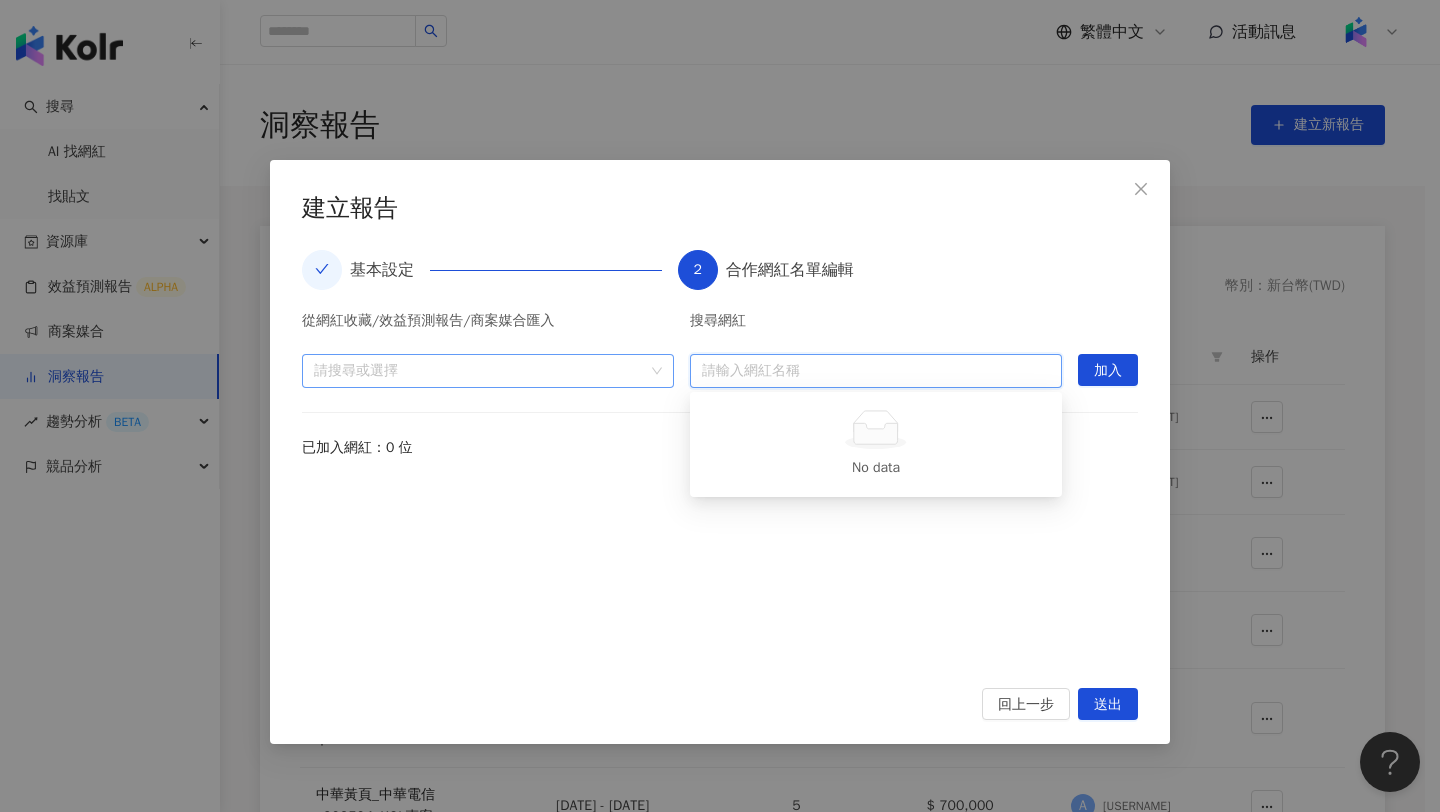 click on "請搜尋或選擇" at bounding box center [488, 371] 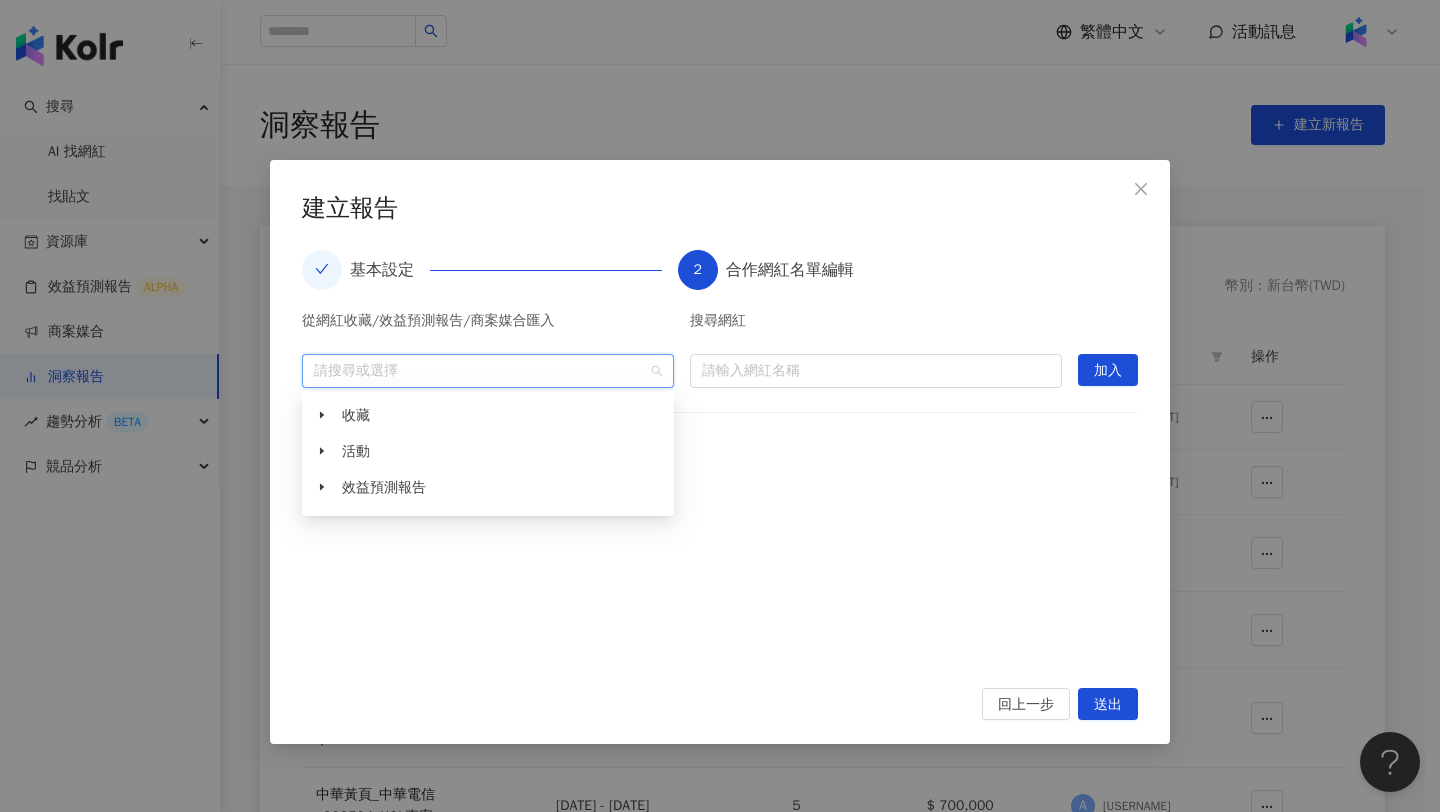 paste on "****" 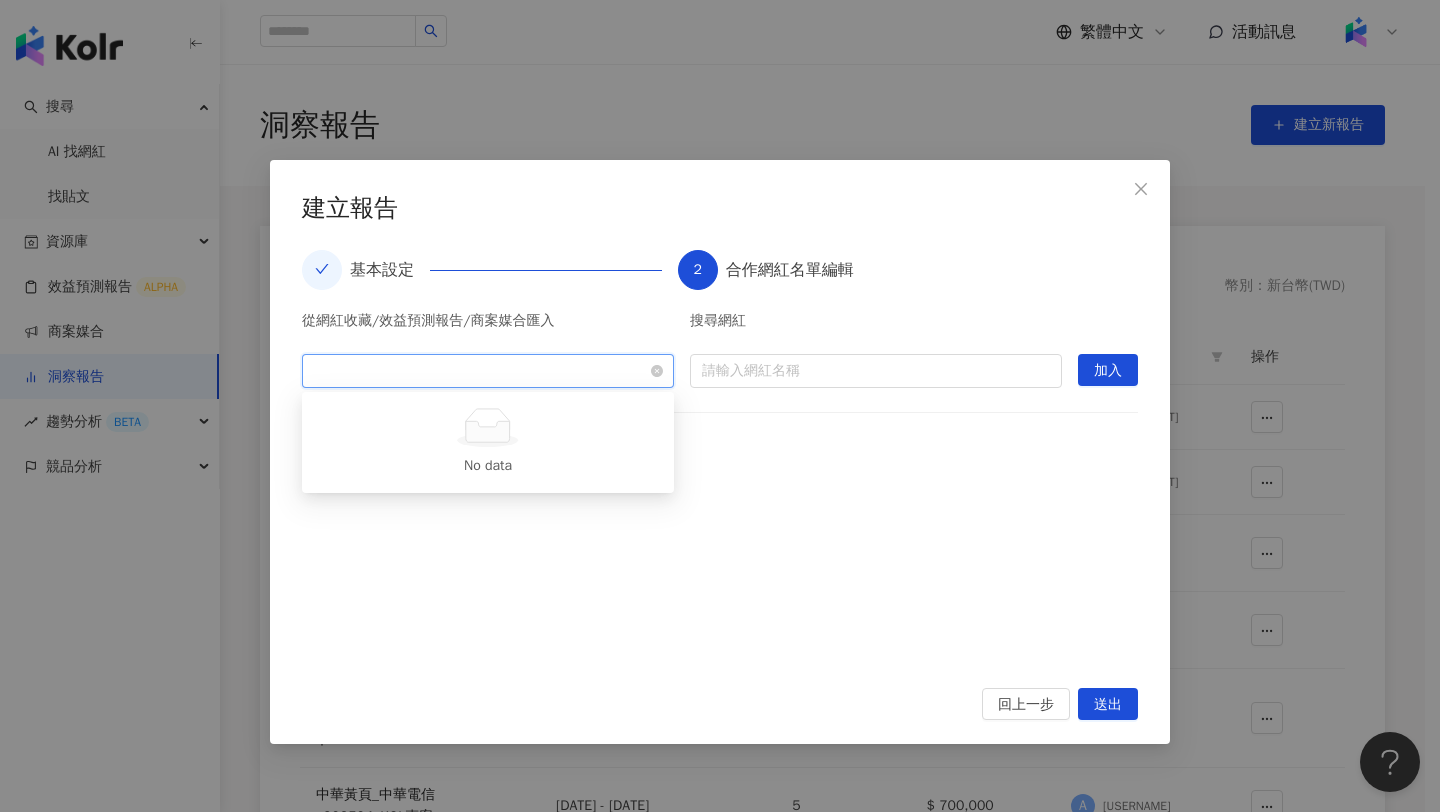 click on "諾和諾德" at bounding box center [488, 371] 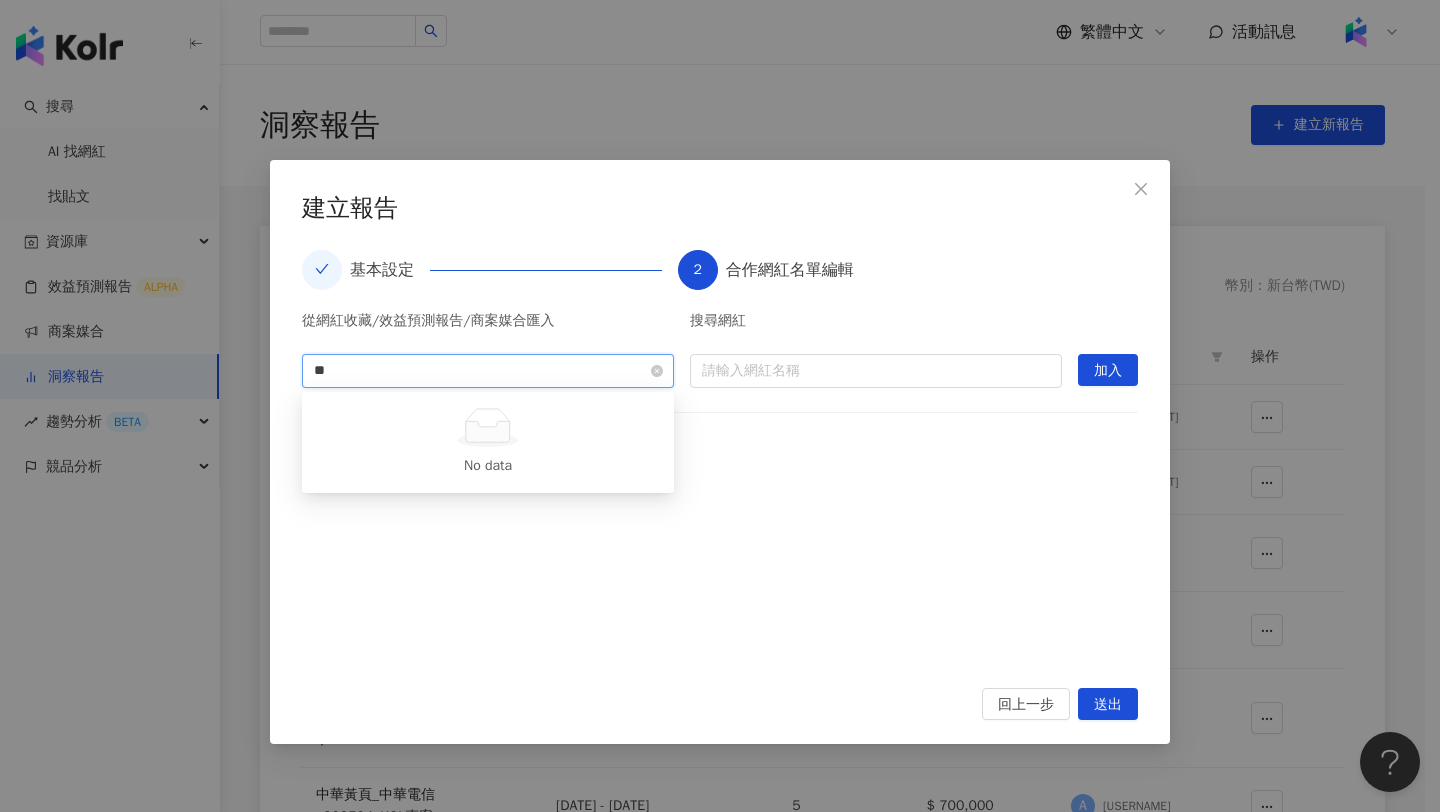 type on "*" 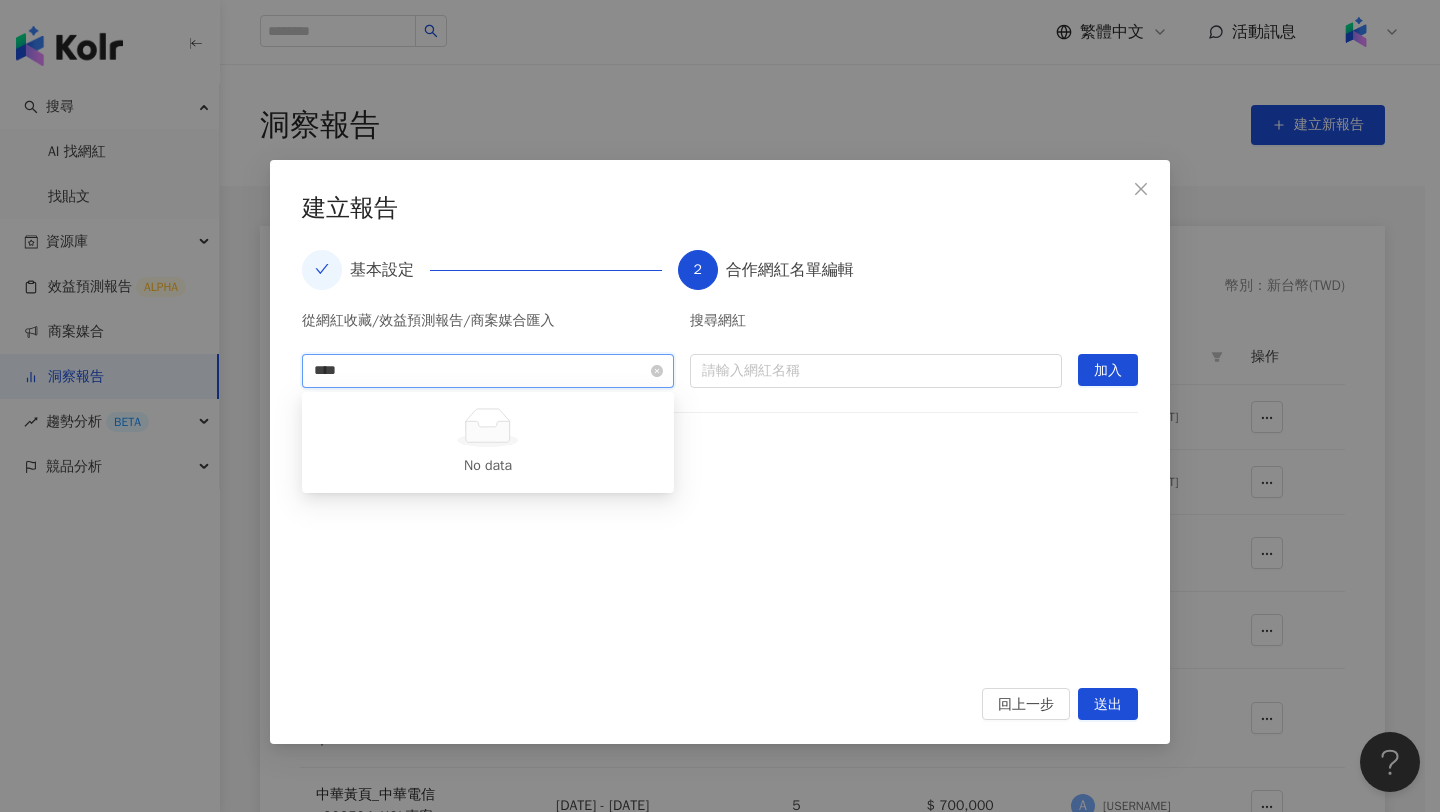 type on "**" 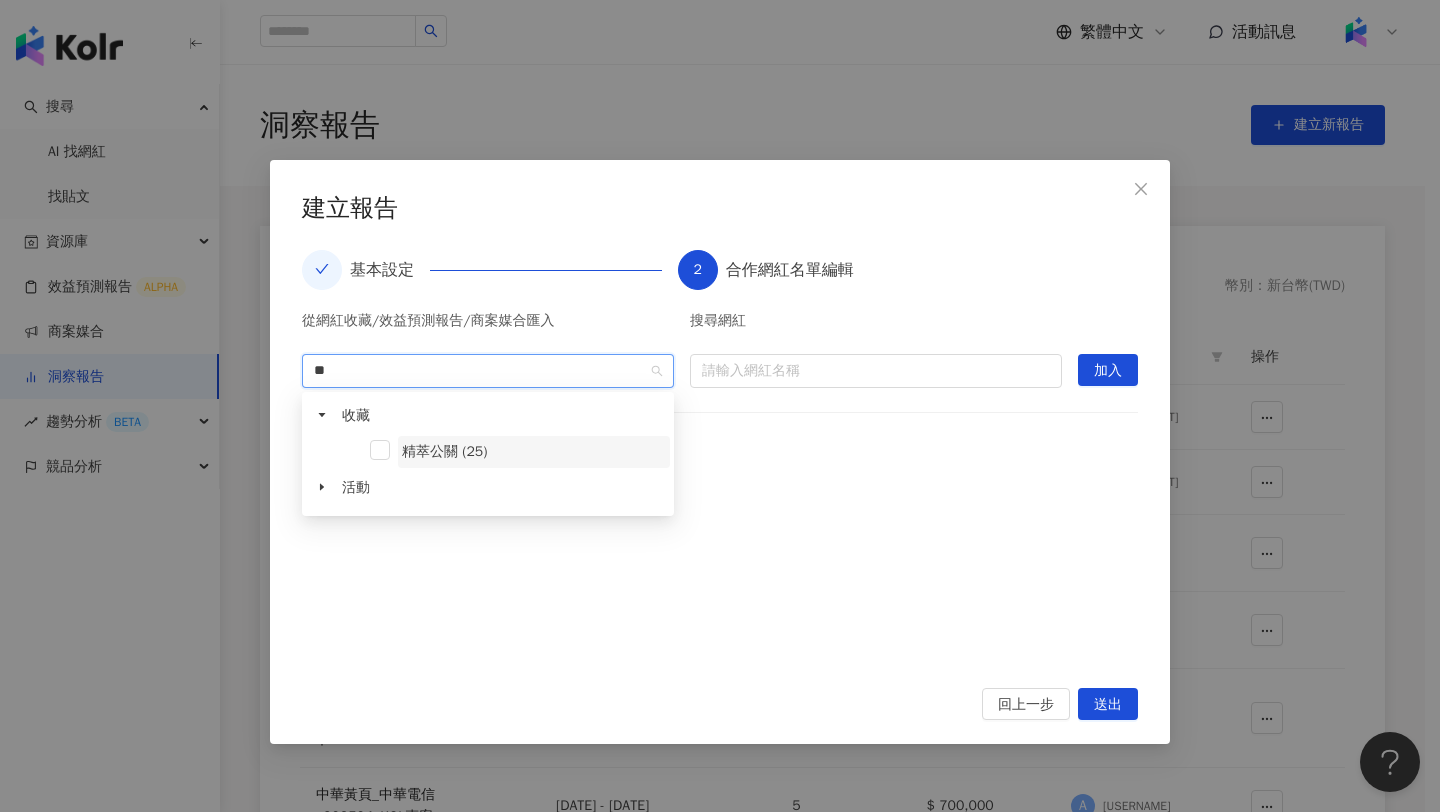 click on "精萃公關 (25)" at bounding box center [444, 451] 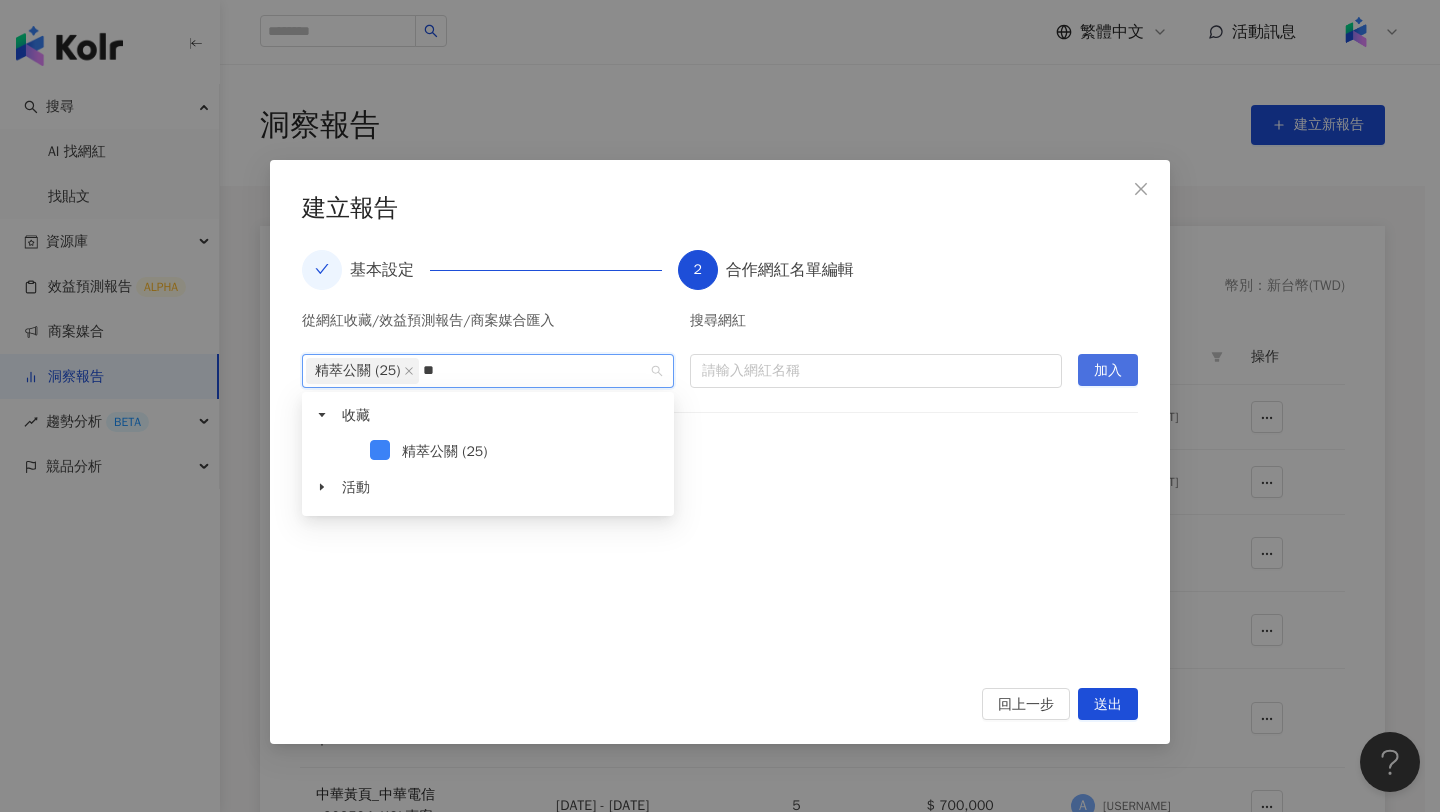 type 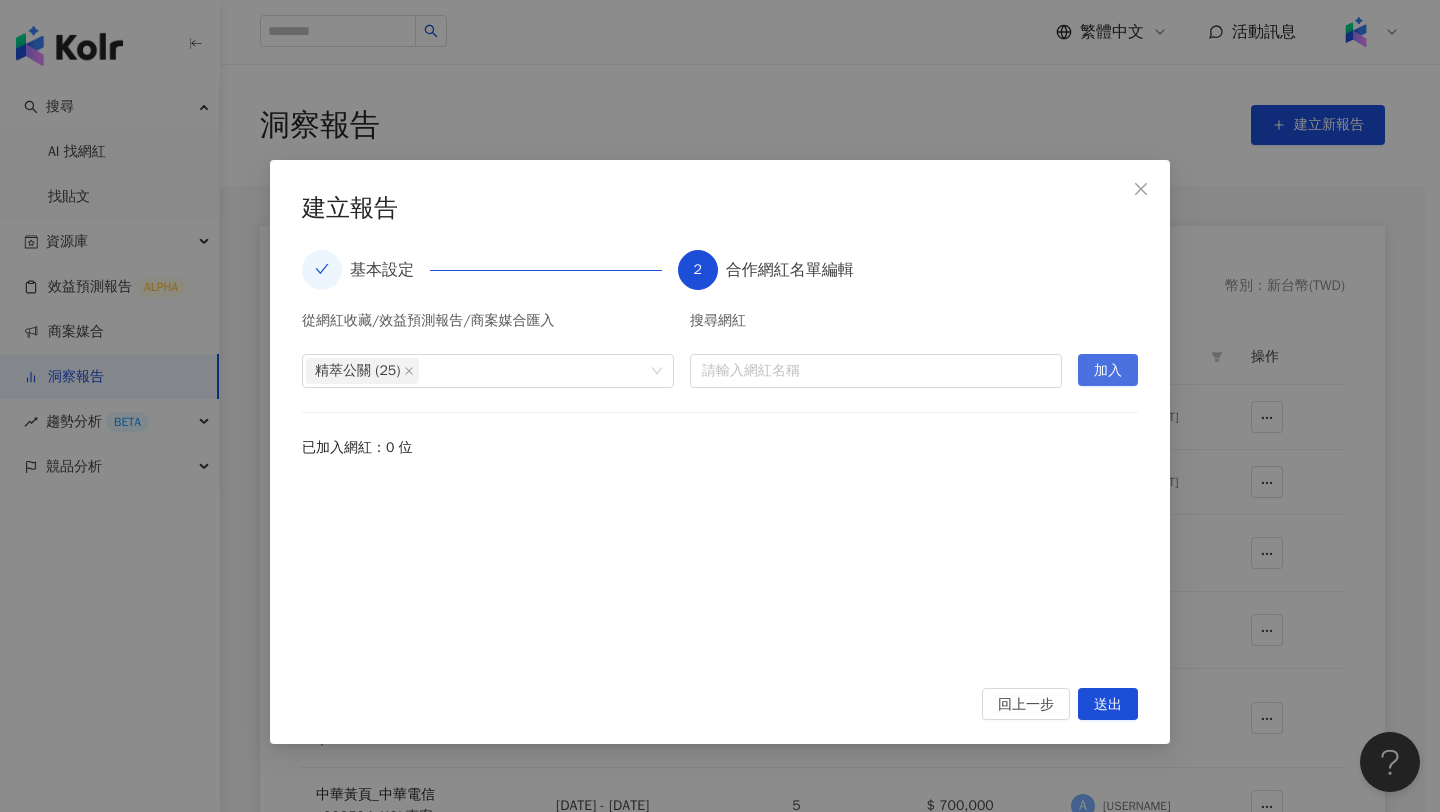 click on "加入" at bounding box center (1108, 371) 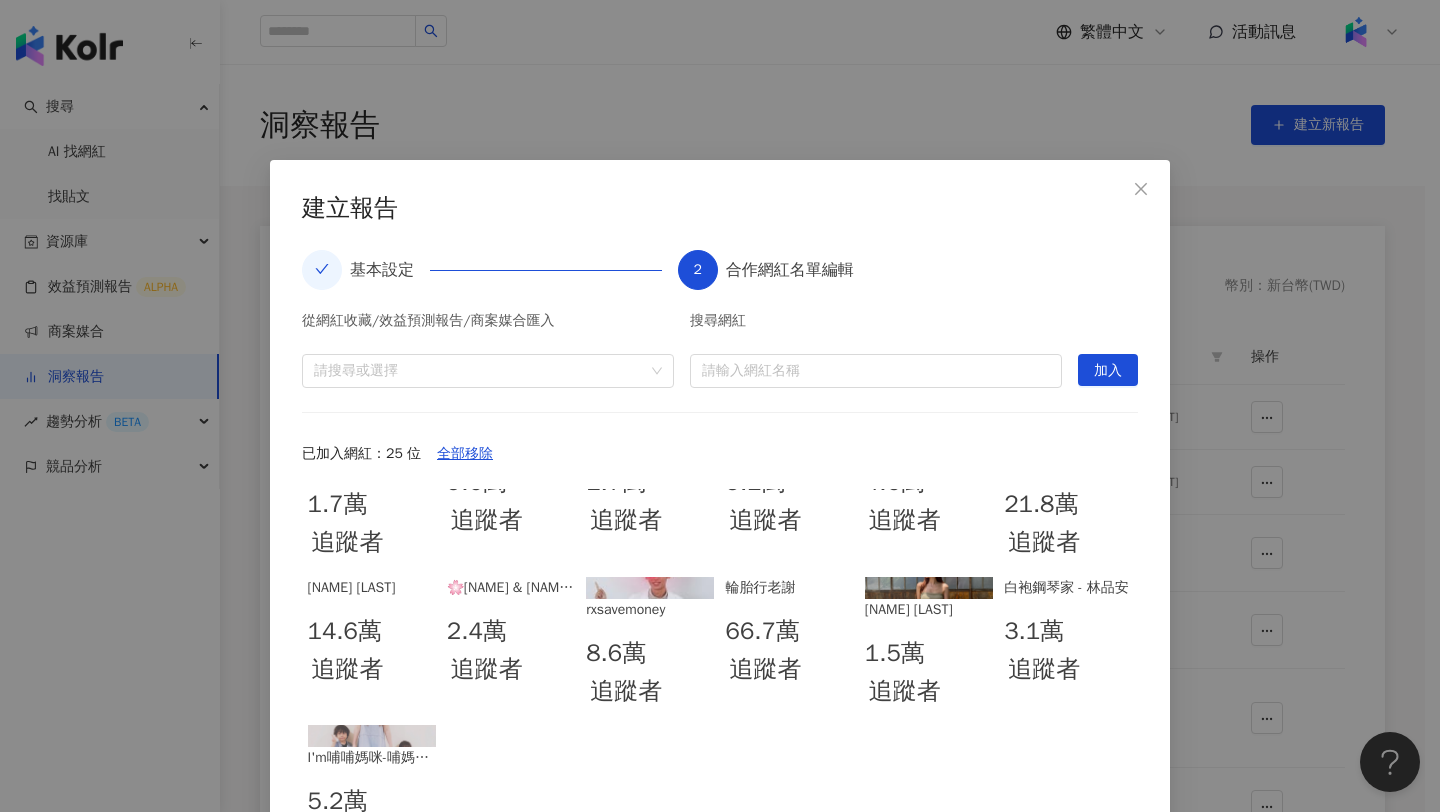 scroll, scrollTop: 0, scrollLeft: 0, axis: both 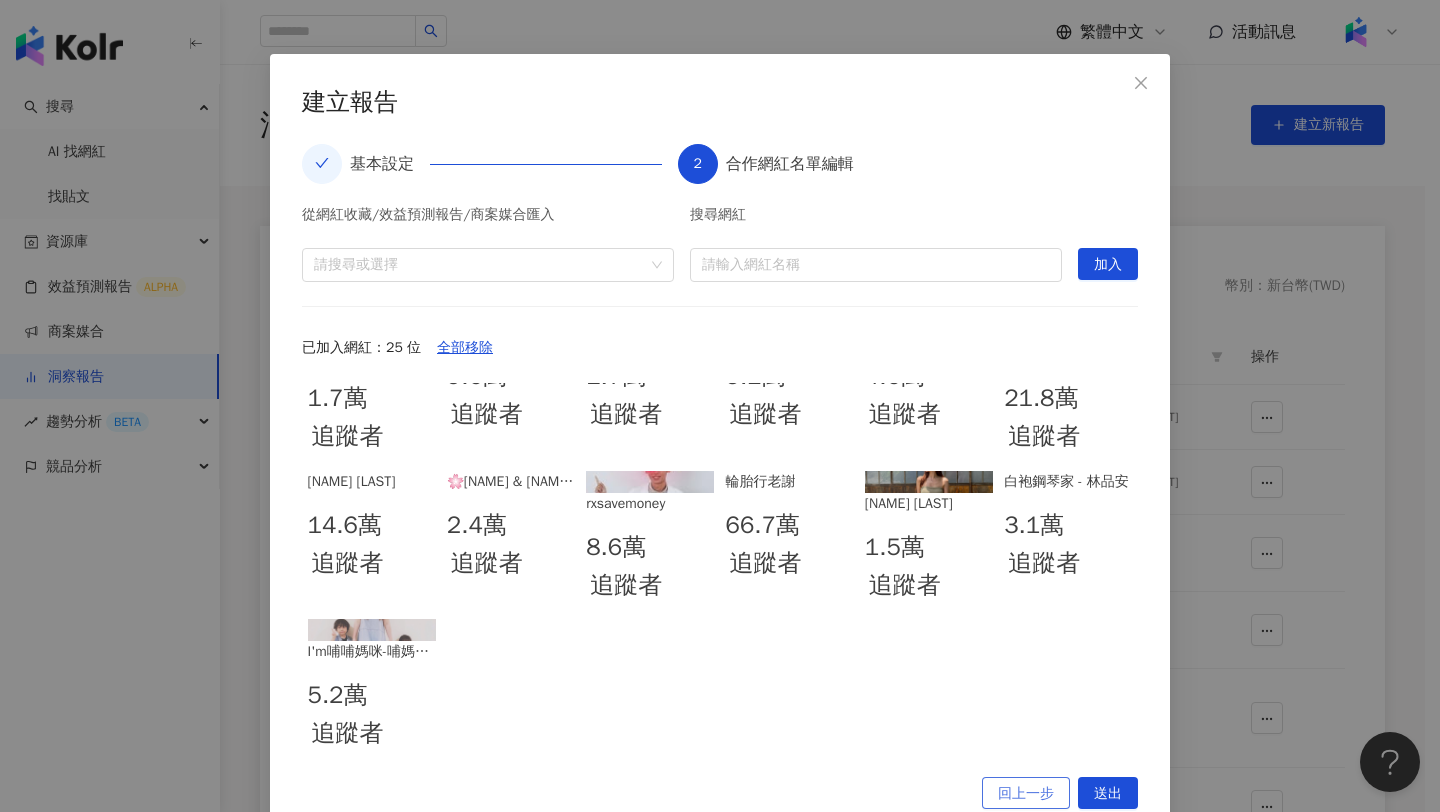 click on "回上一步" at bounding box center (1026, 794) 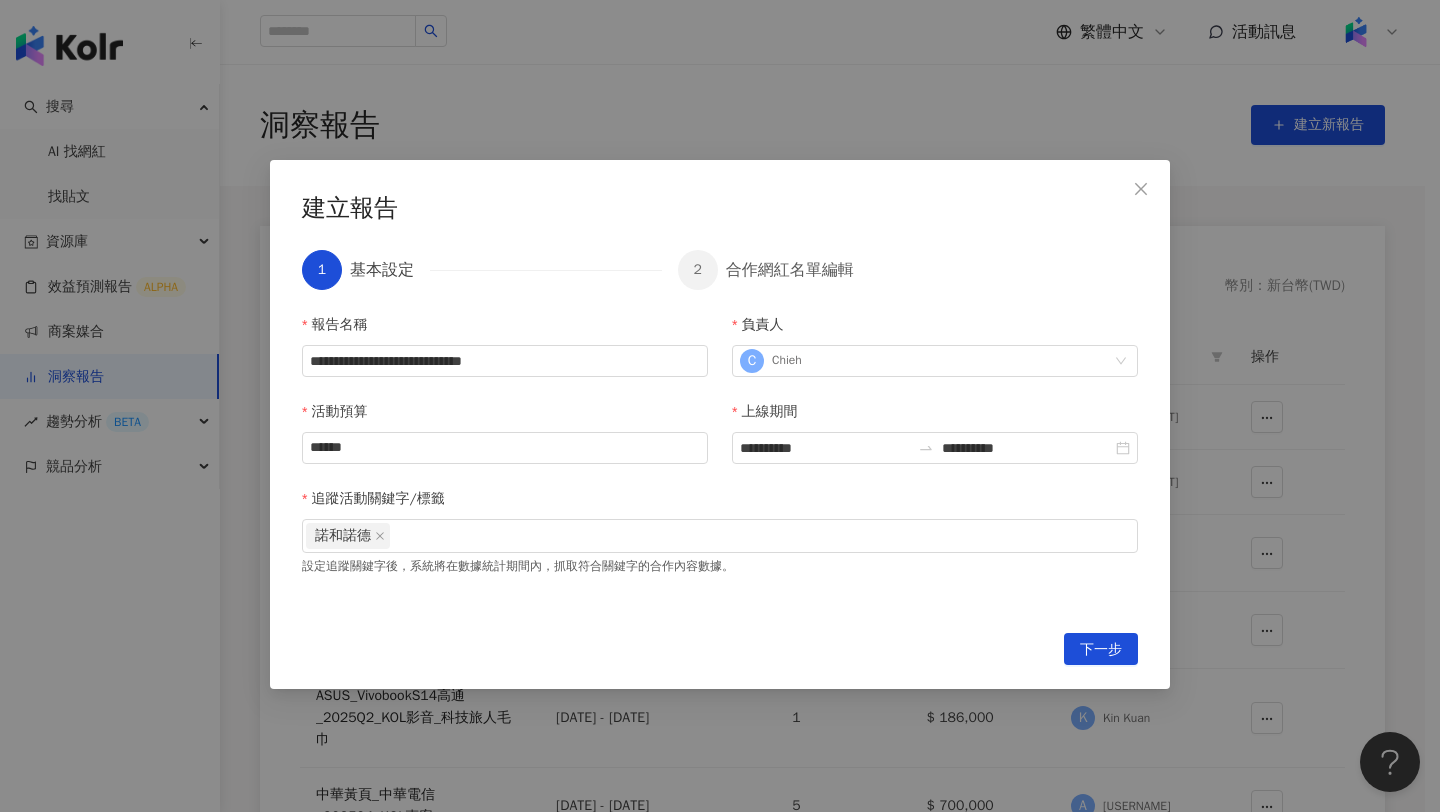 scroll, scrollTop: 0, scrollLeft: 0, axis: both 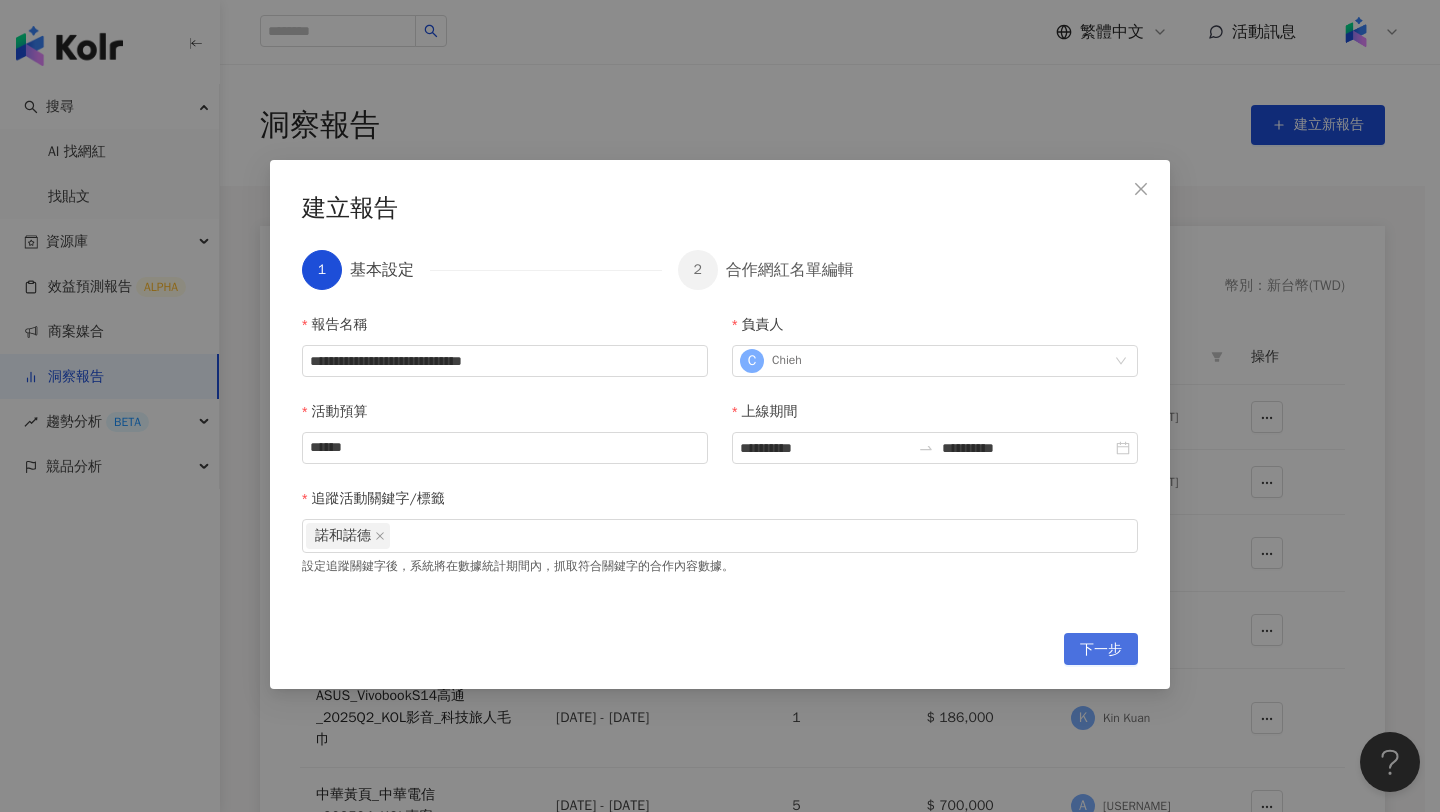 click on "下一步" at bounding box center (1101, 650) 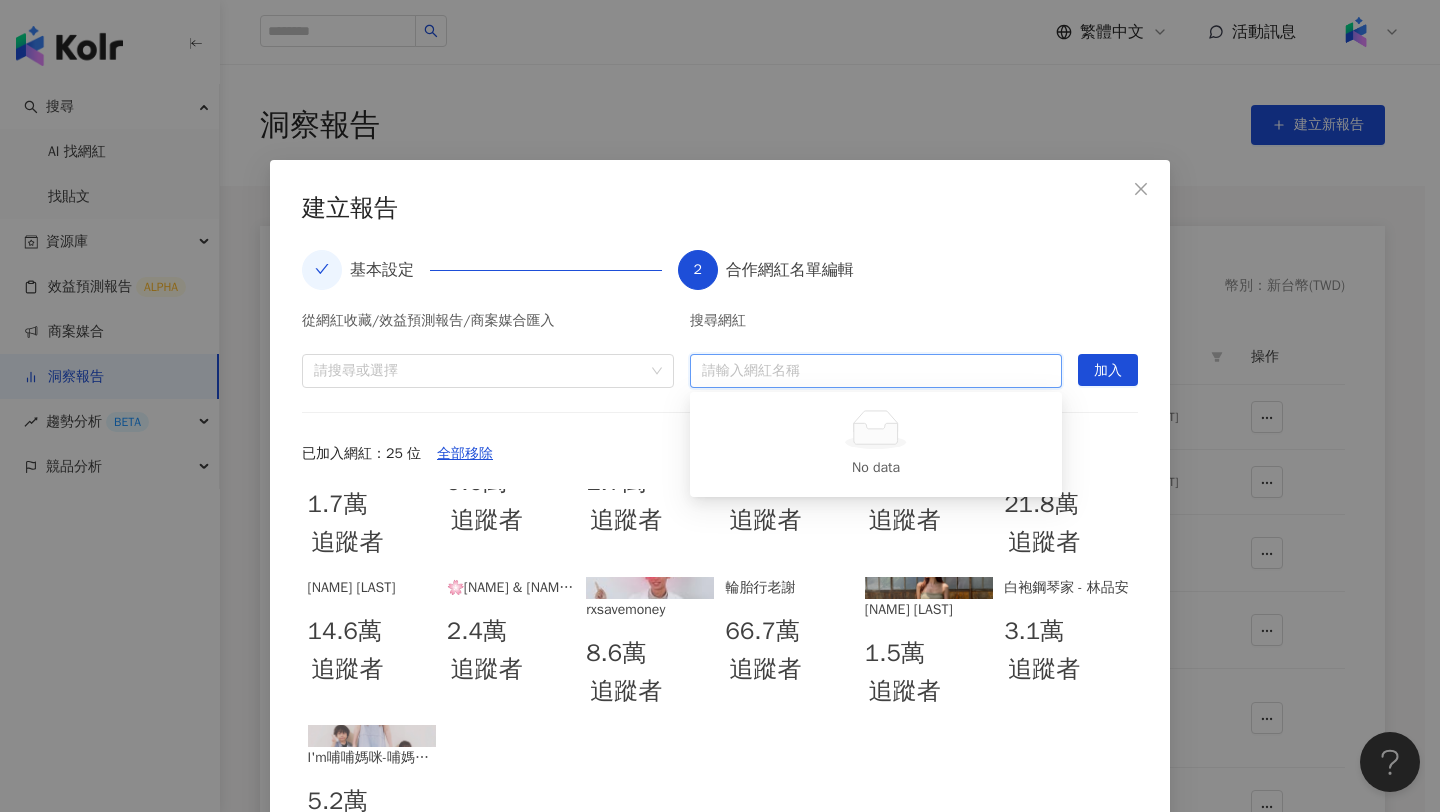 click at bounding box center (876, 371) 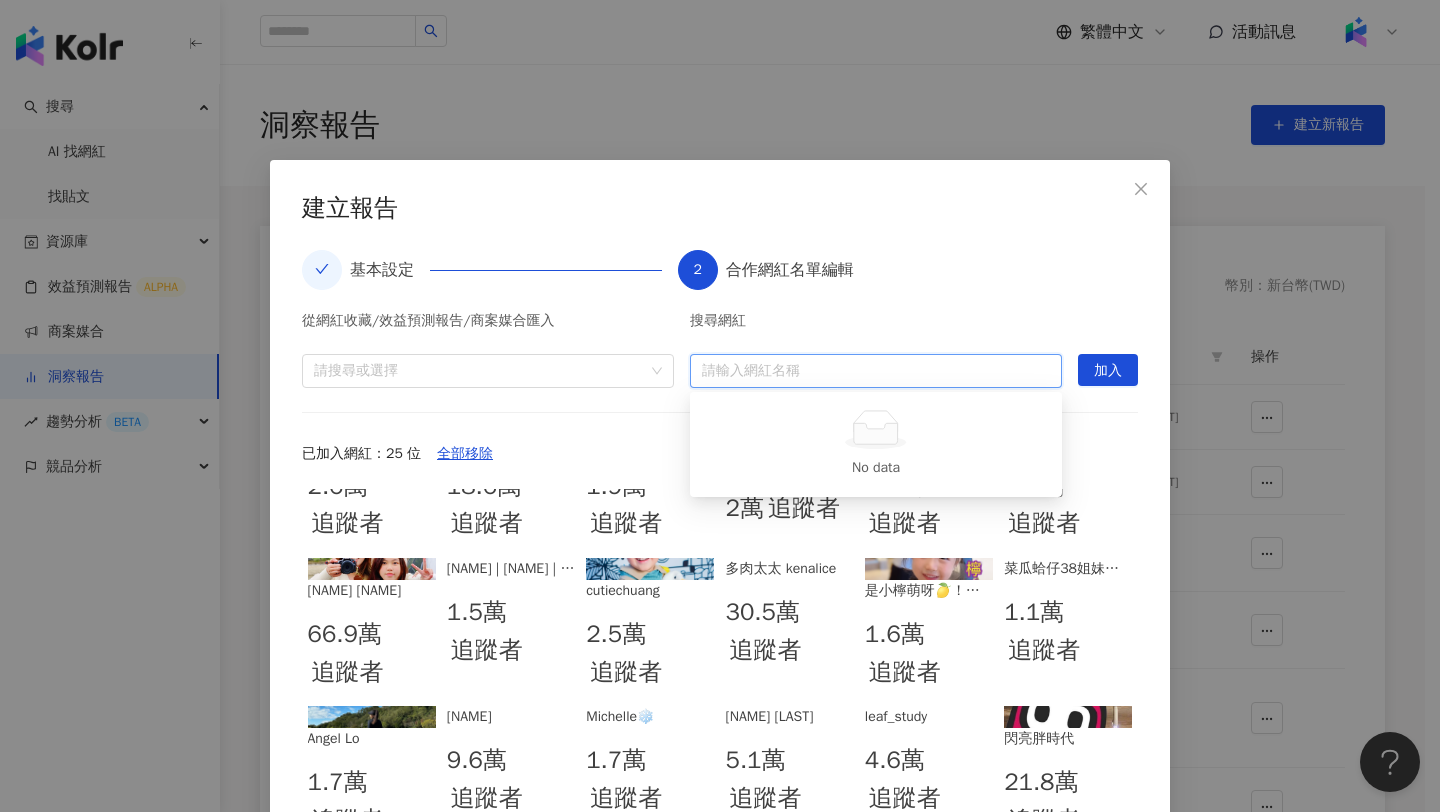 scroll, scrollTop: 29, scrollLeft: 0, axis: vertical 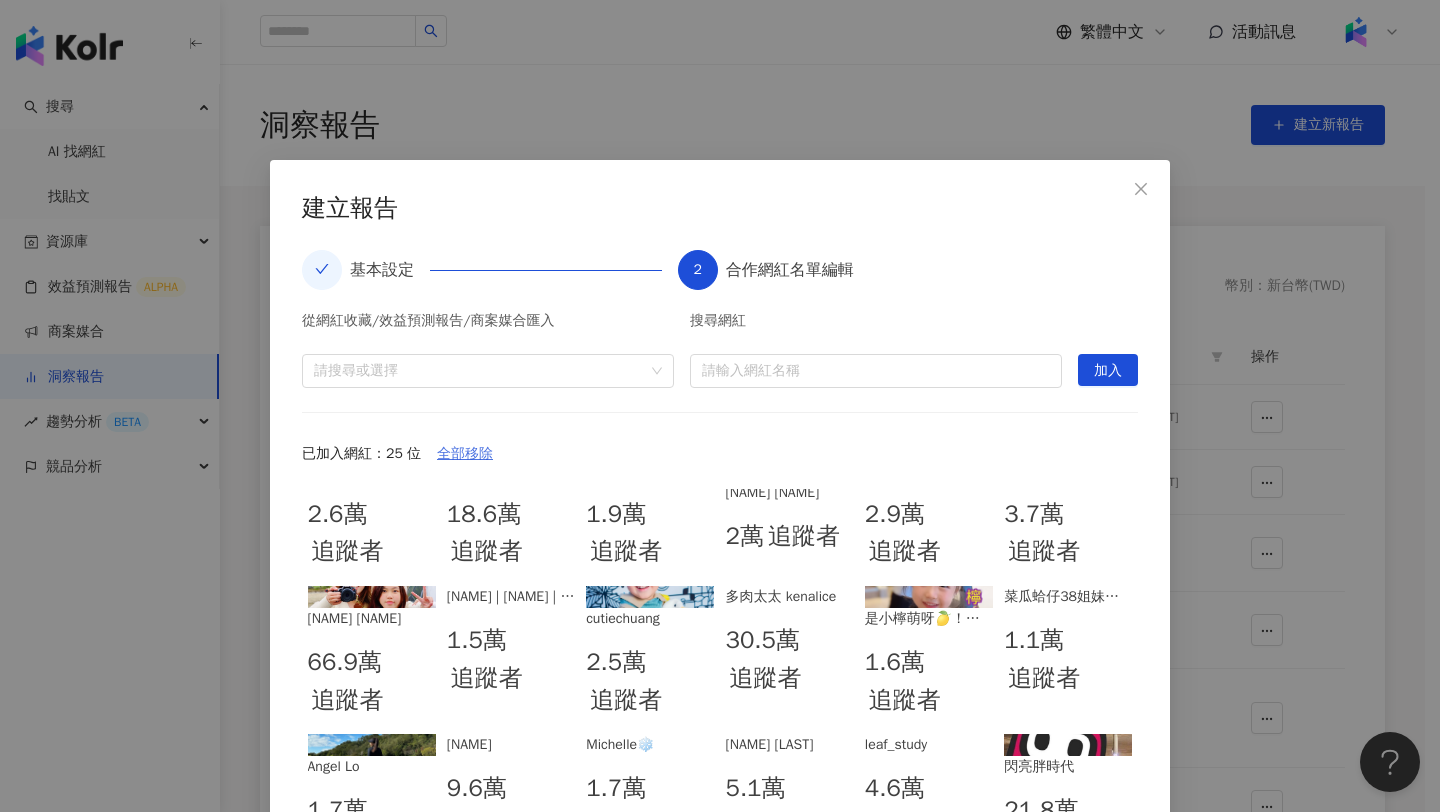 click on "全部移除" at bounding box center [465, 454] 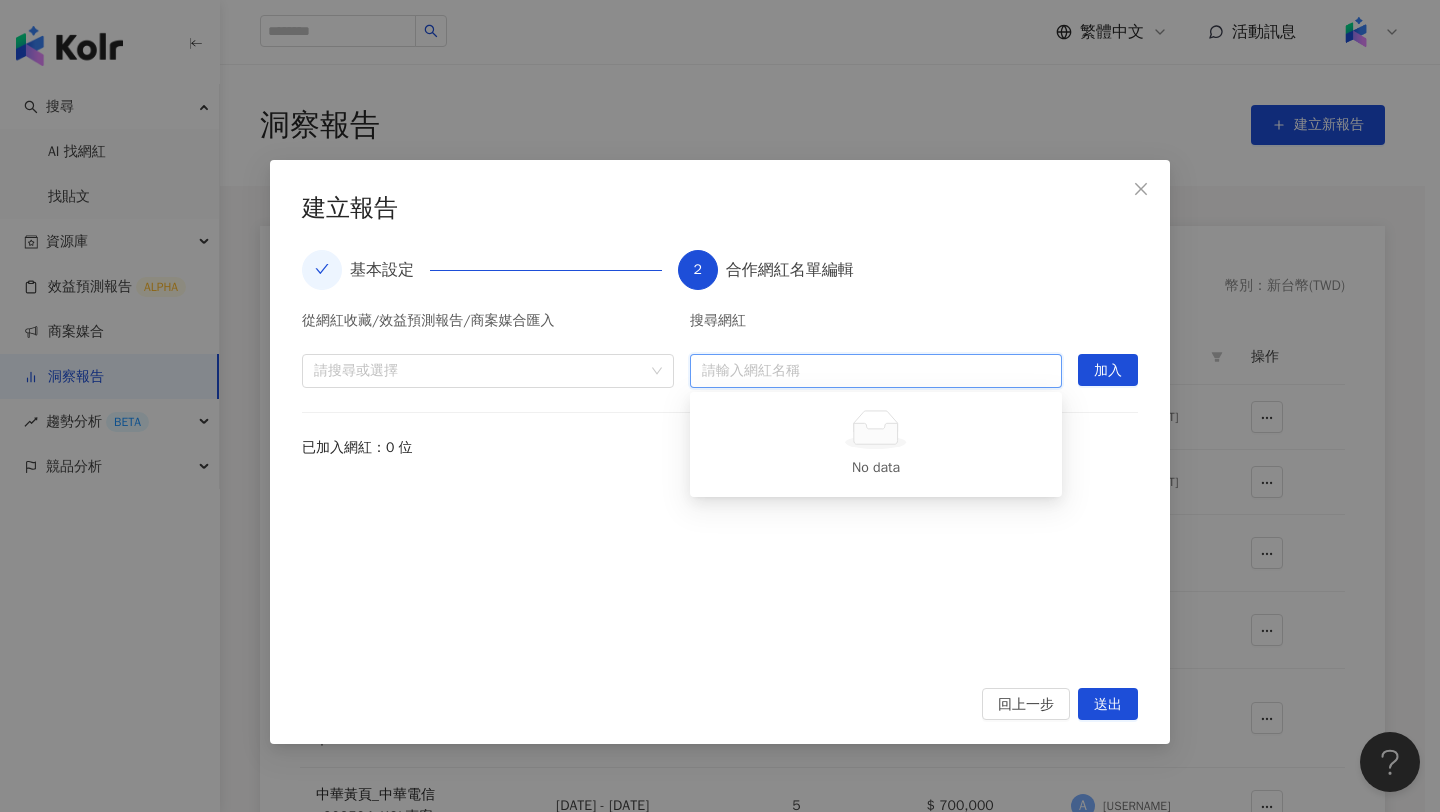 click at bounding box center [876, 371] 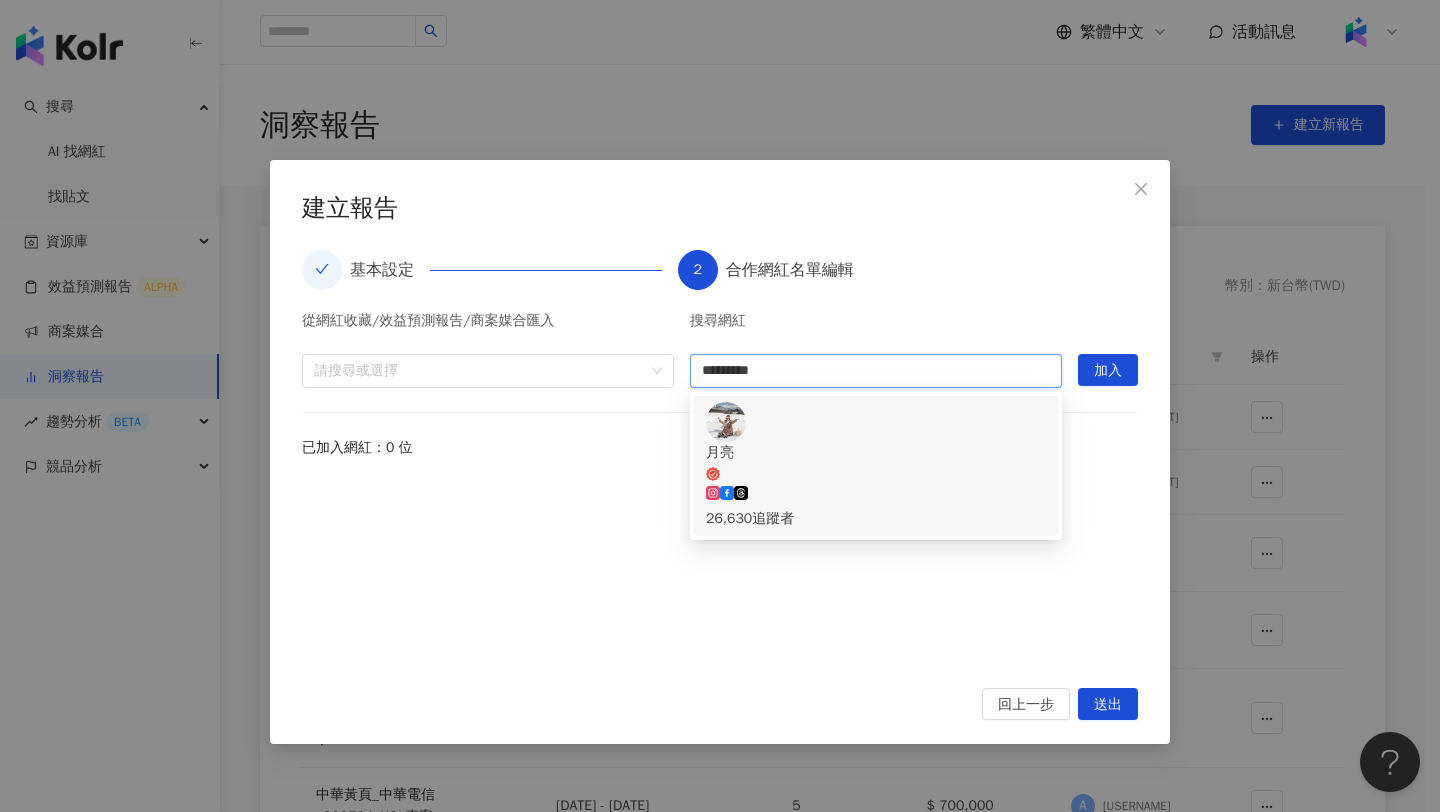 click on "[NAME] [NUMBER] 追蹤者" at bounding box center [876, 466] 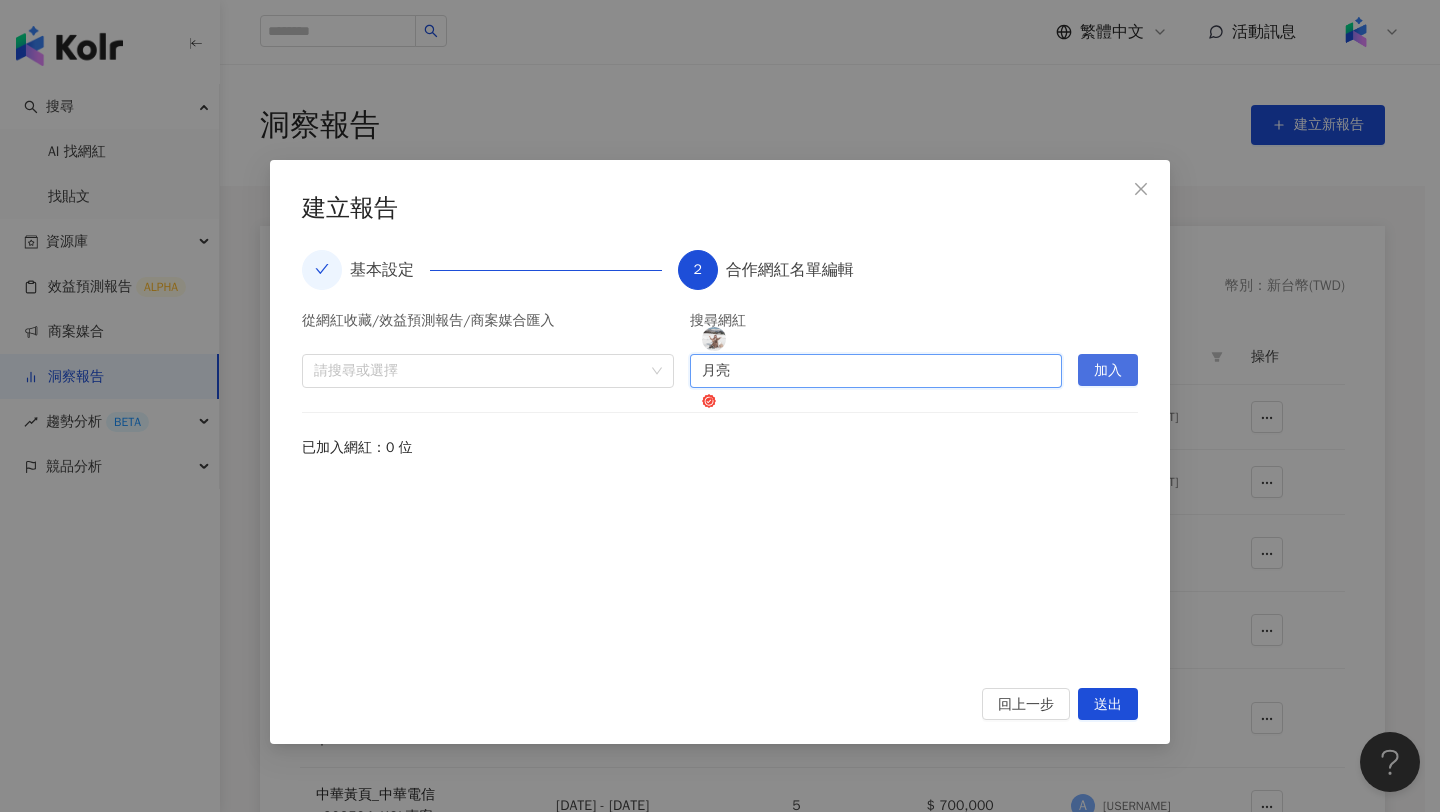 click on "加入" at bounding box center (1108, 371) 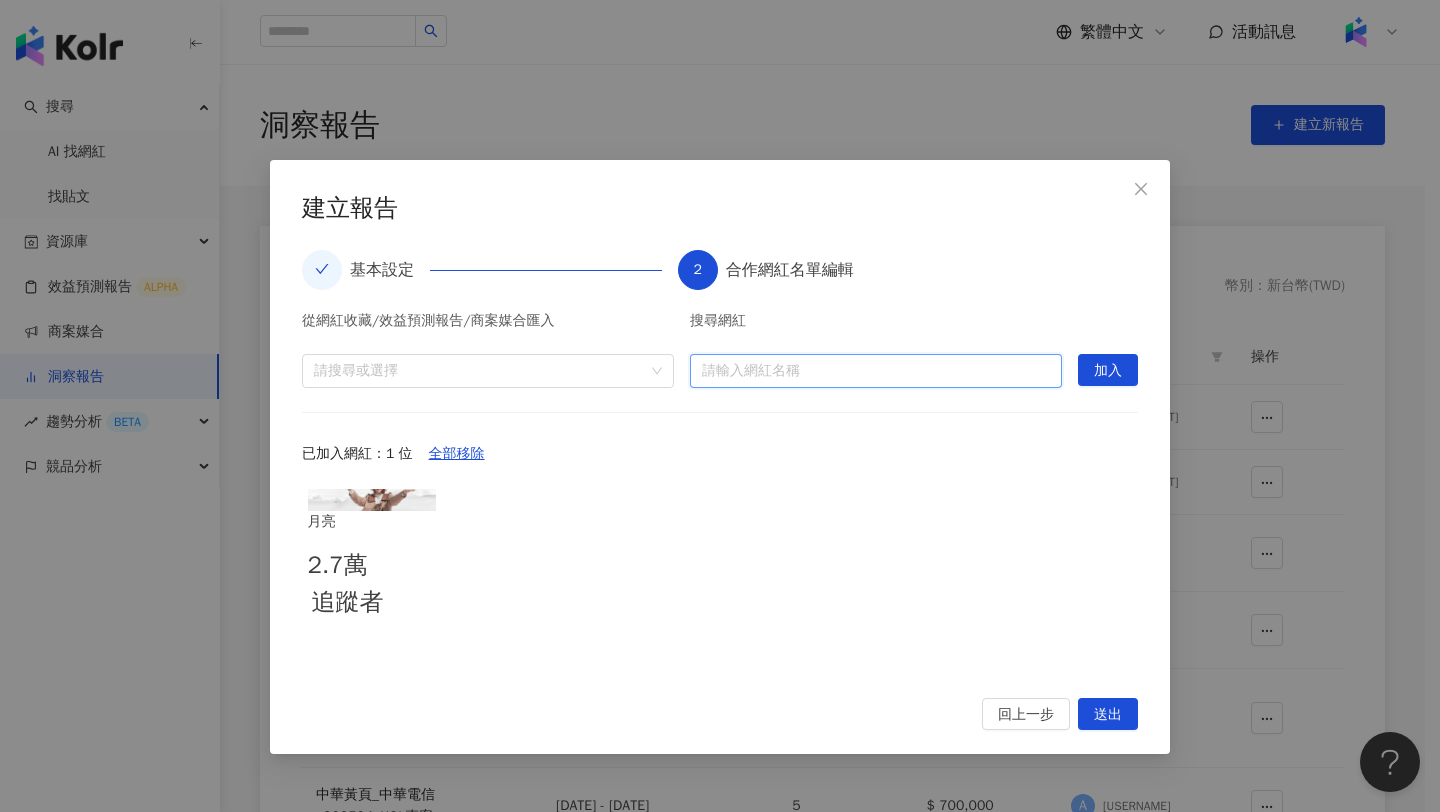 click at bounding box center [876, 371] 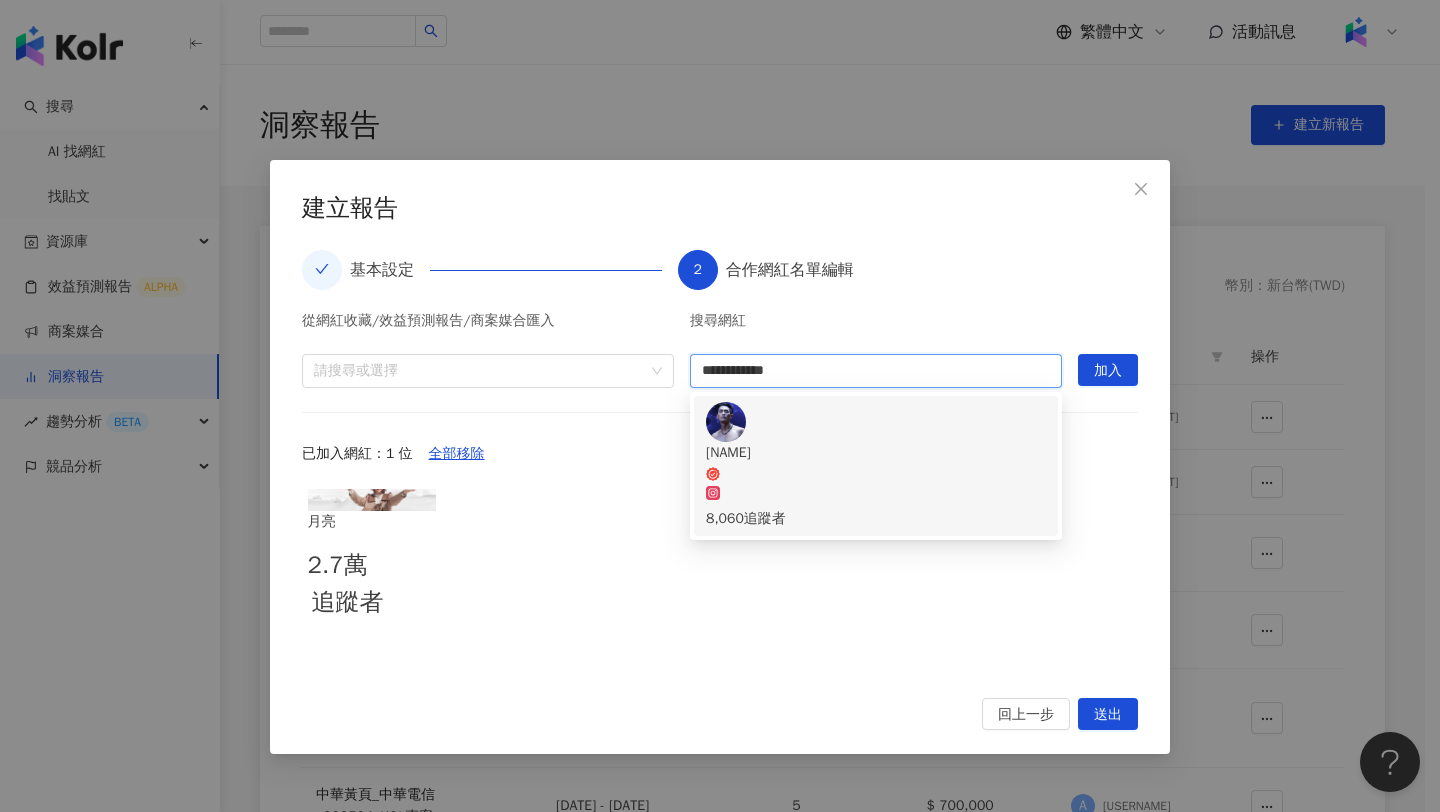 click on "[NAME] [NUMBER] 追蹤者" at bounding box center (876, 466) 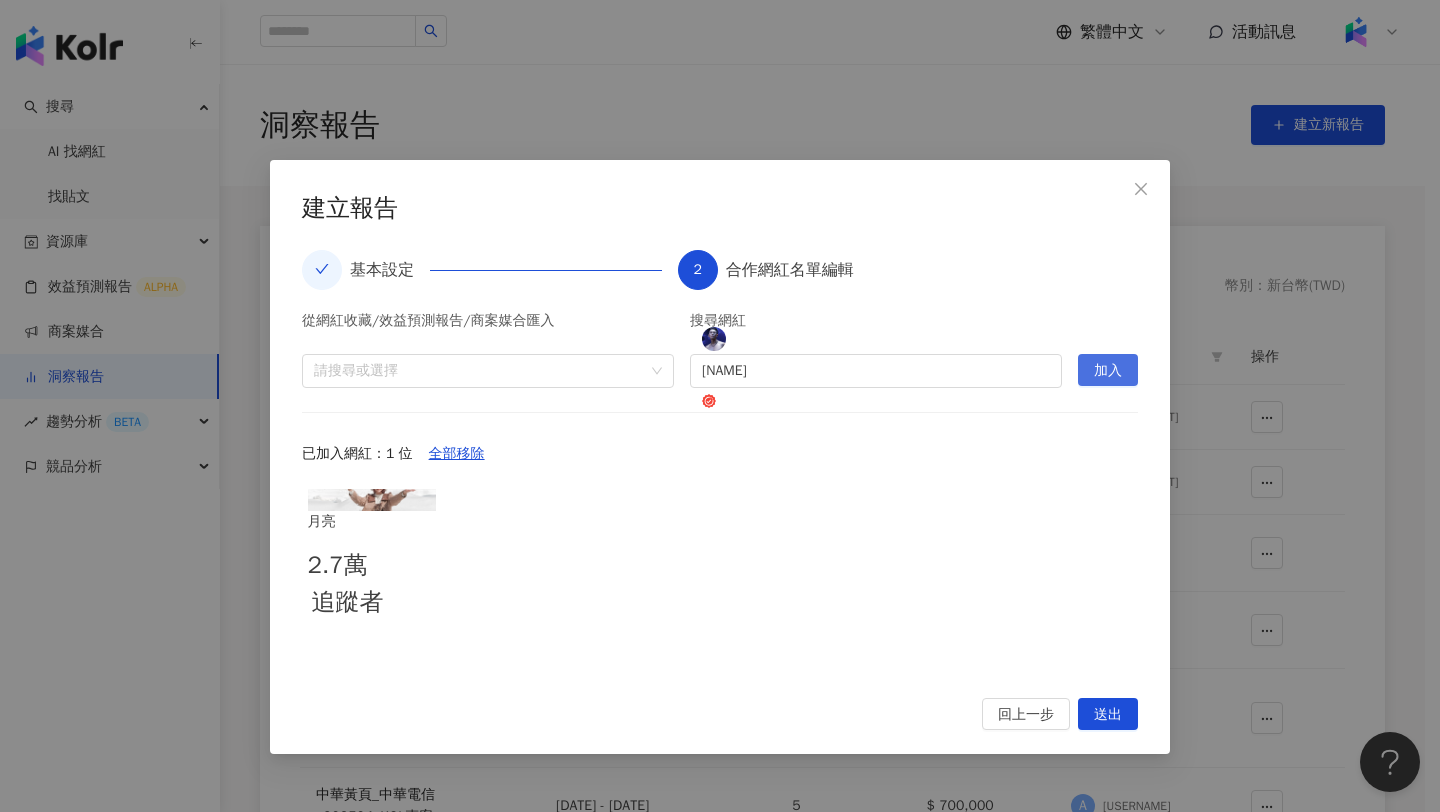 click on "加入" at bounding box center [1108, 371] 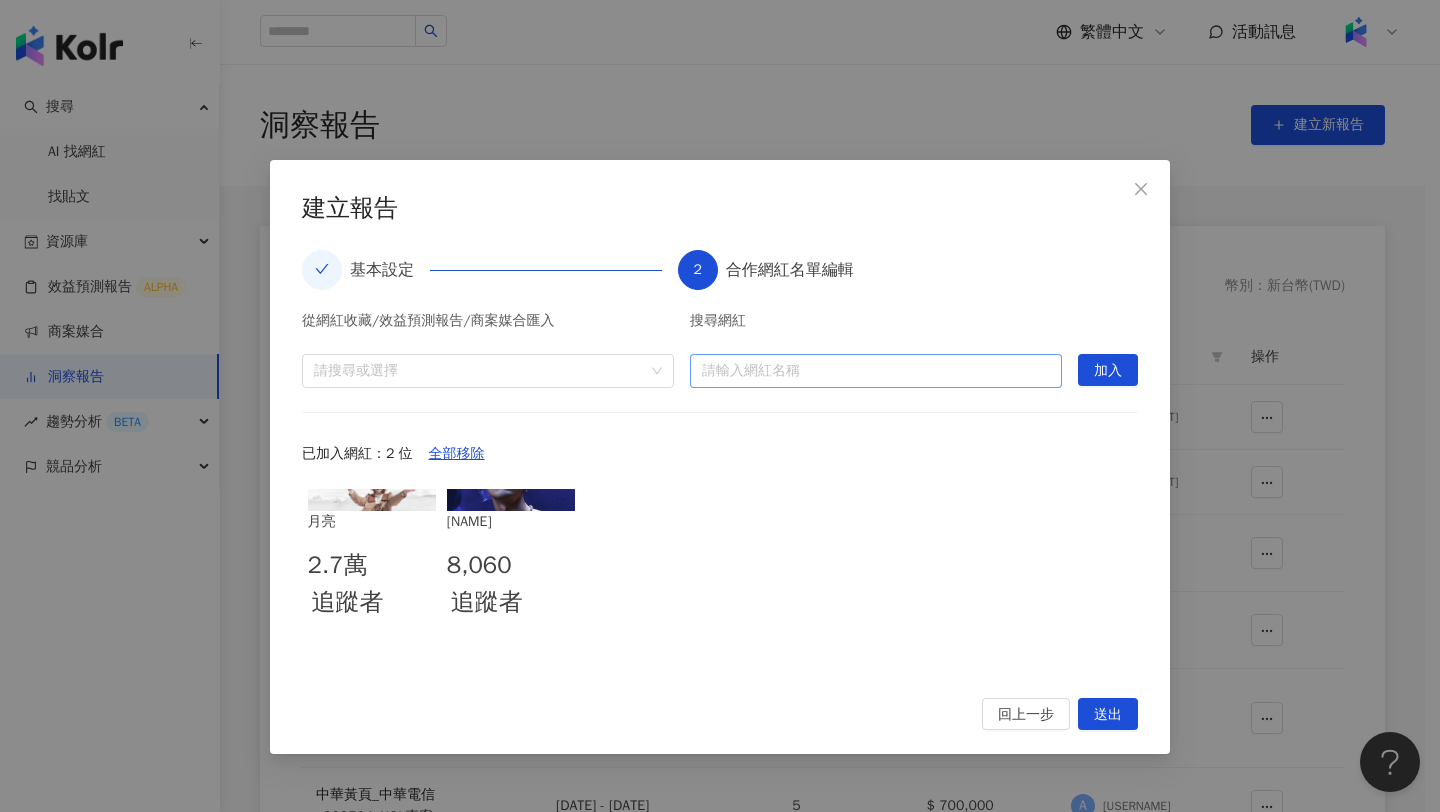 type 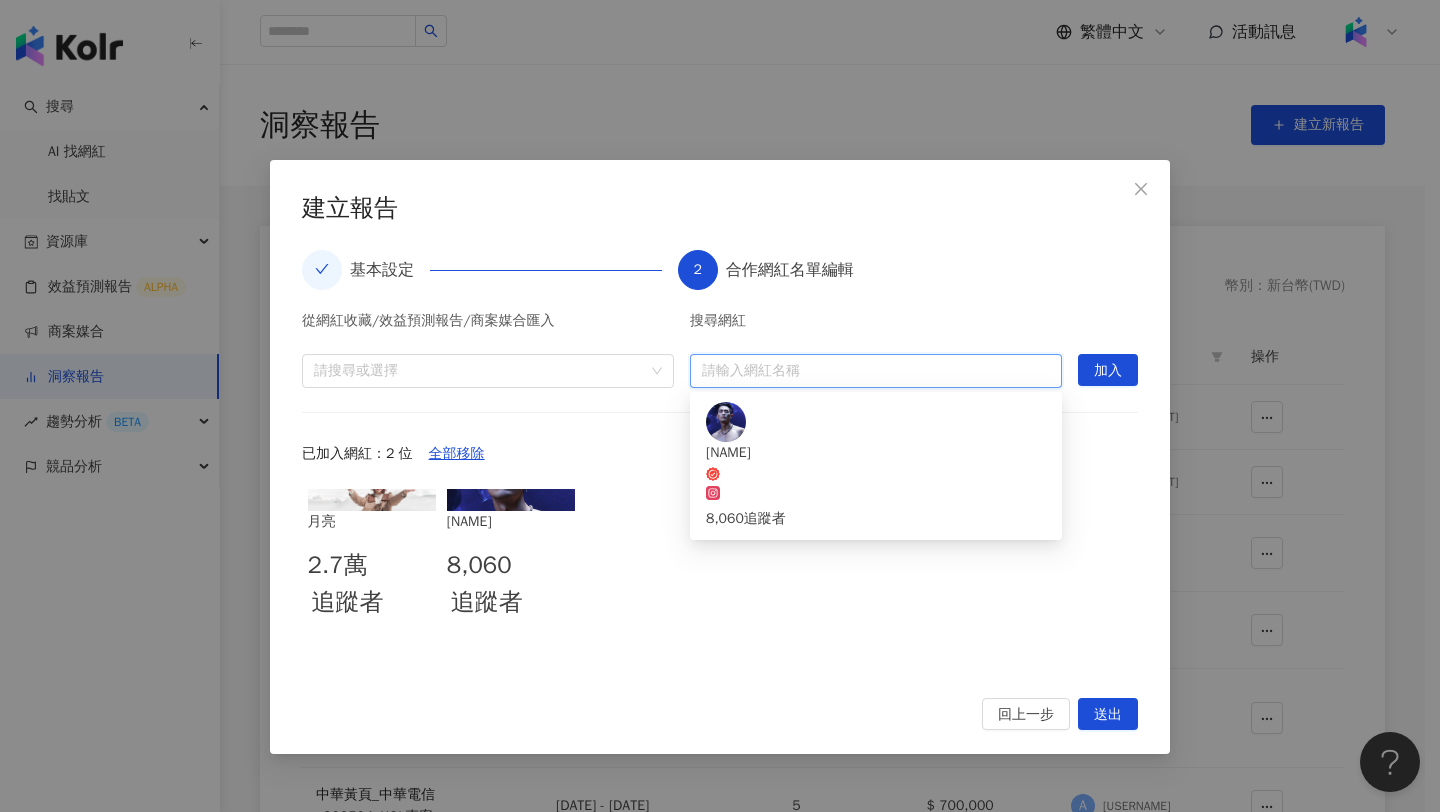 paste on "*********" 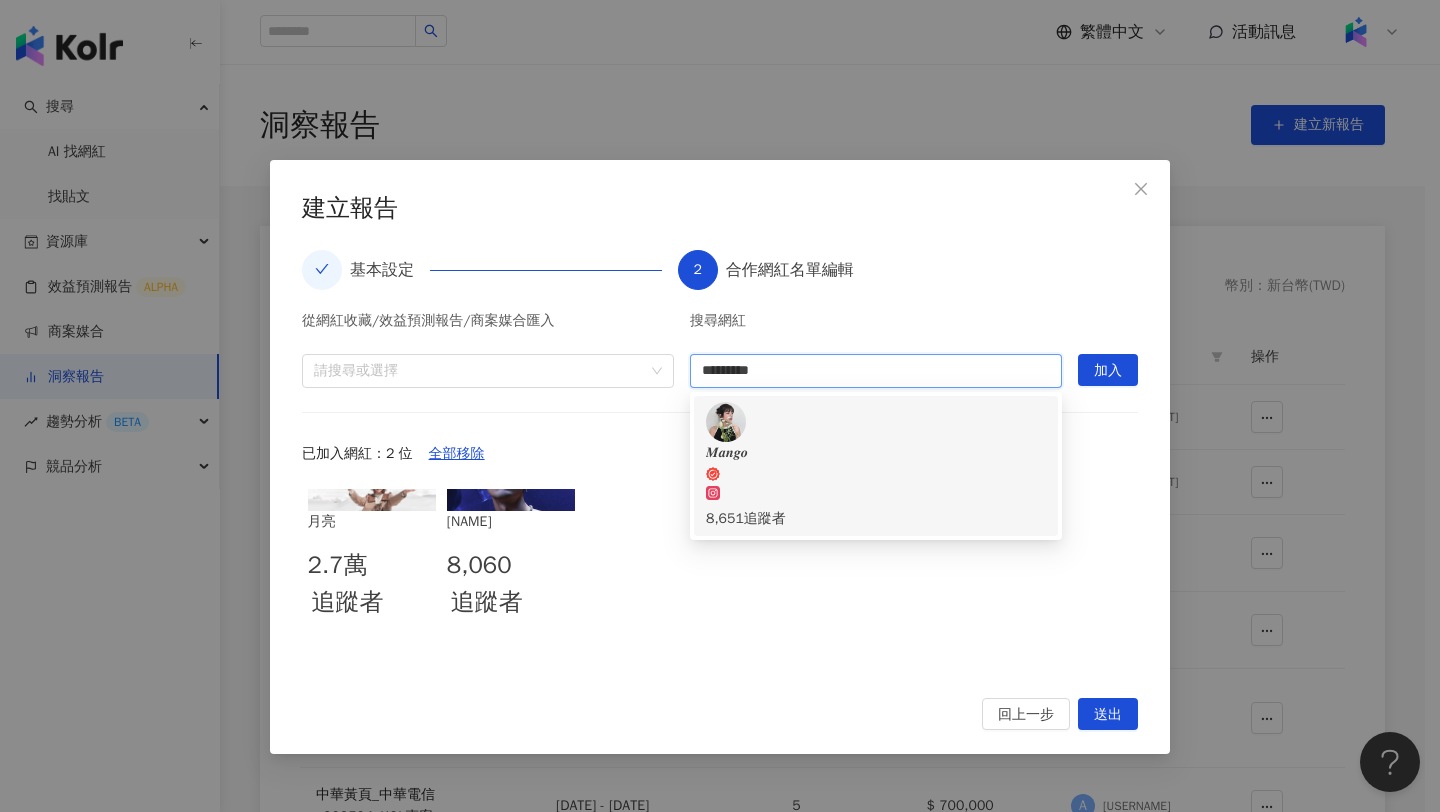 click on "𝑴𝒂𝒏𝒈𝒐" at bounding box center [876, 462] 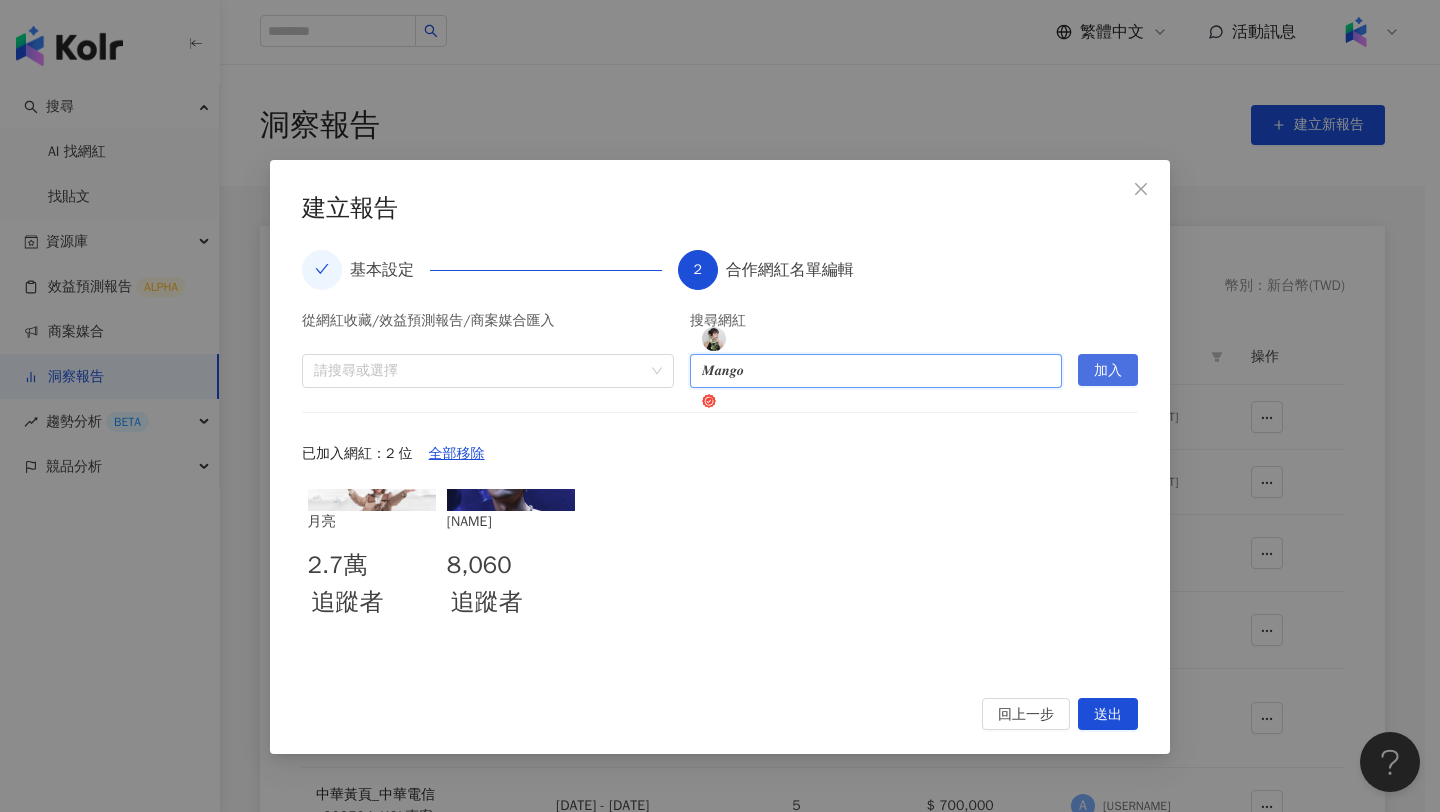 click on "加入" at bounding box center (1108, 371) 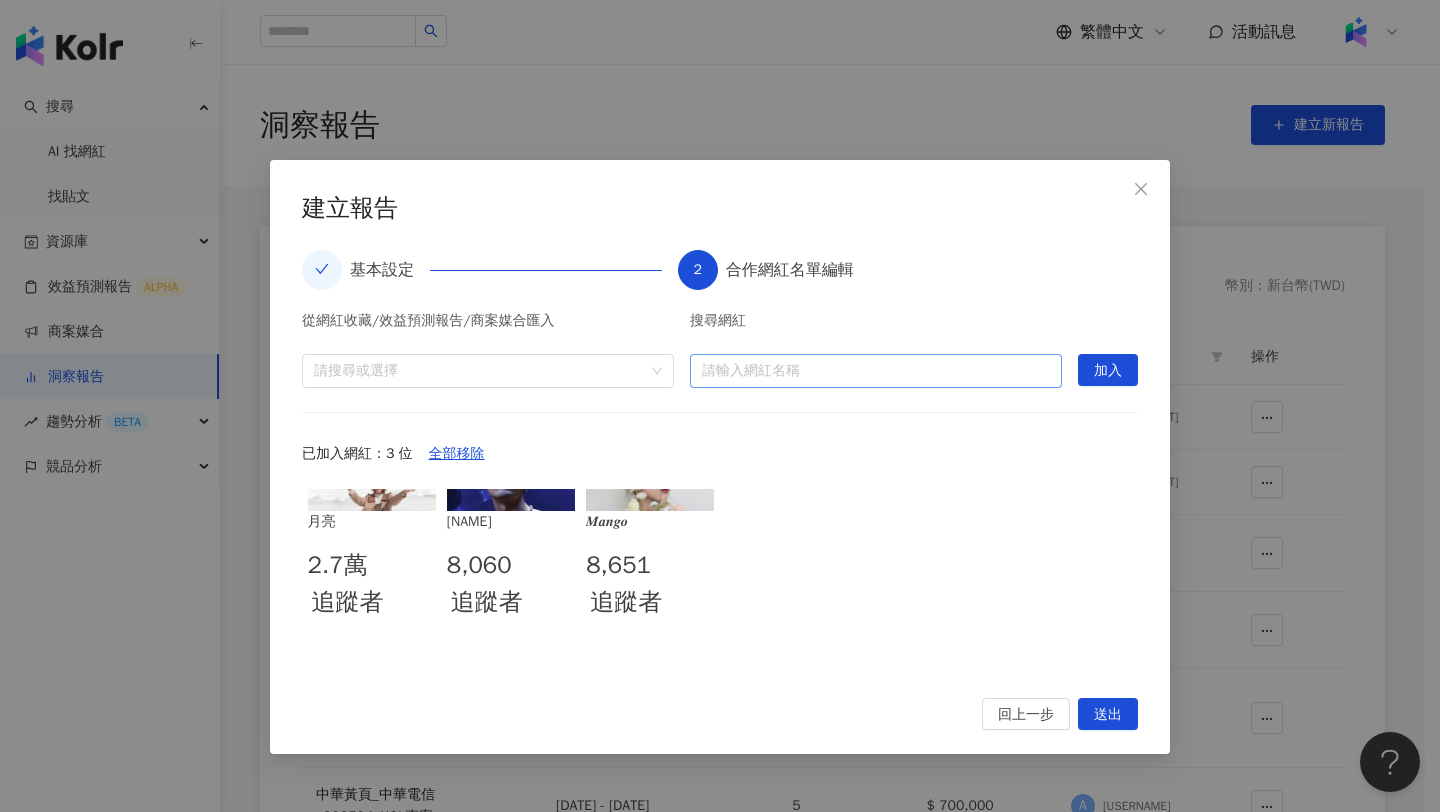 click at bounding box center [876, 371] 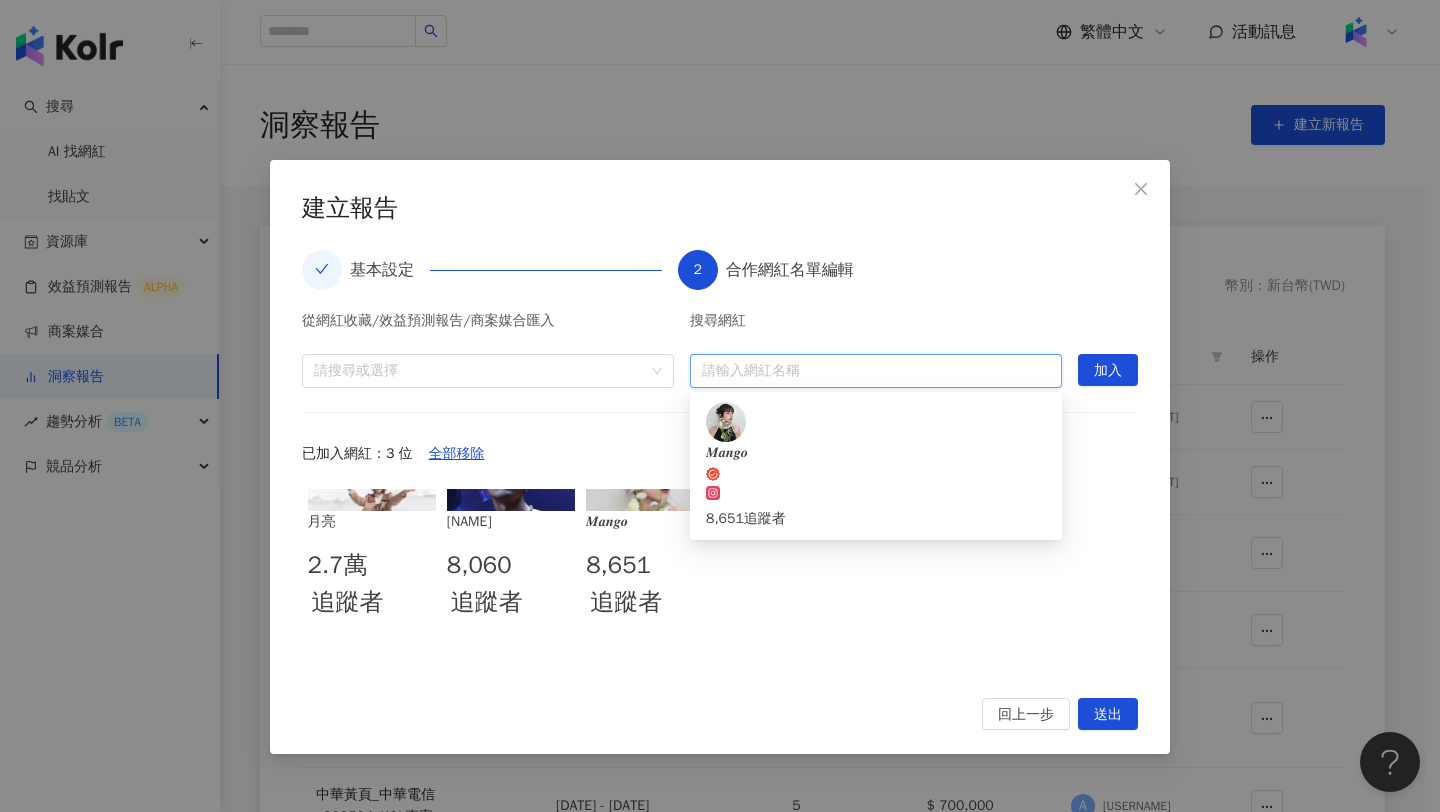 paste on "**********" 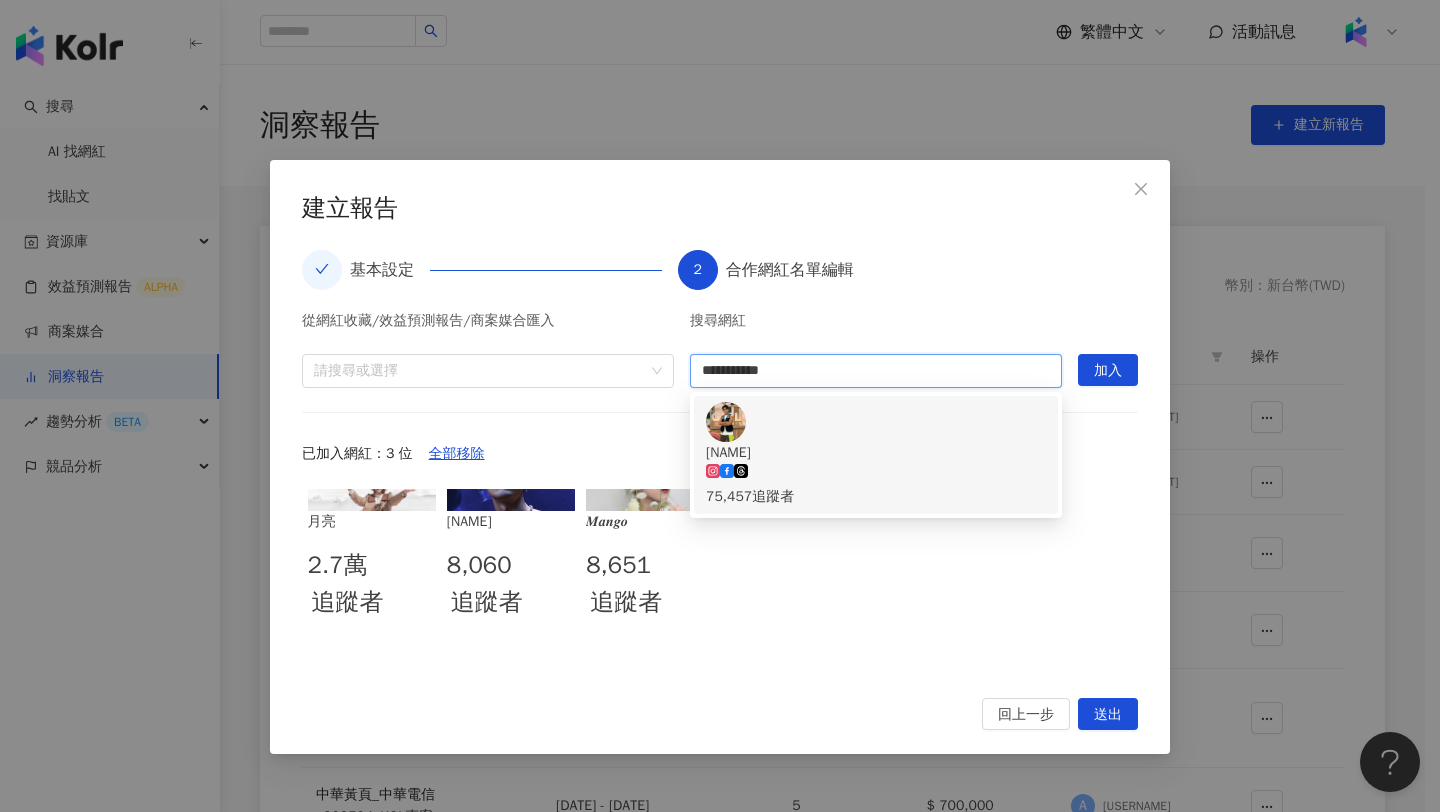 click on "[NAME] [NUMBER] 追蹤者" at bounding box center [876, 455] 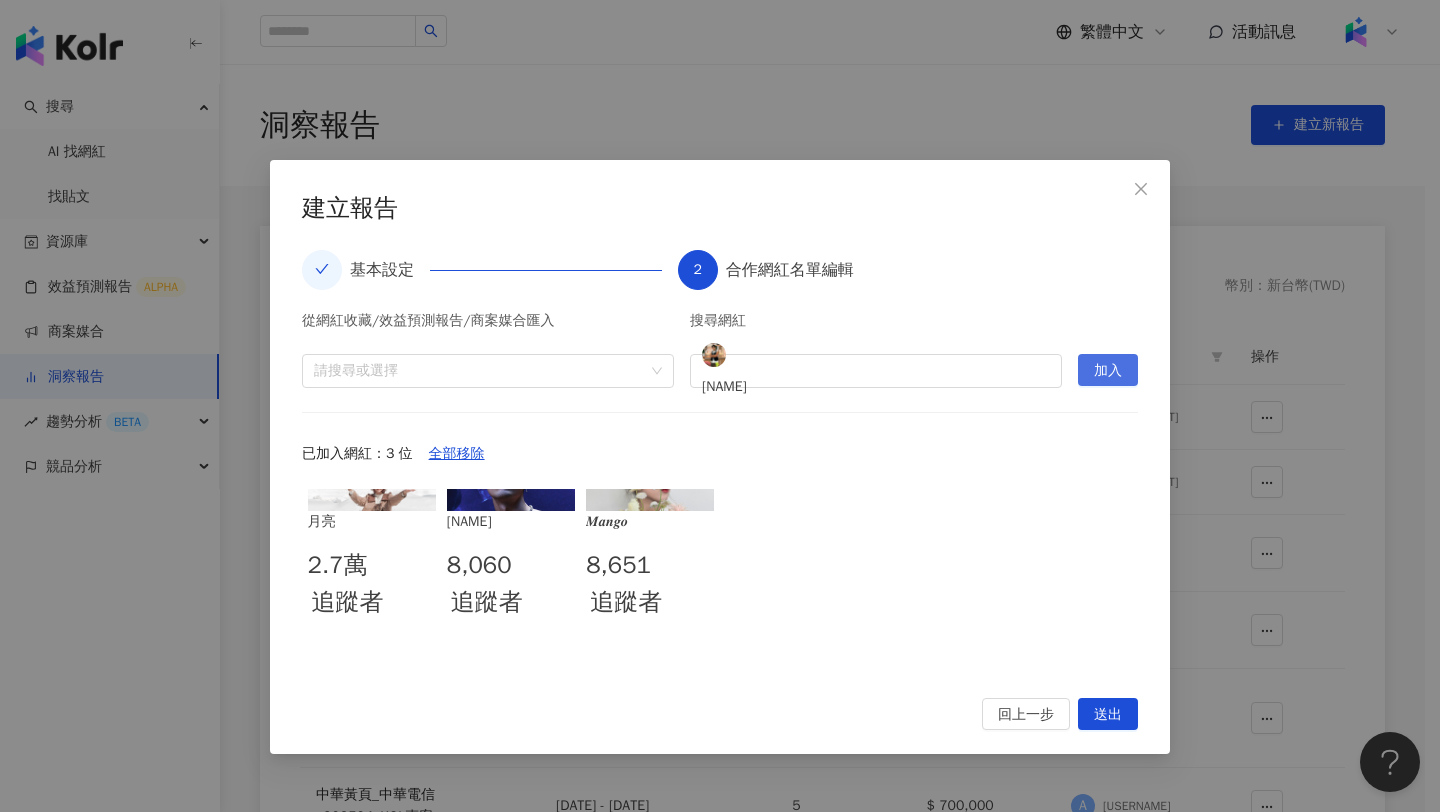 click on "加入" at bounding box center [1108, 371] 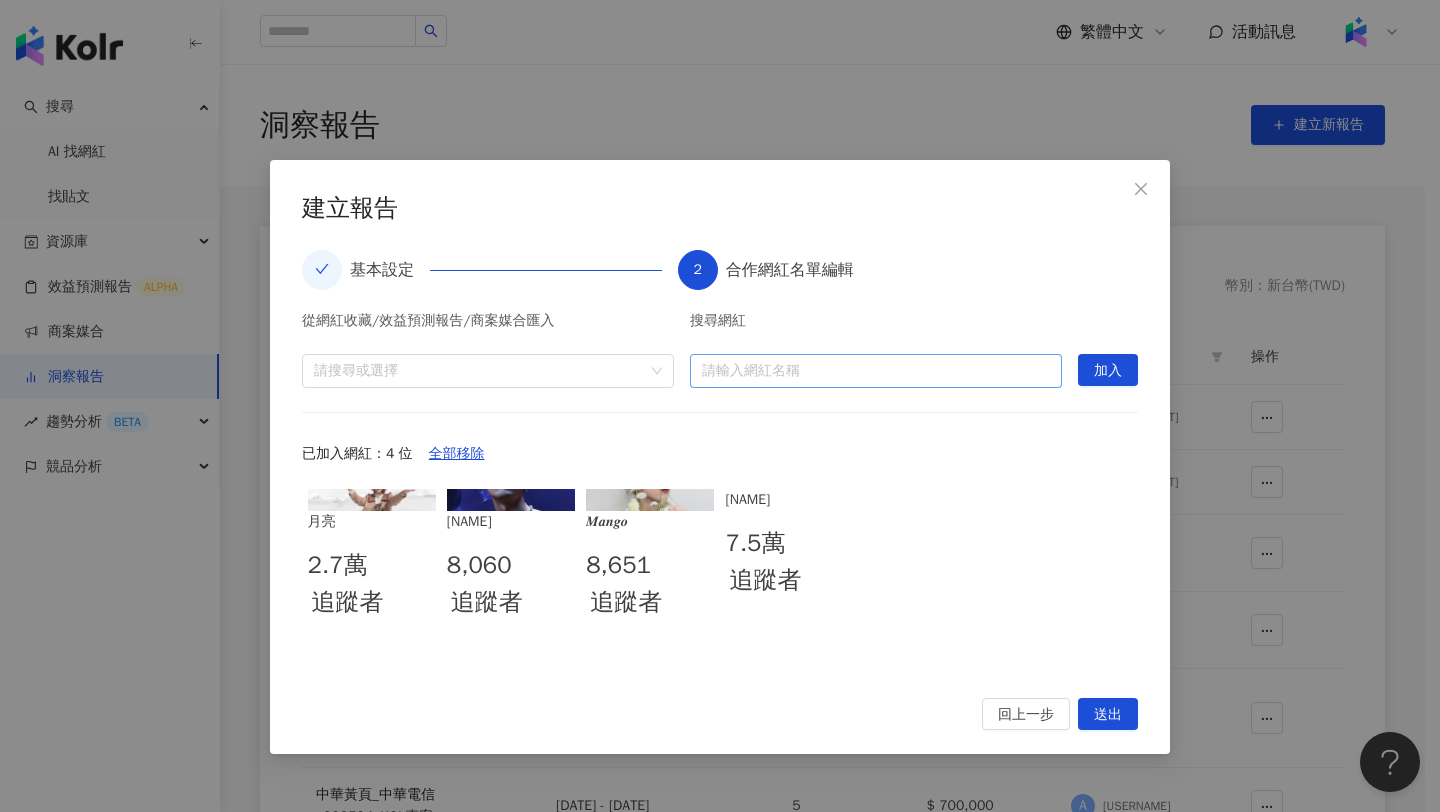 click at bounding box center [876, 371] 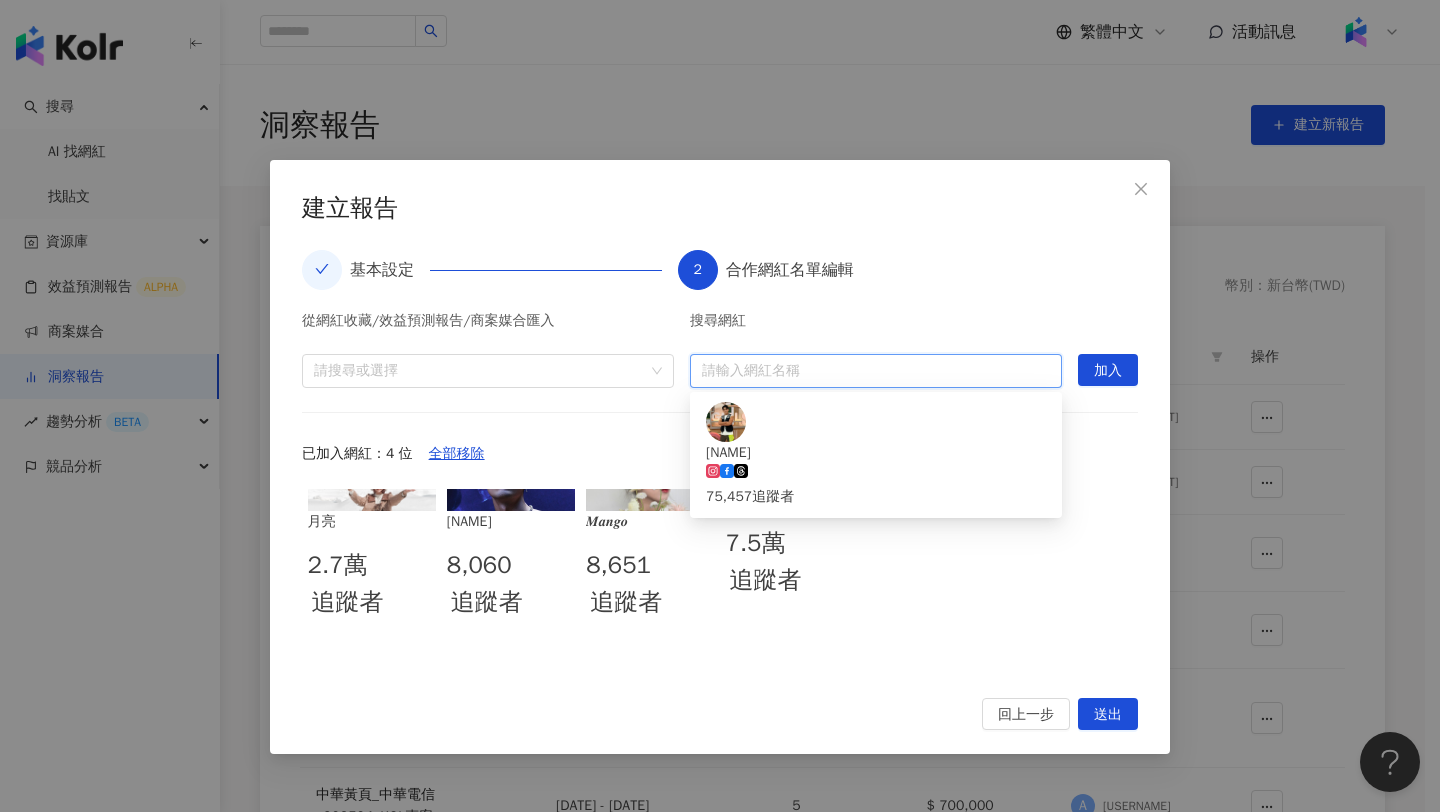 paste on "*********" 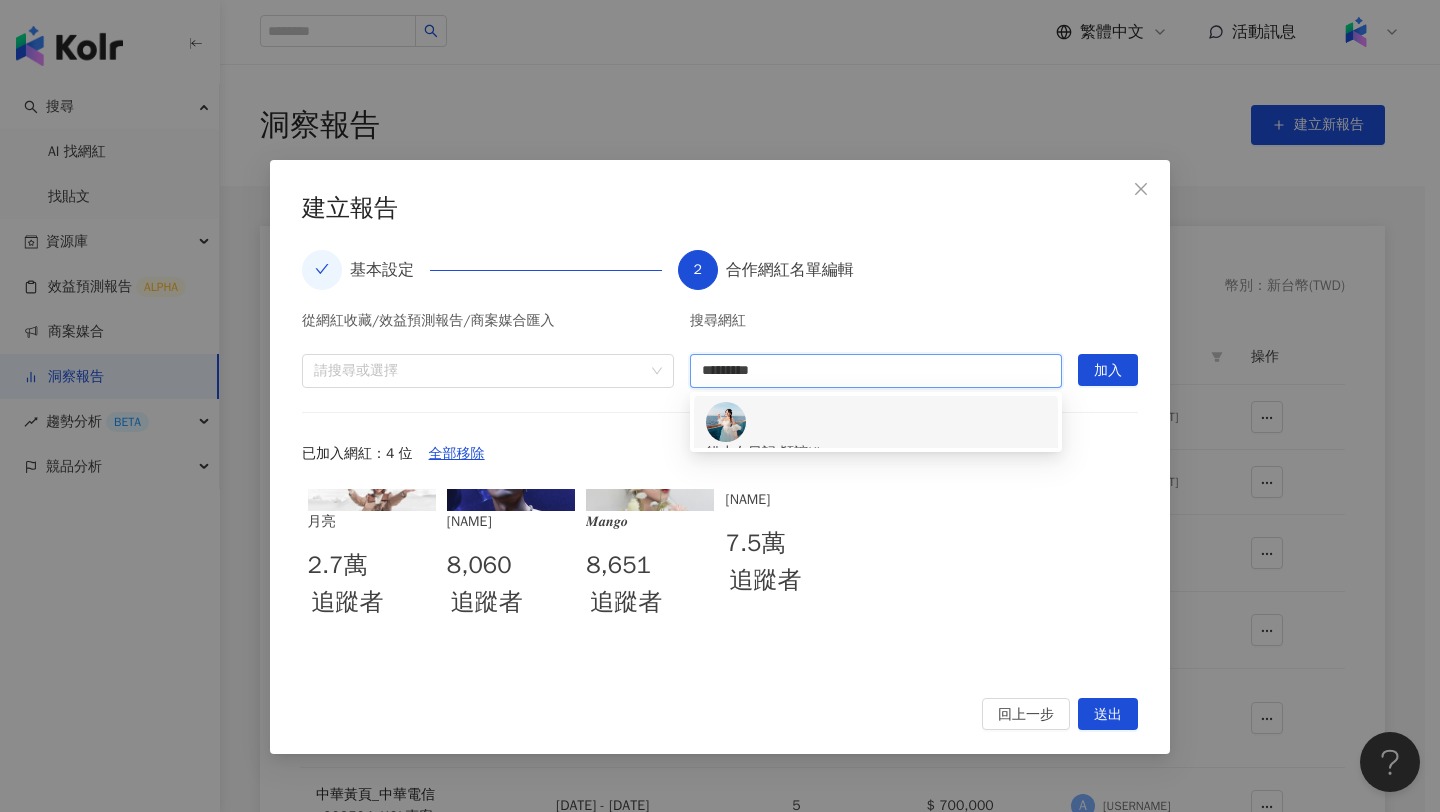 click on "[NAME] [INITIAL] [NUMBER] 追蹤者" at bounding box center (876, 466) 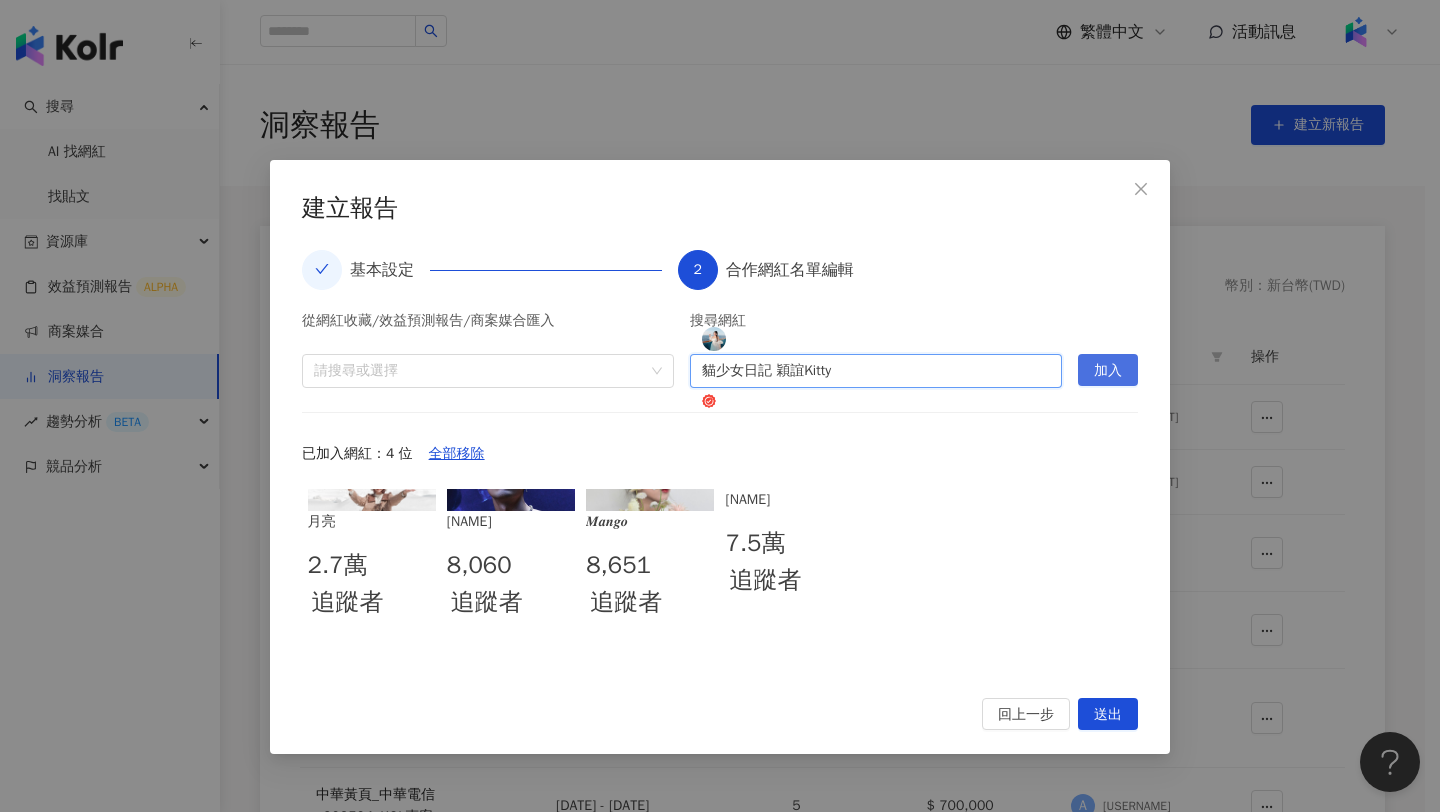 click on "加入" at bounding box center [1108, 371] 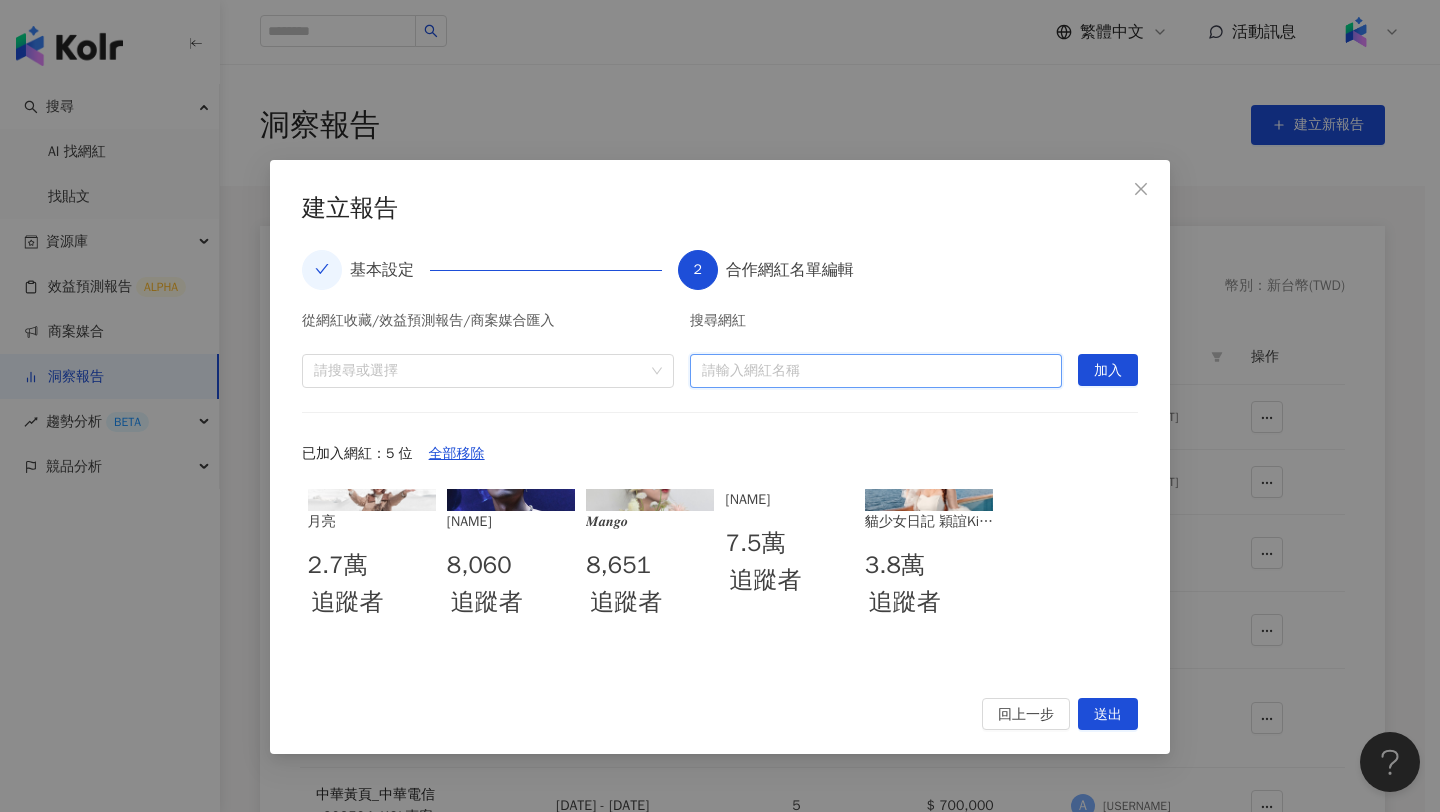 click at bounding box center [876, 371] 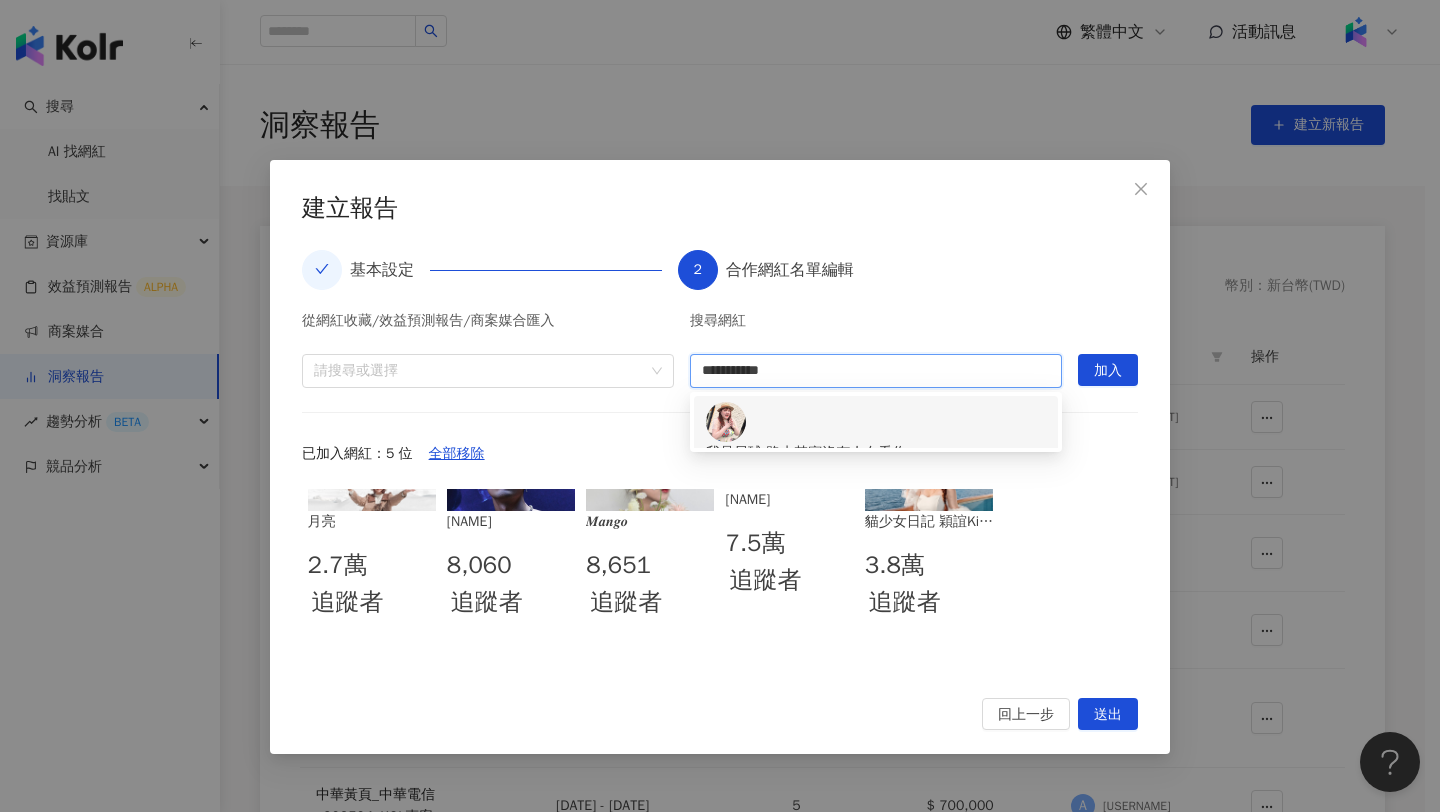 click on "我是貝球-路上其實沒有人在看你" at bounding box center (876, 453) 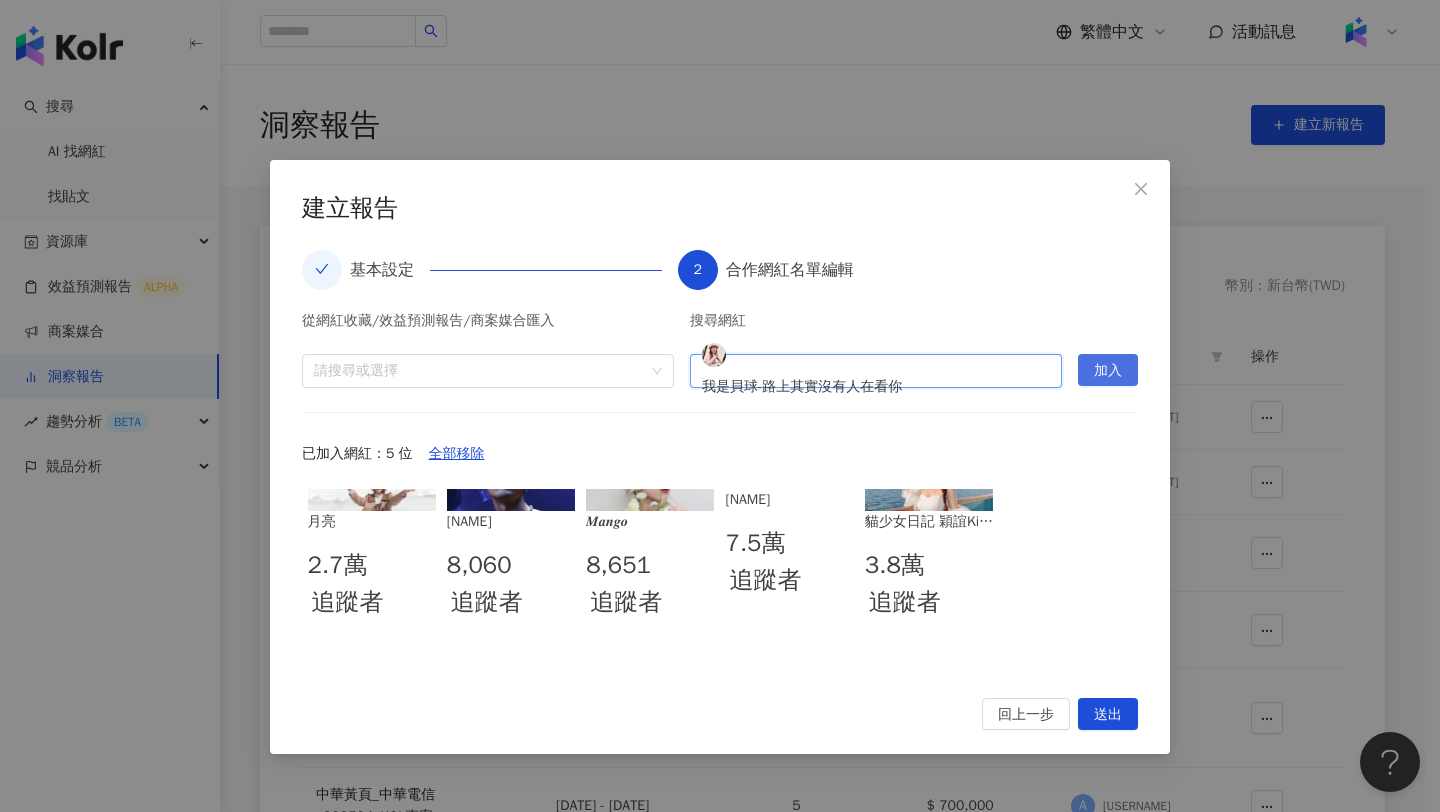 click on "加入" at bounding box center [1108, 370] 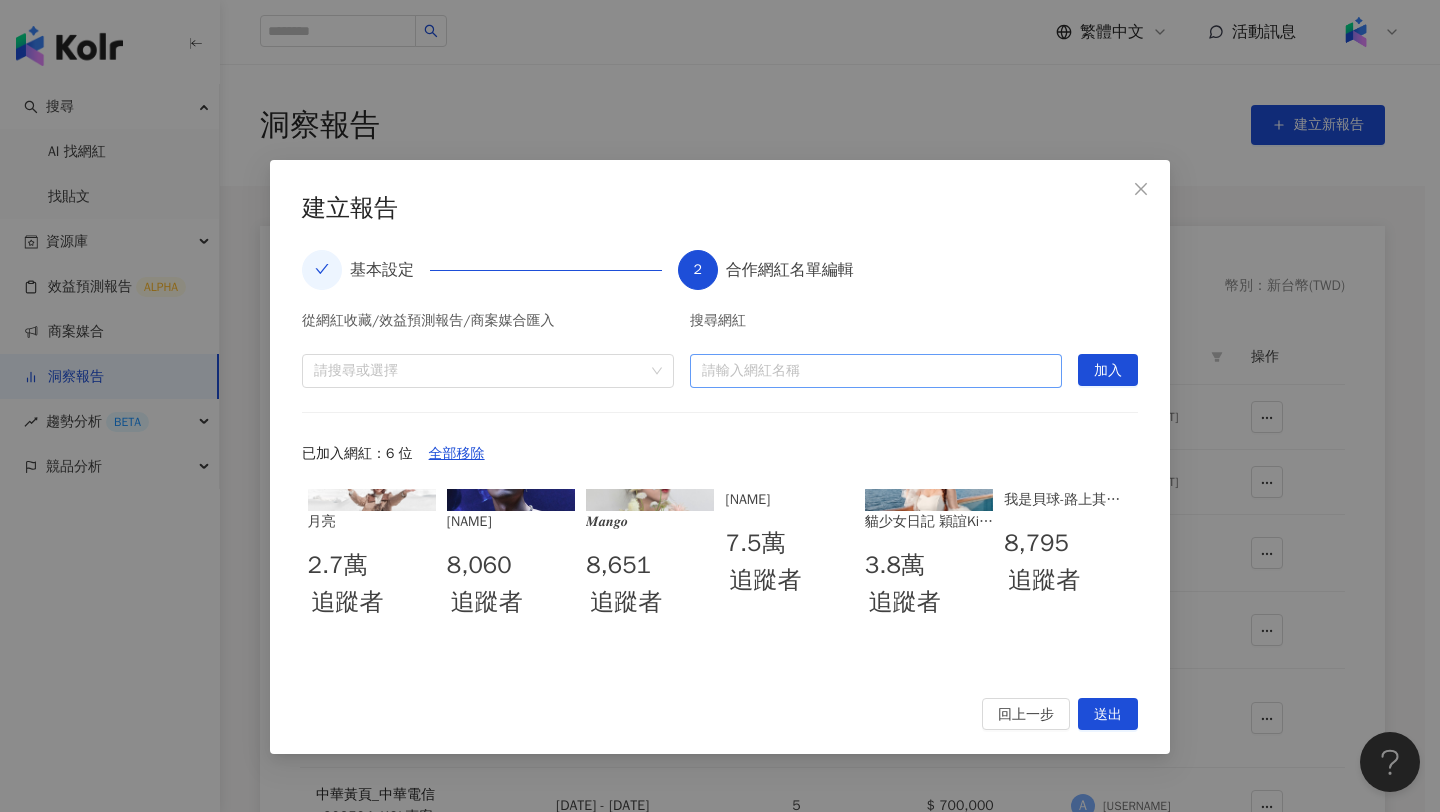 click at bounding box center (876, 371) 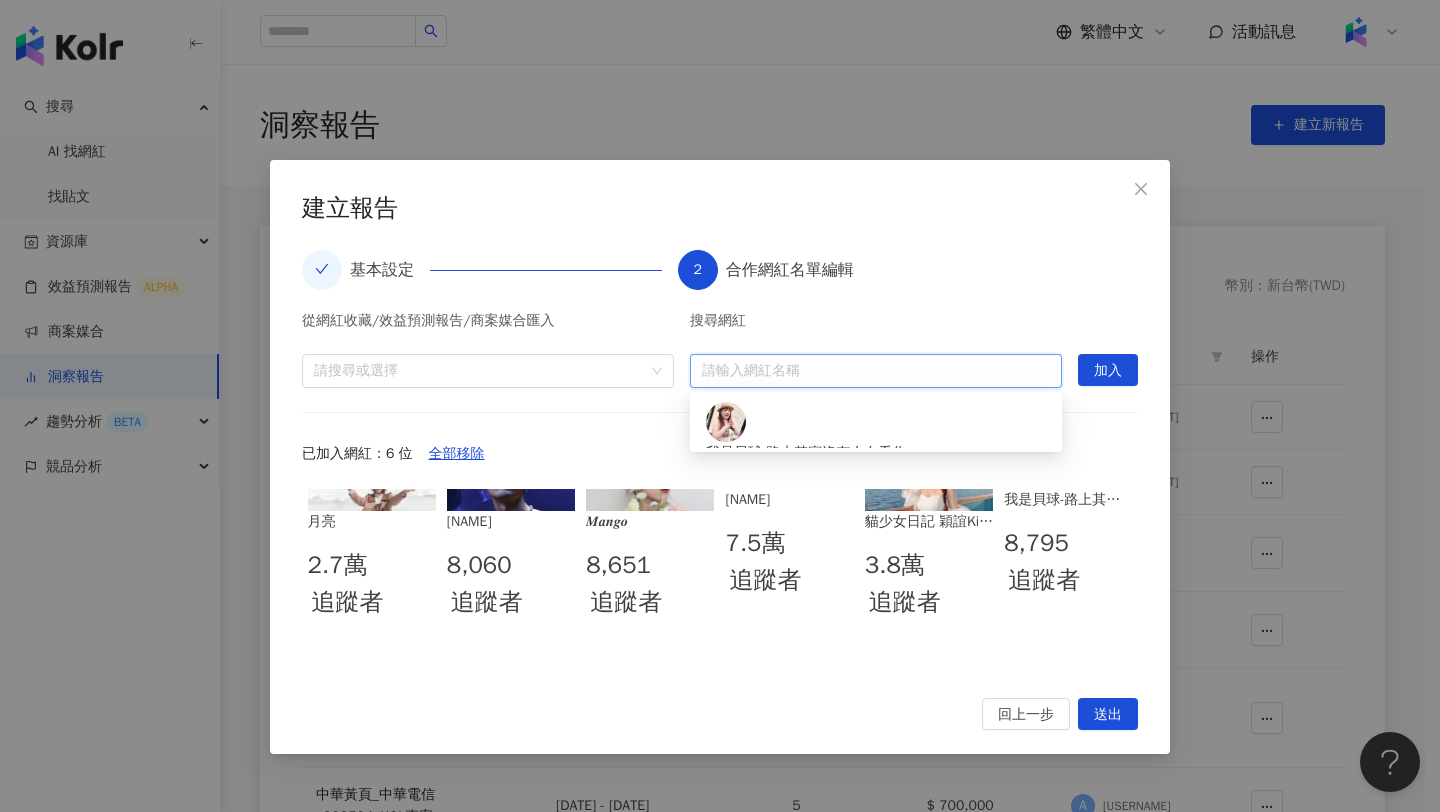 paste on "******" 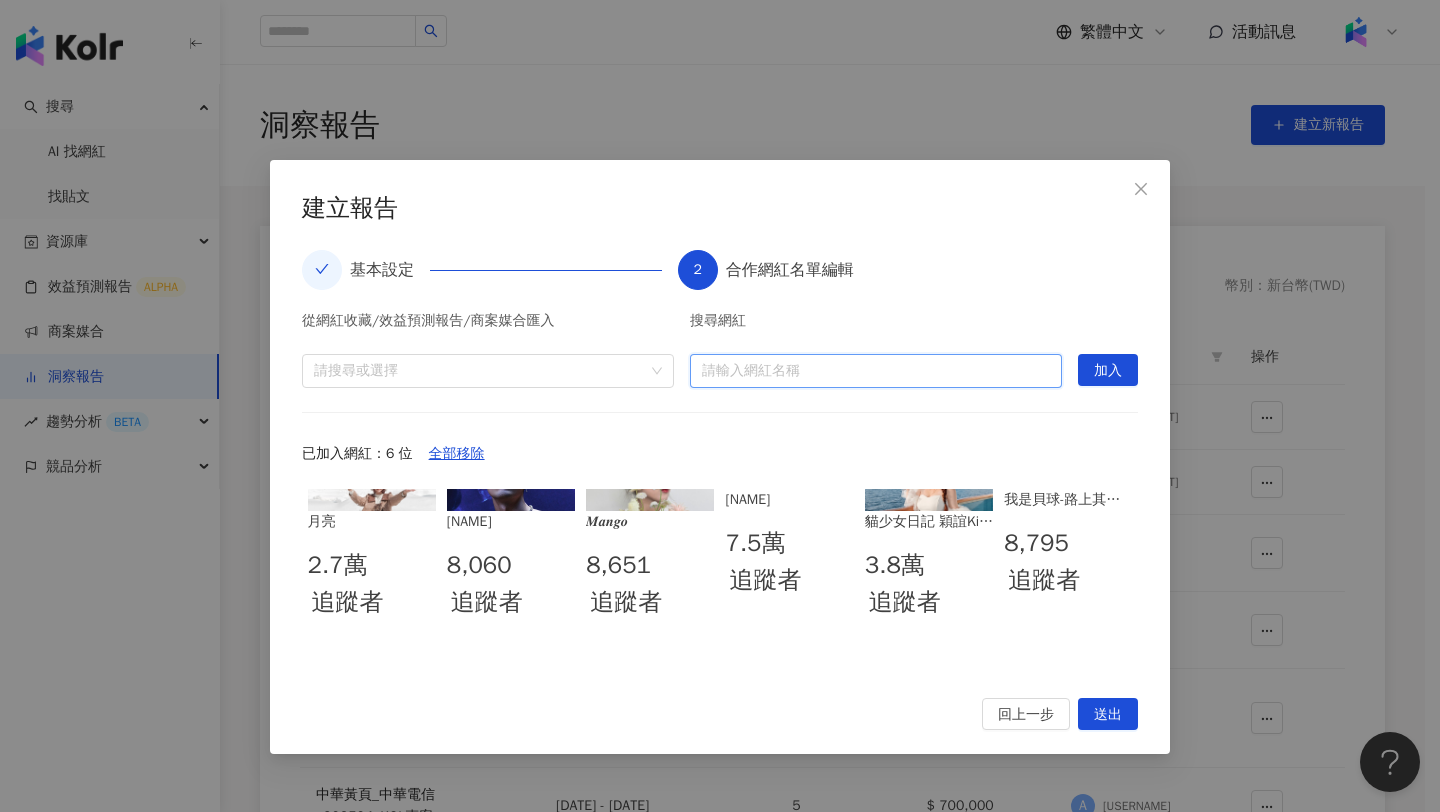paste on "**********" 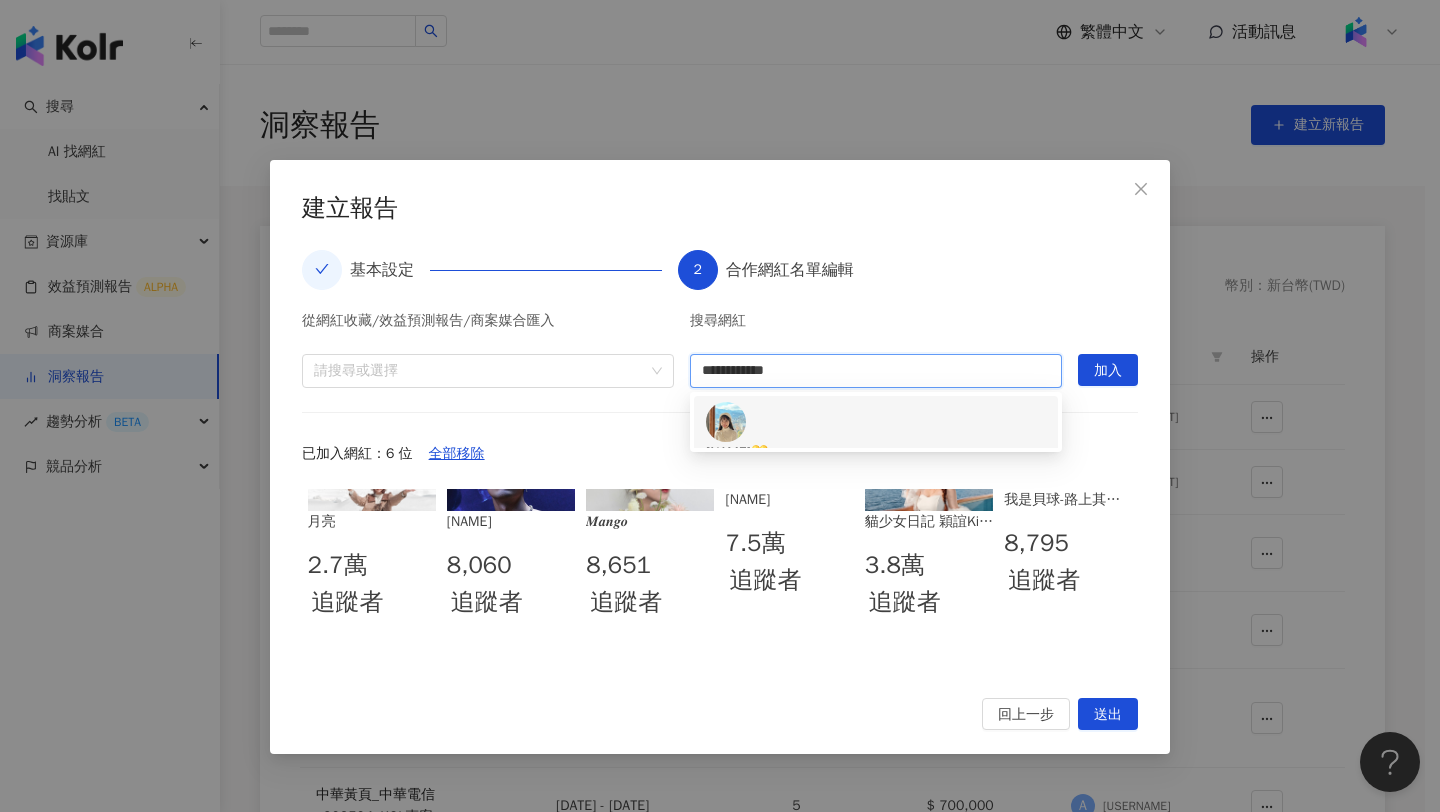 click on "[NAME]💛 [NUMBER] 追蹤者" at bounding box center [876, 455] 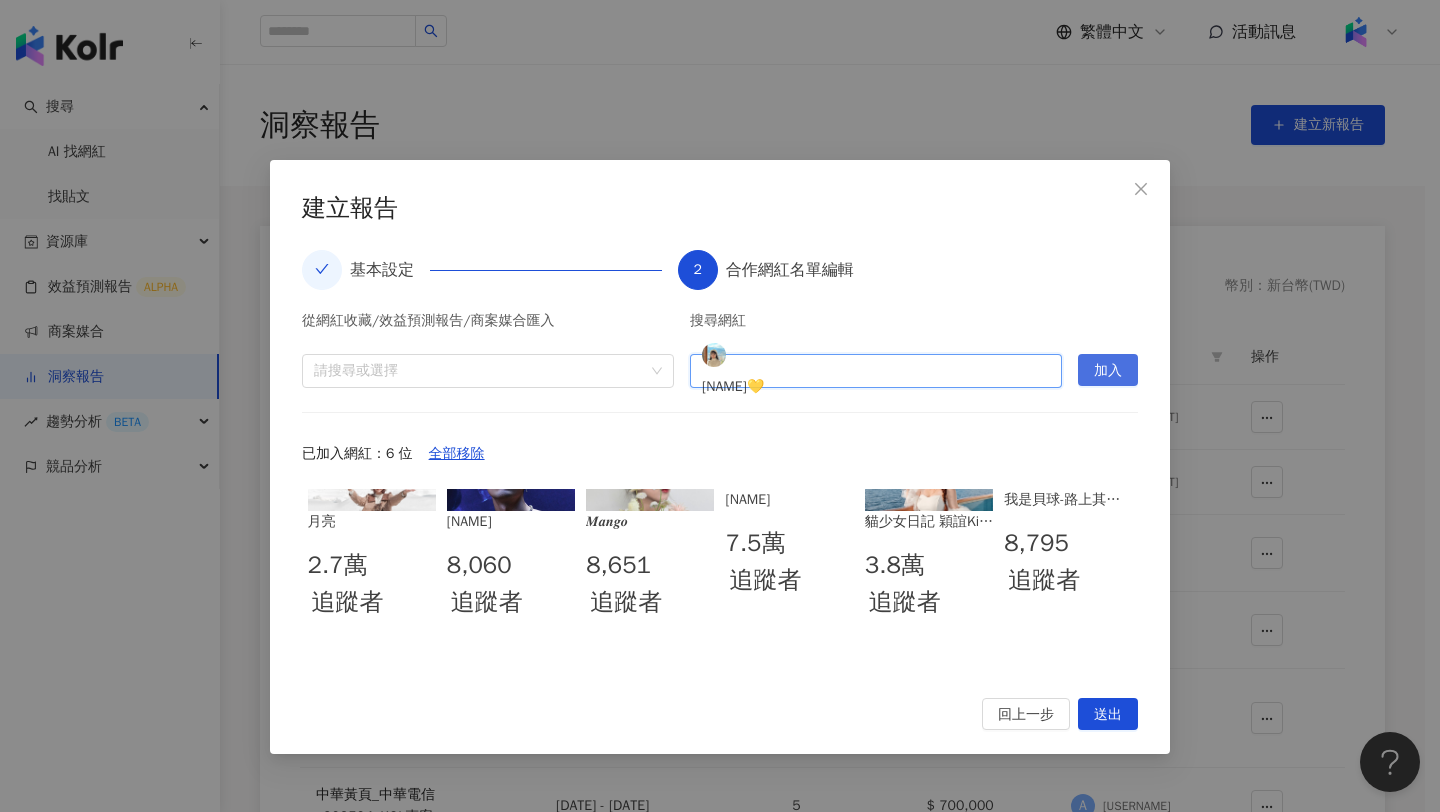 click on "加入" at bounding box center [1108, 370] 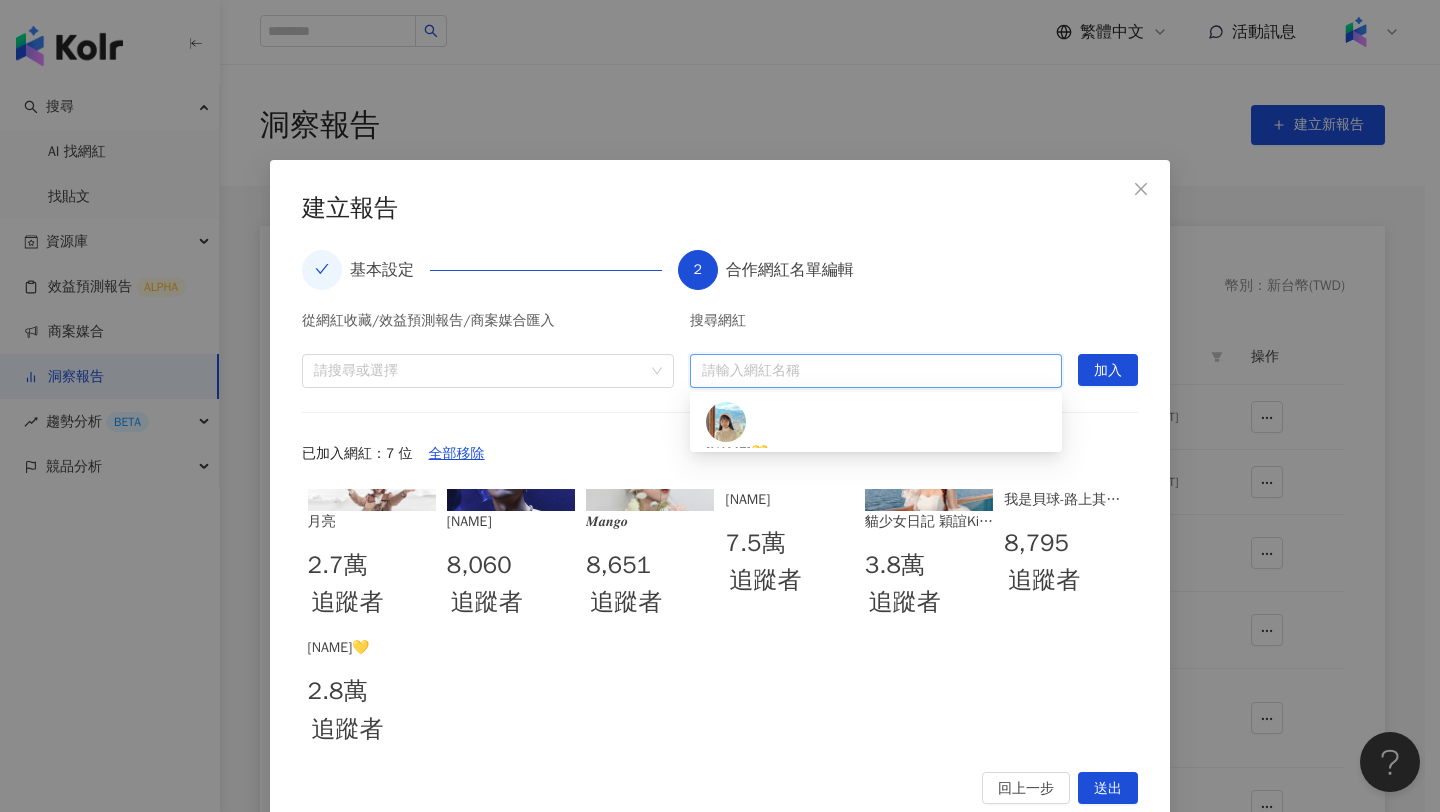 click at bounding box center [876, 371] 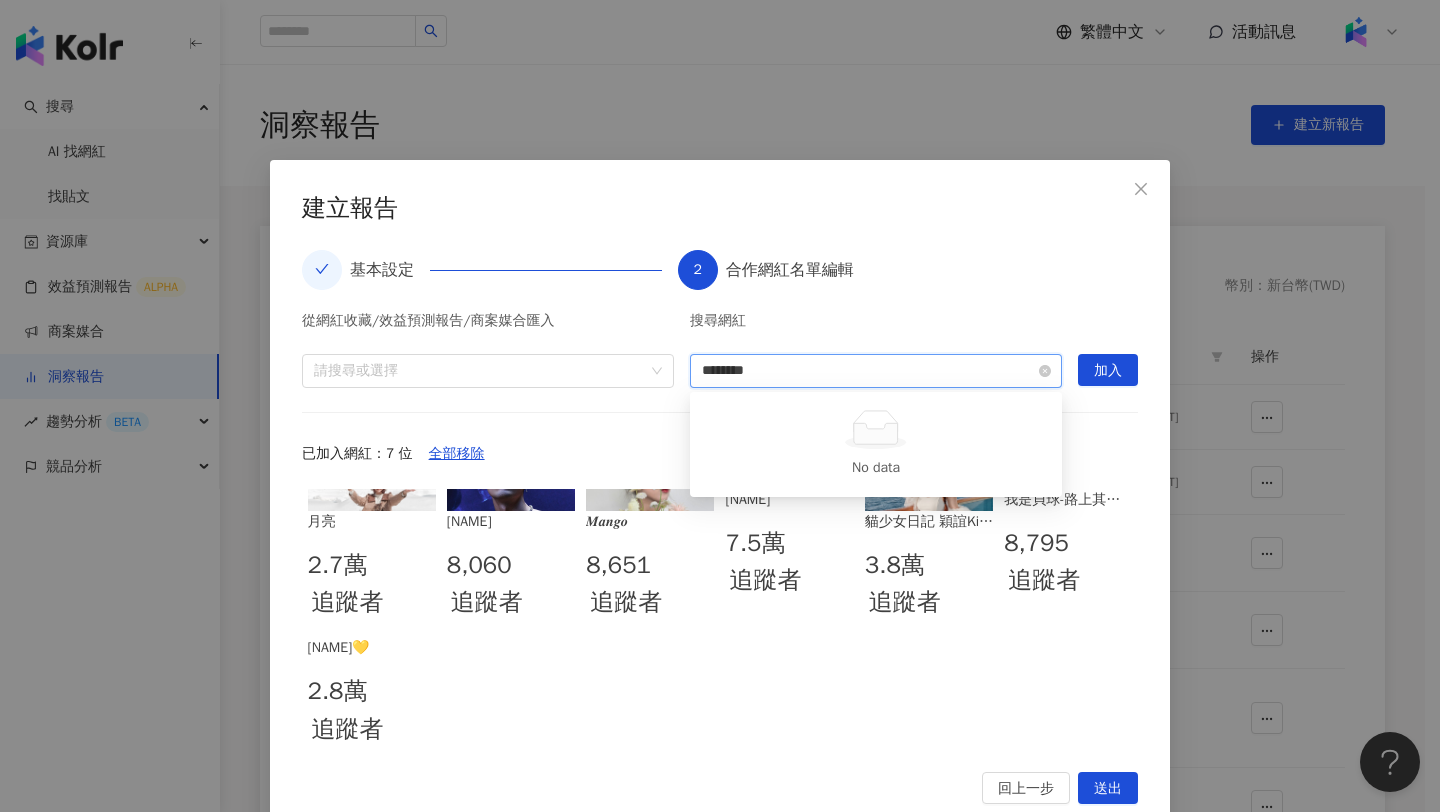 type on "*******" 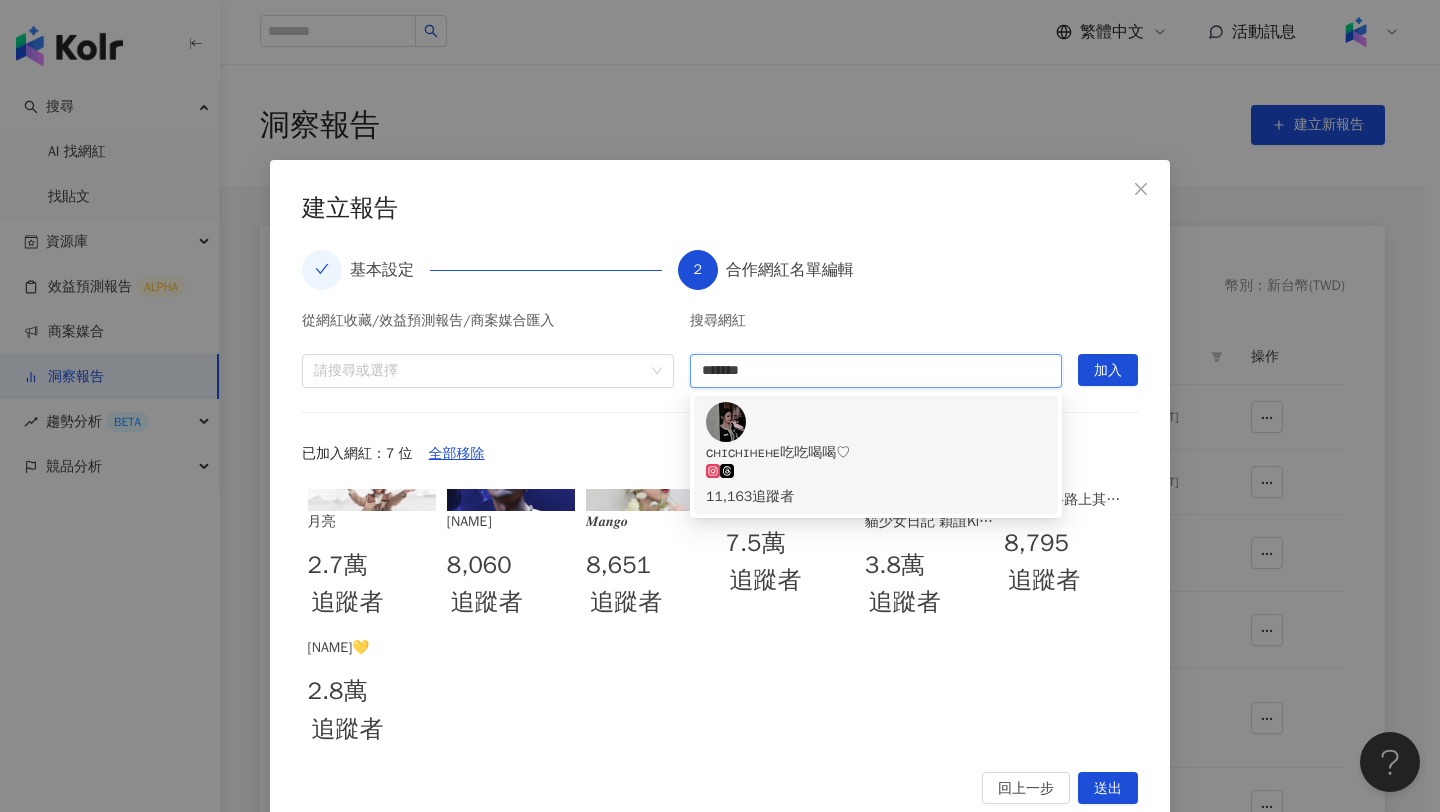 click on "[NAME] [NUMBER] 追蹤者" at bounding box center [876, 455] 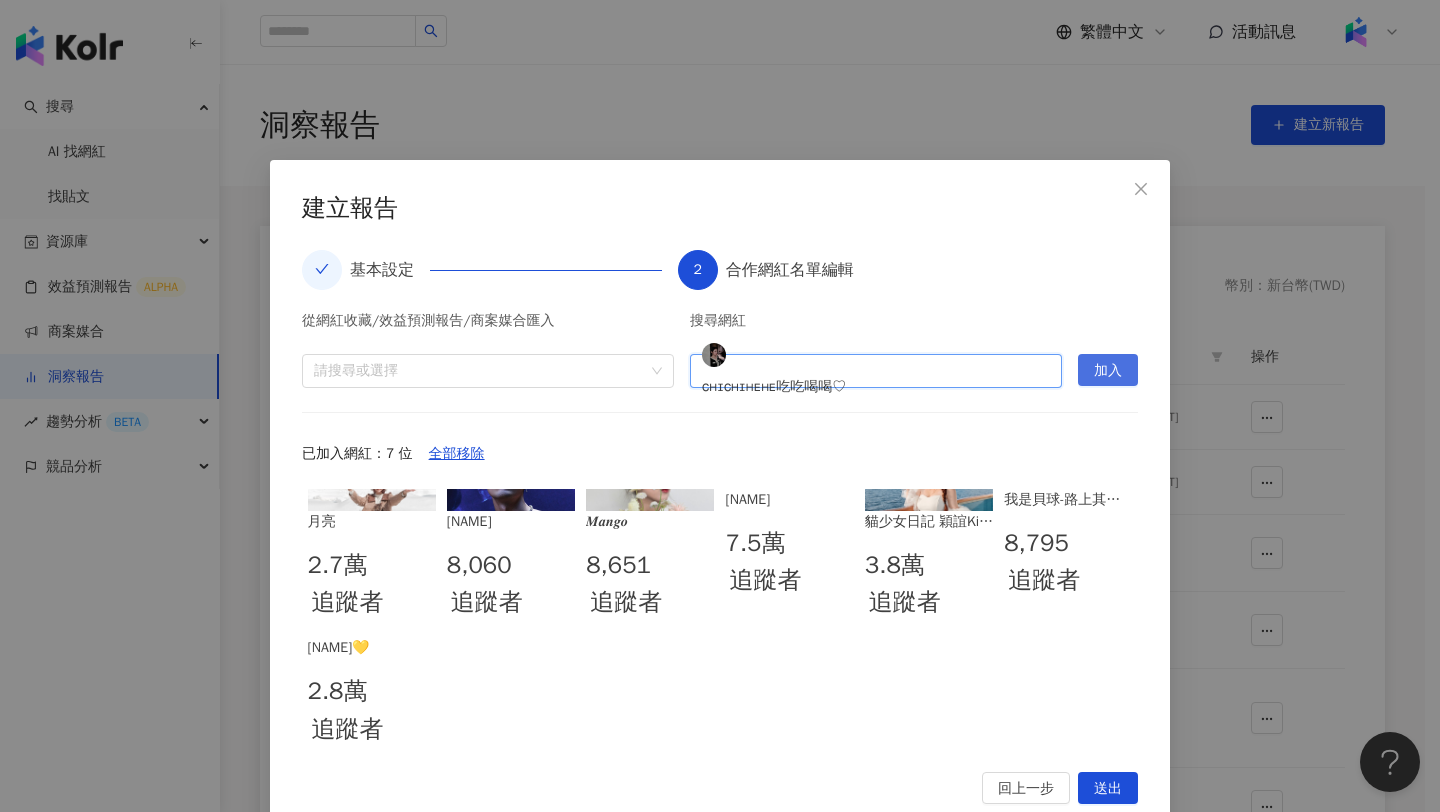 click on "加入" at bounding box center (1108, 371) 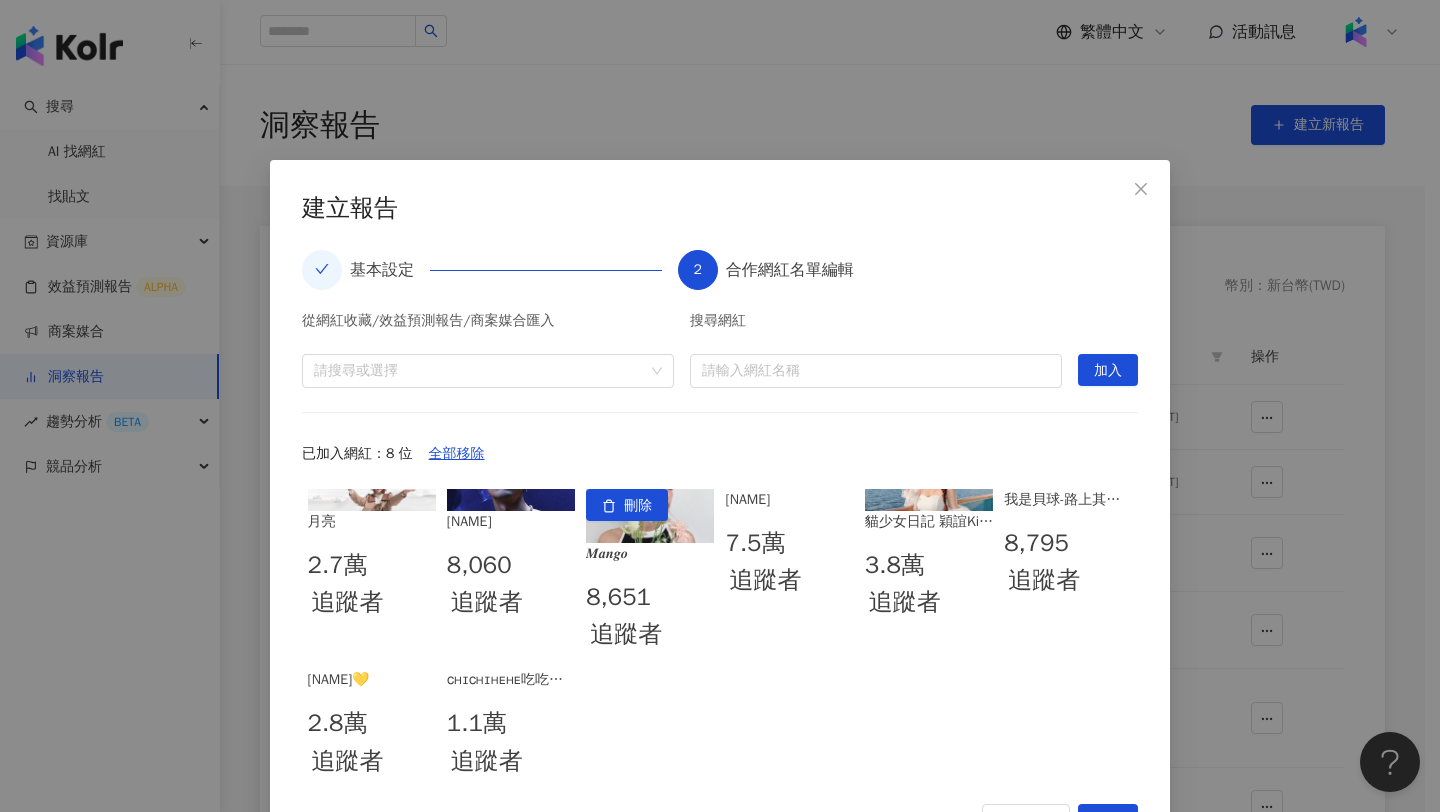 scroll, scrollTop: 141, scrollLeft: 0, axis: vertical 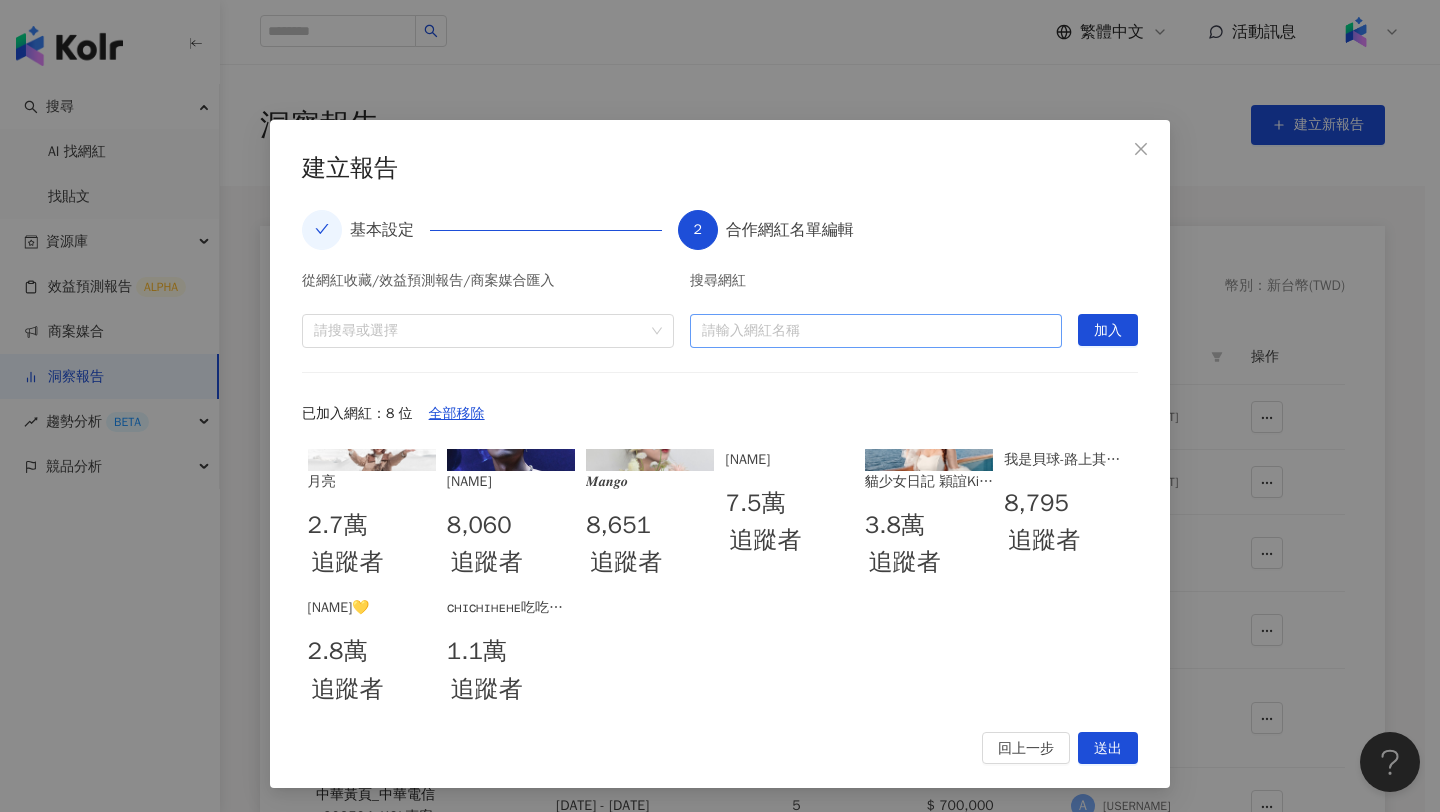 click at bounding box center (876, 331) 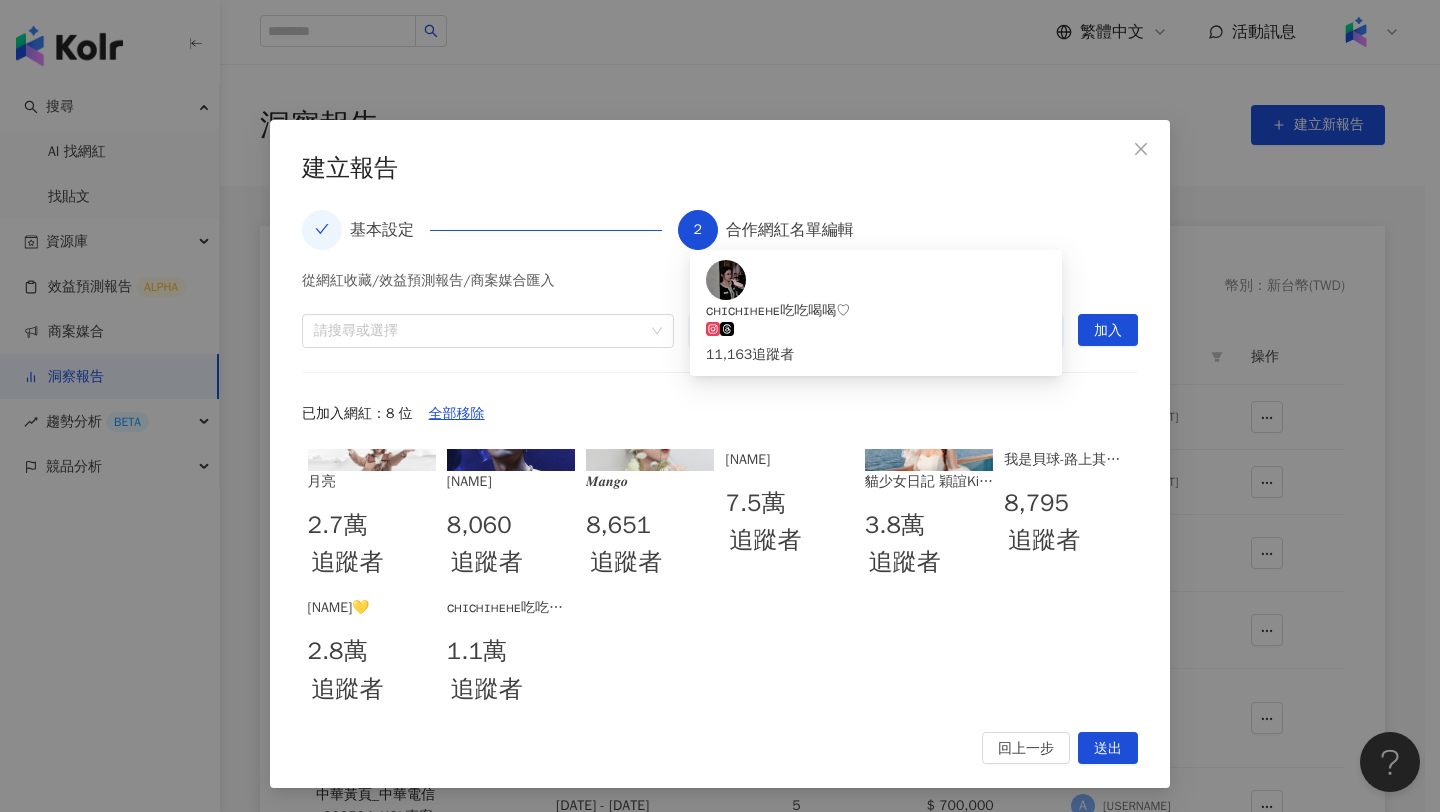 paste on "**********" 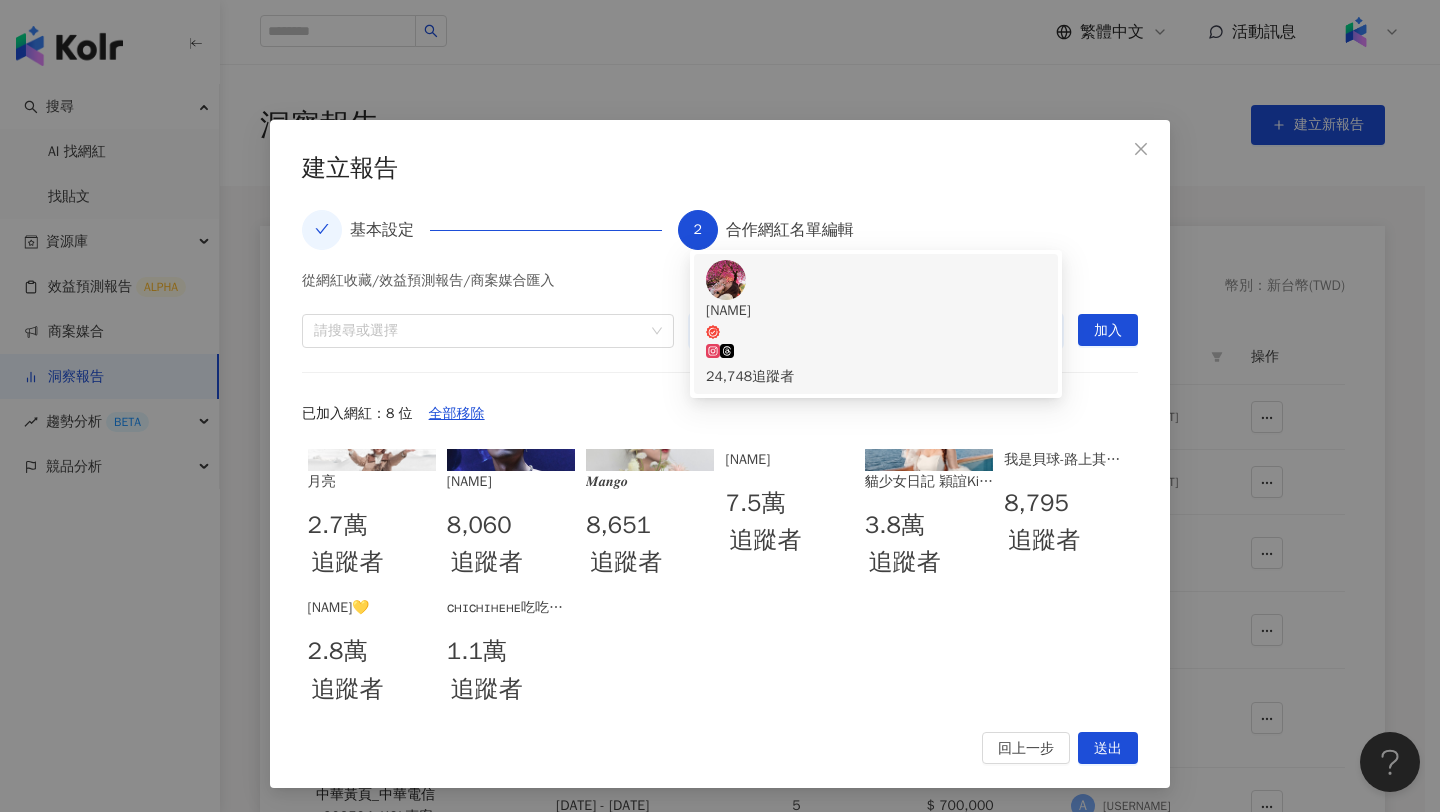 click on "[NAME]" at bounding box center [876, 311] 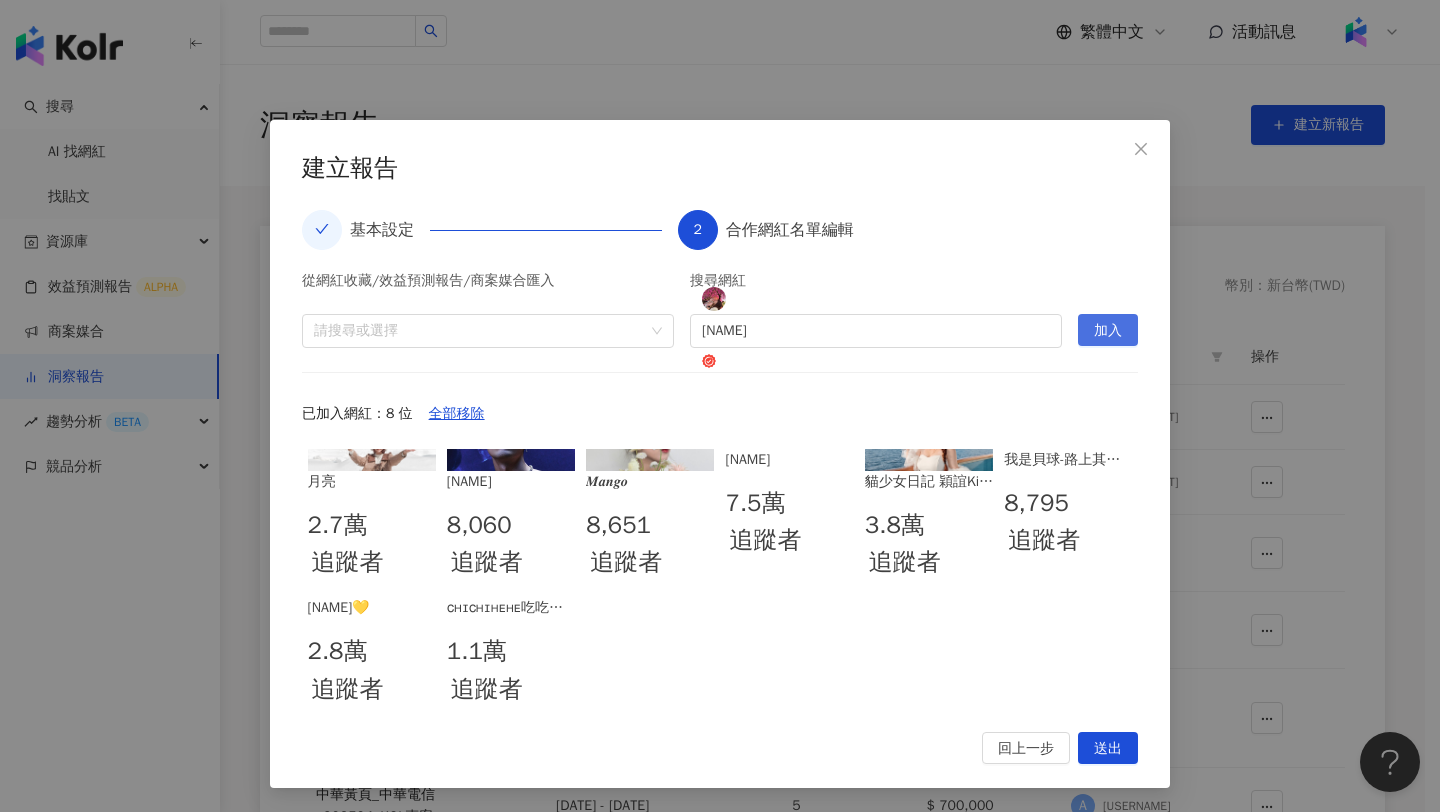 click on "加入" at bounding box center (1108, 331) 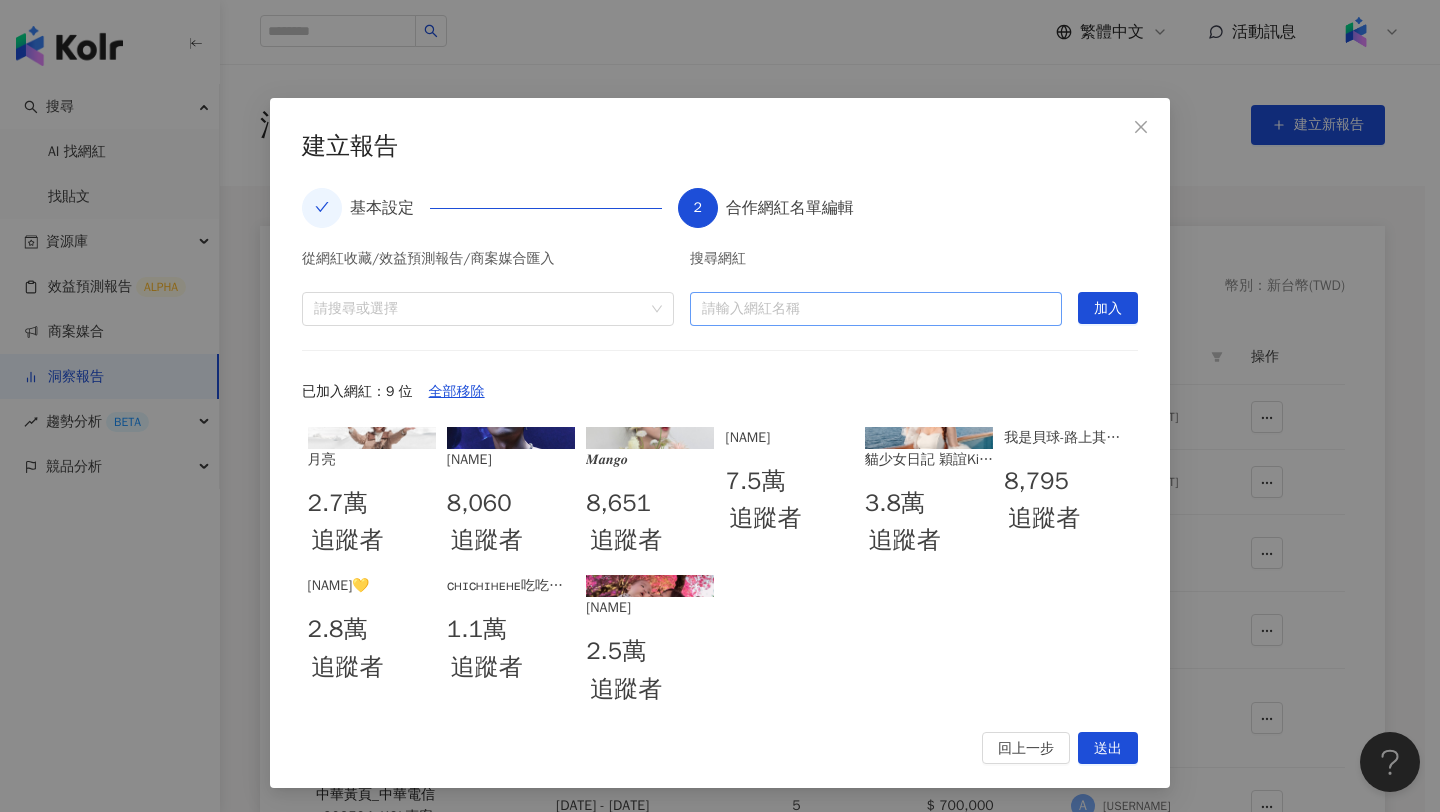 click at bounding box center [876, 309] 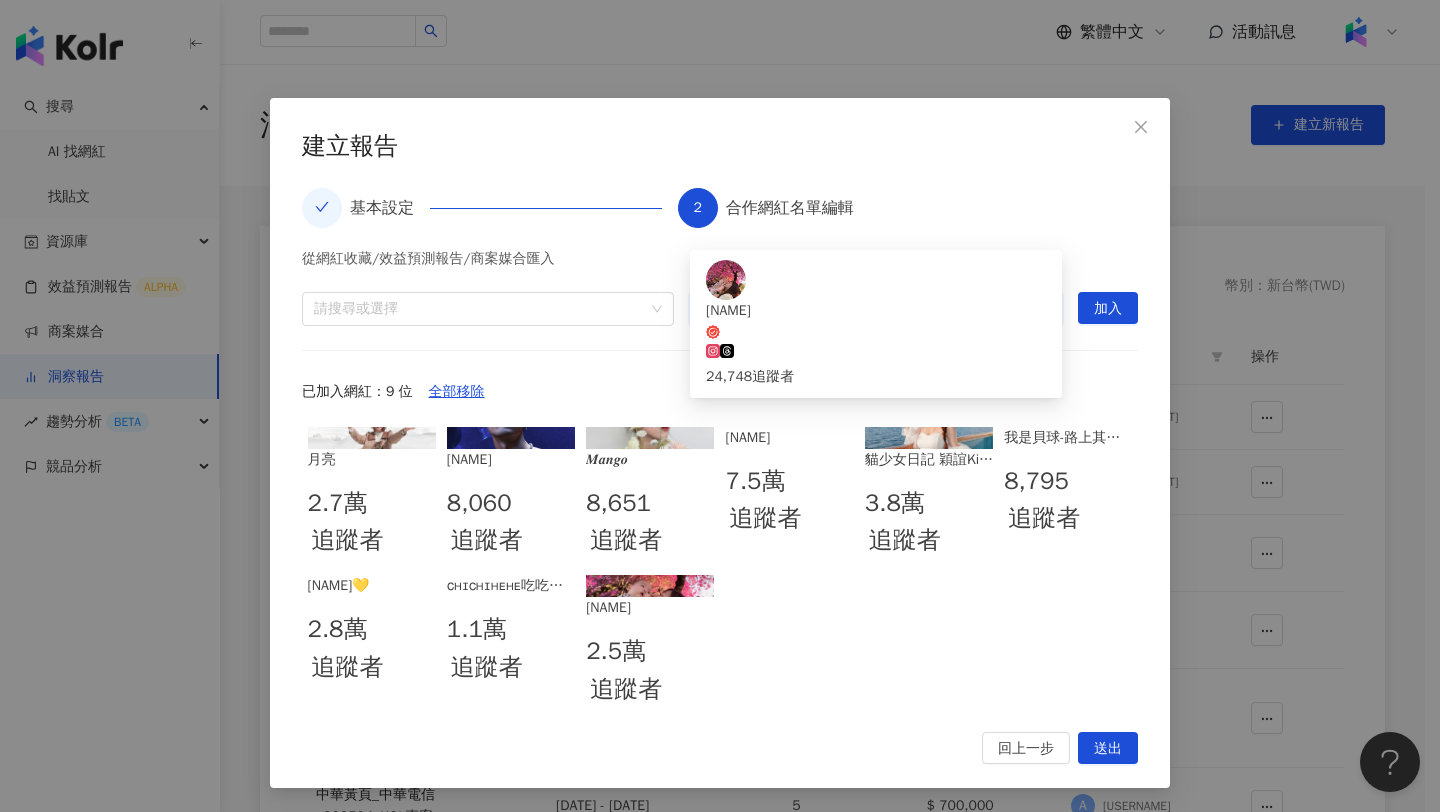 paste on "**" 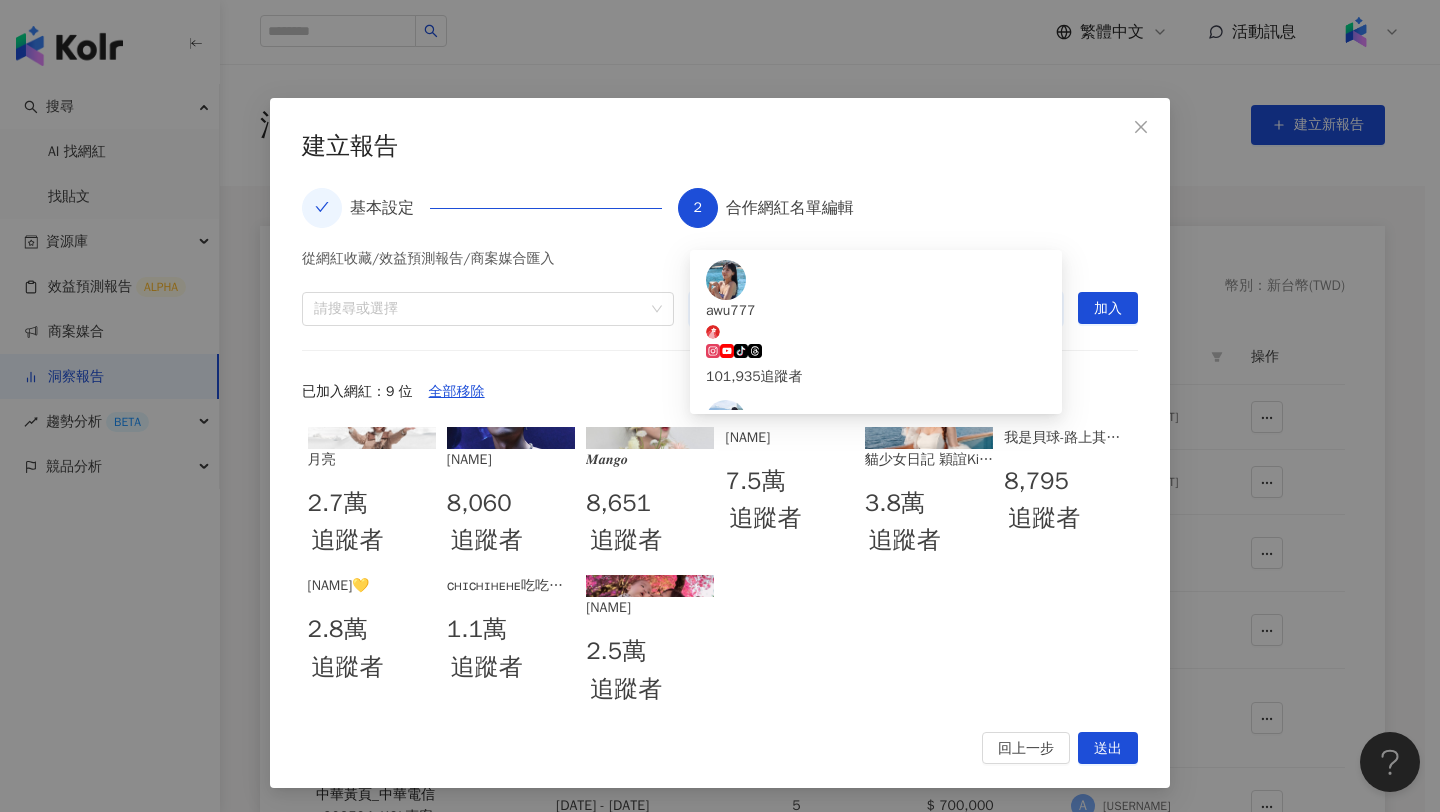 type on "**" 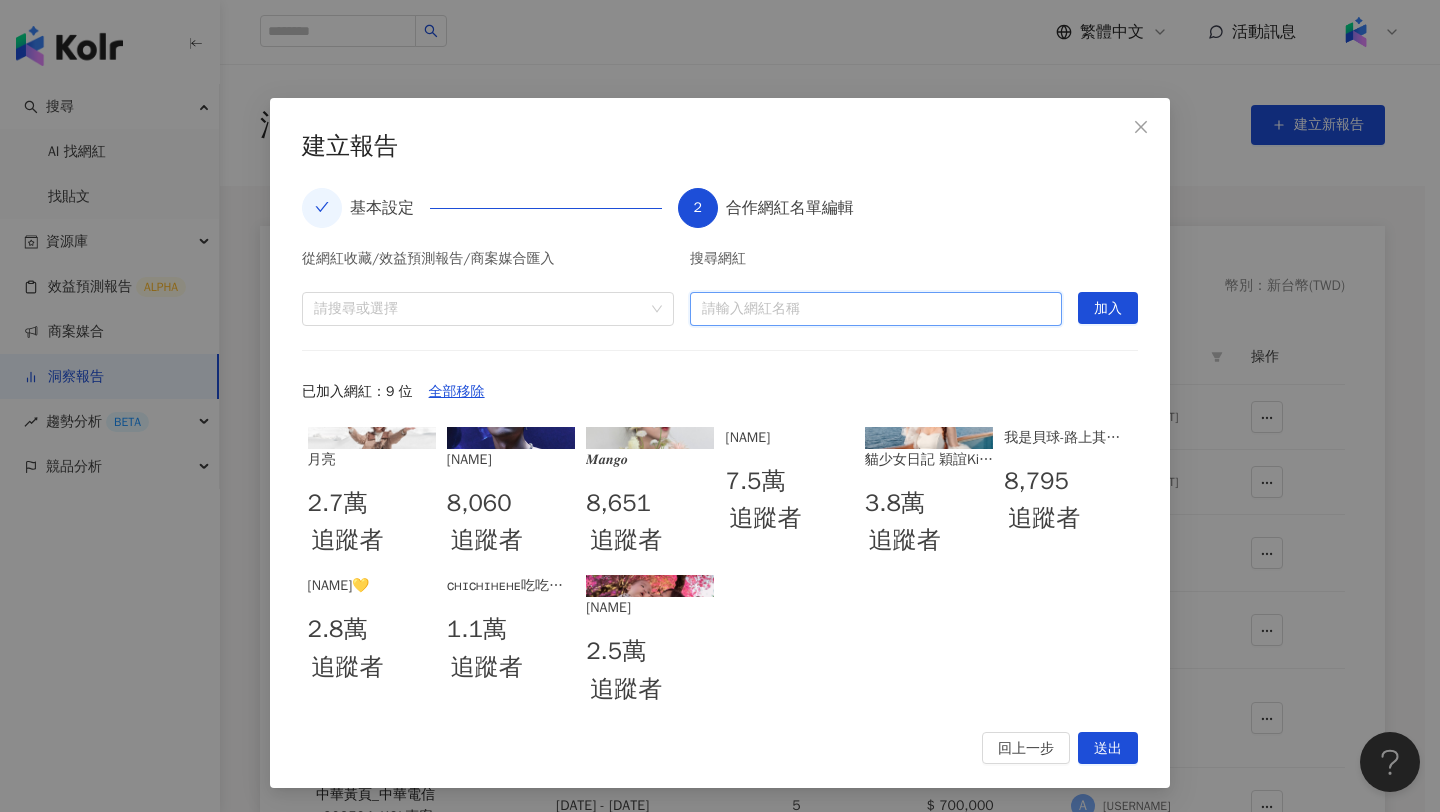 paste on "**" 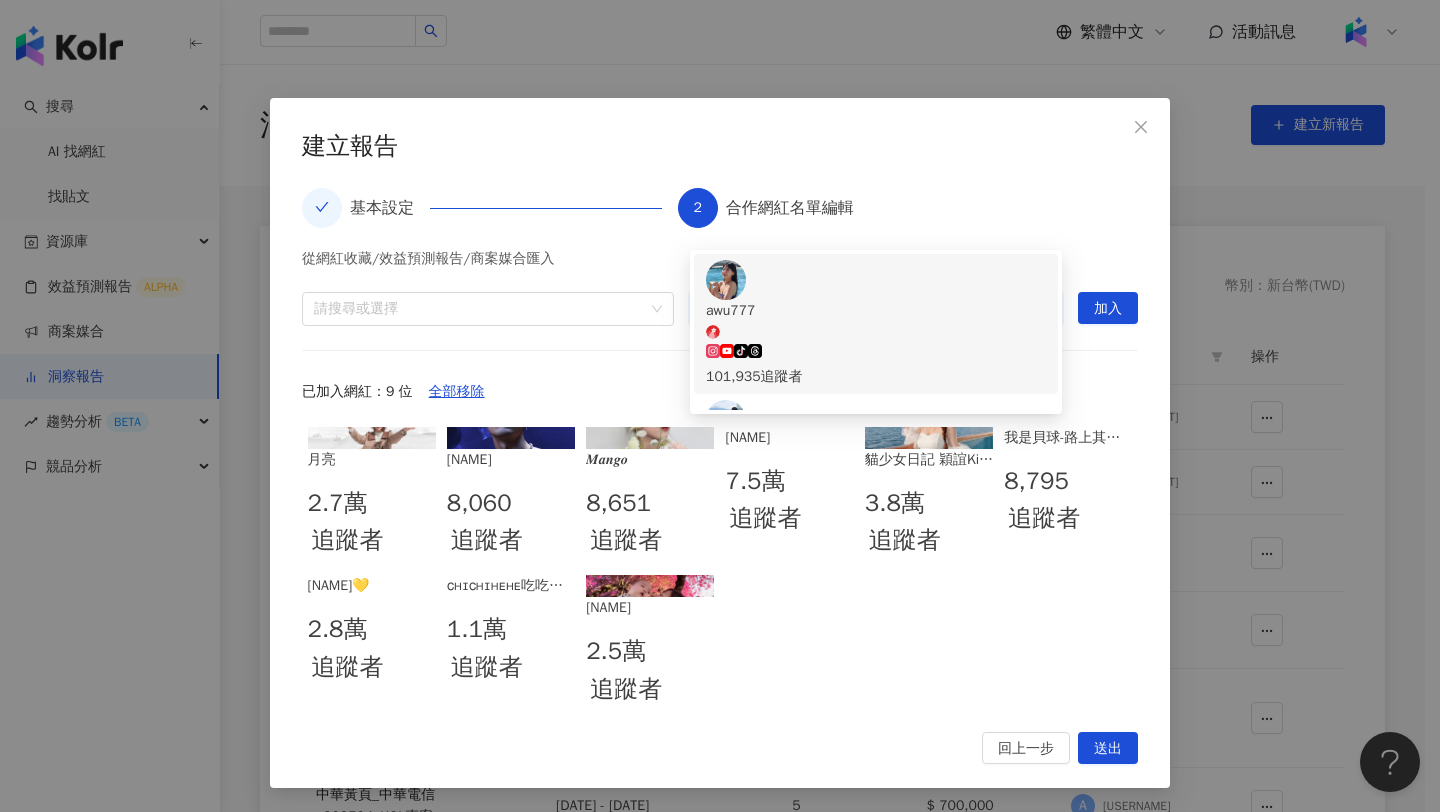 type on "**" 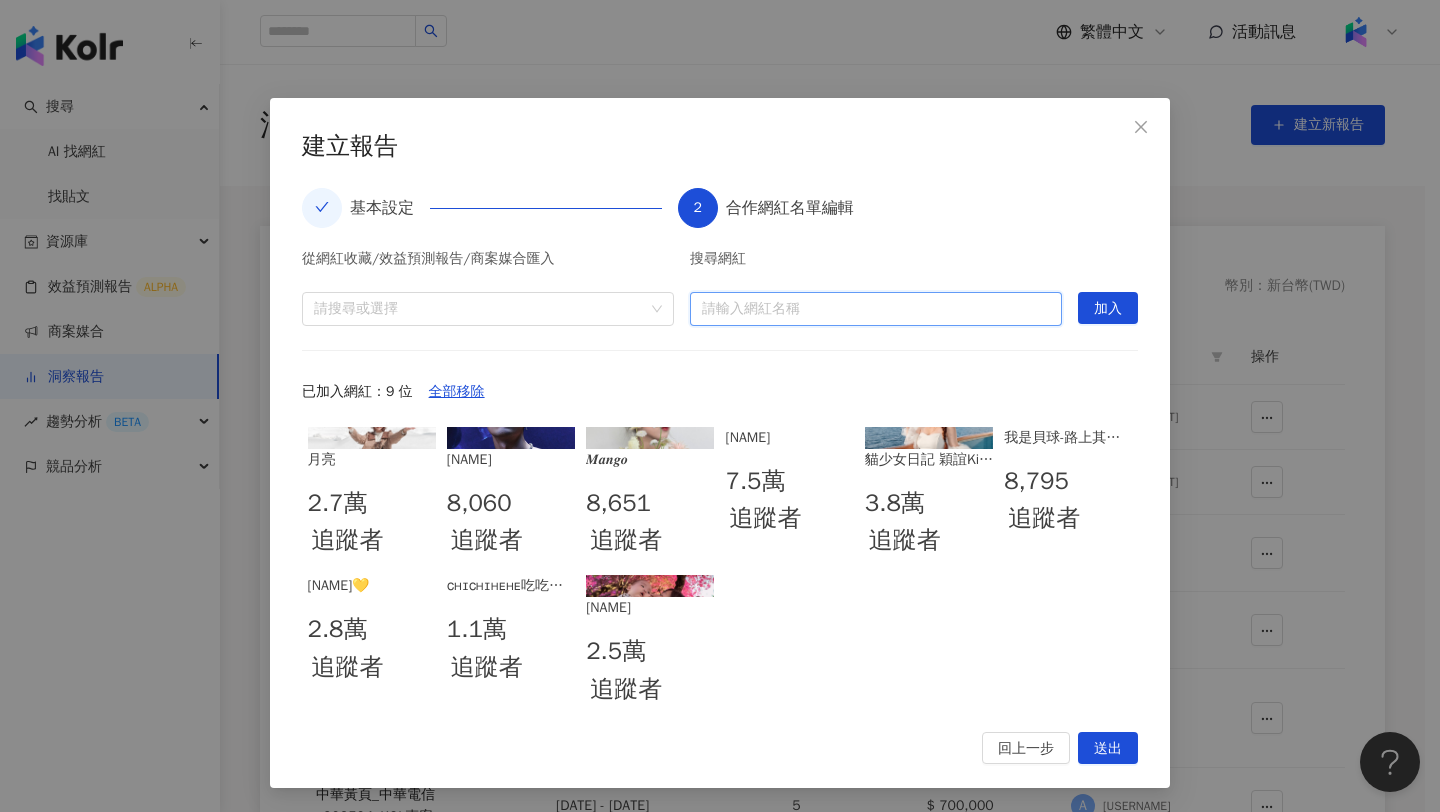 paste on "******" 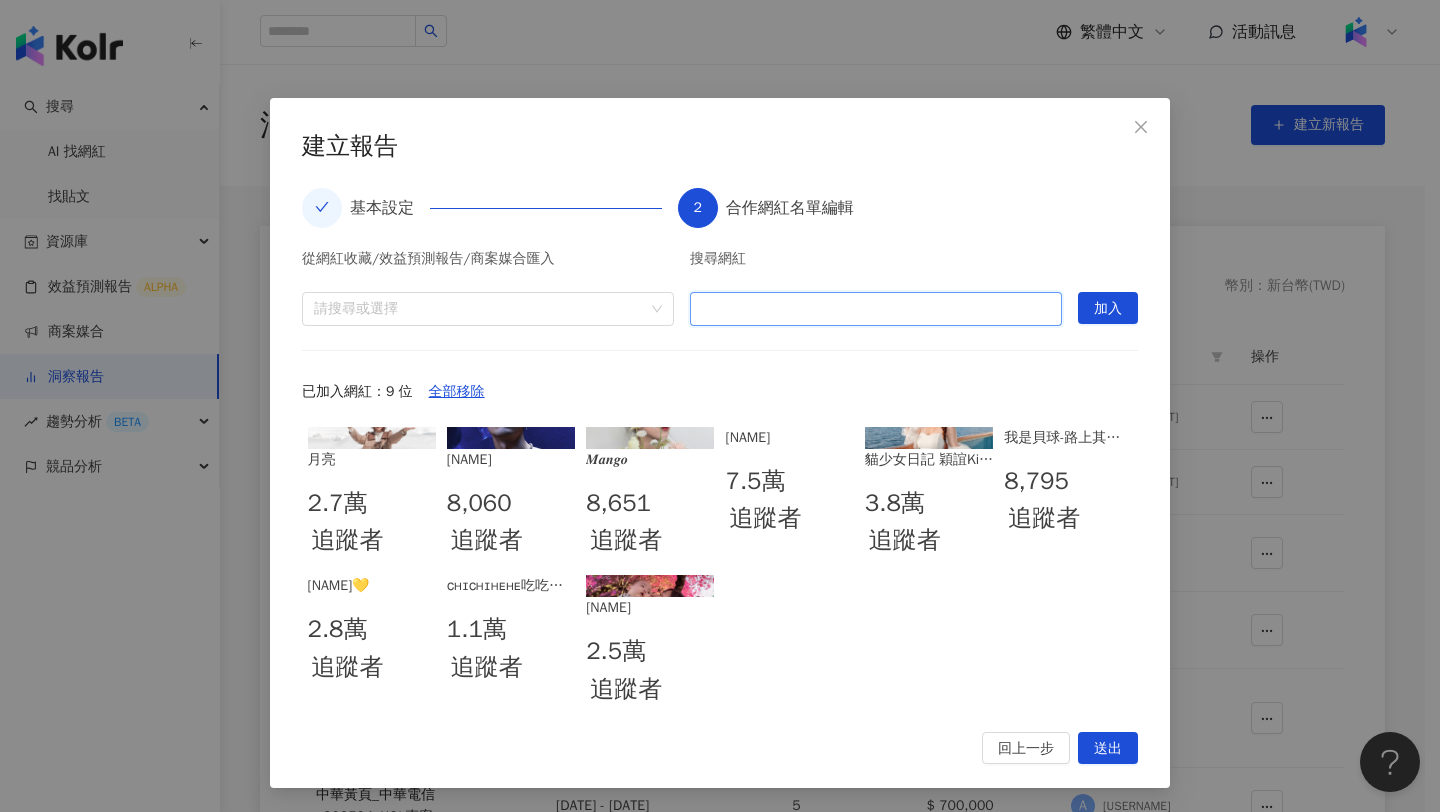 type on "******" 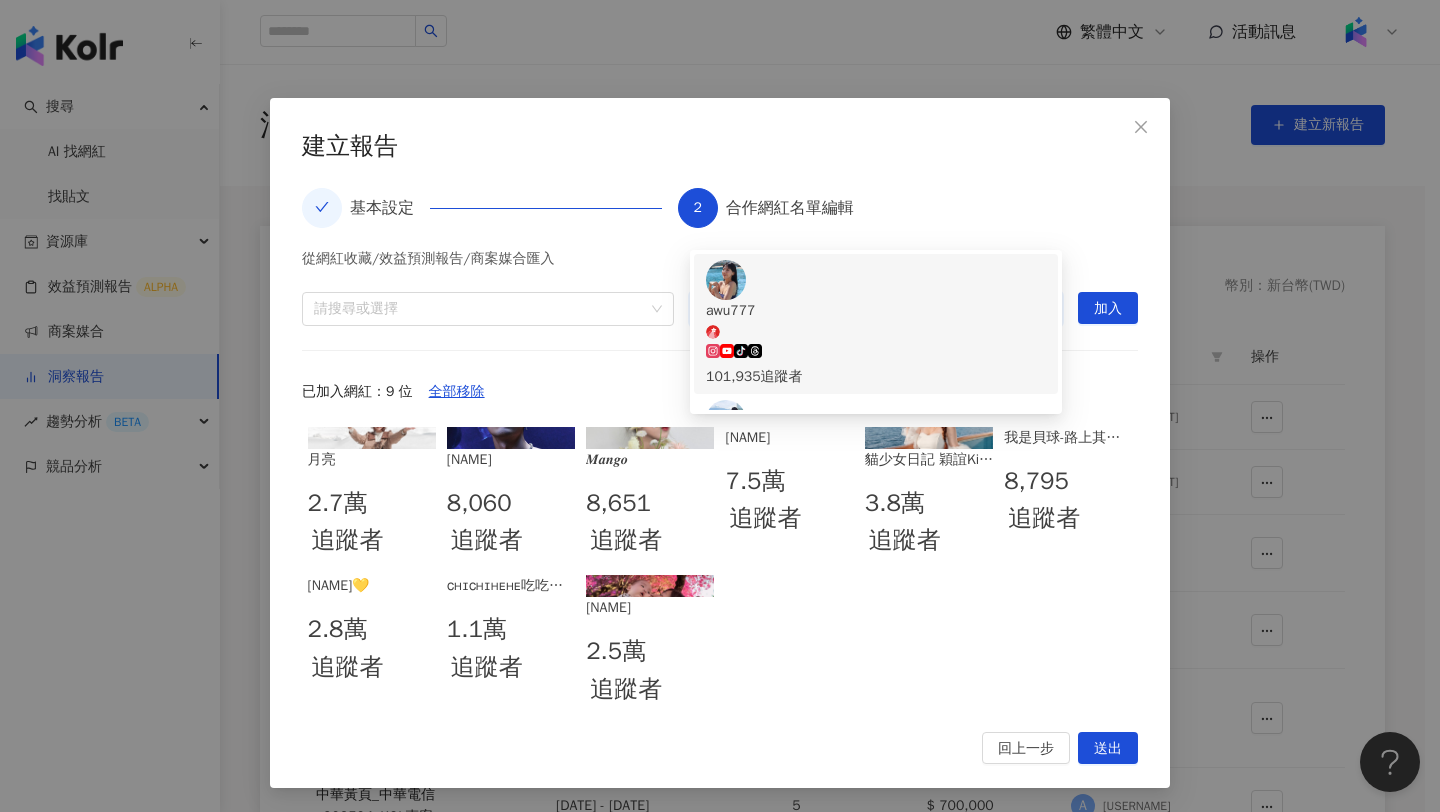 click on "awu777" at bounding box center [876, 320] 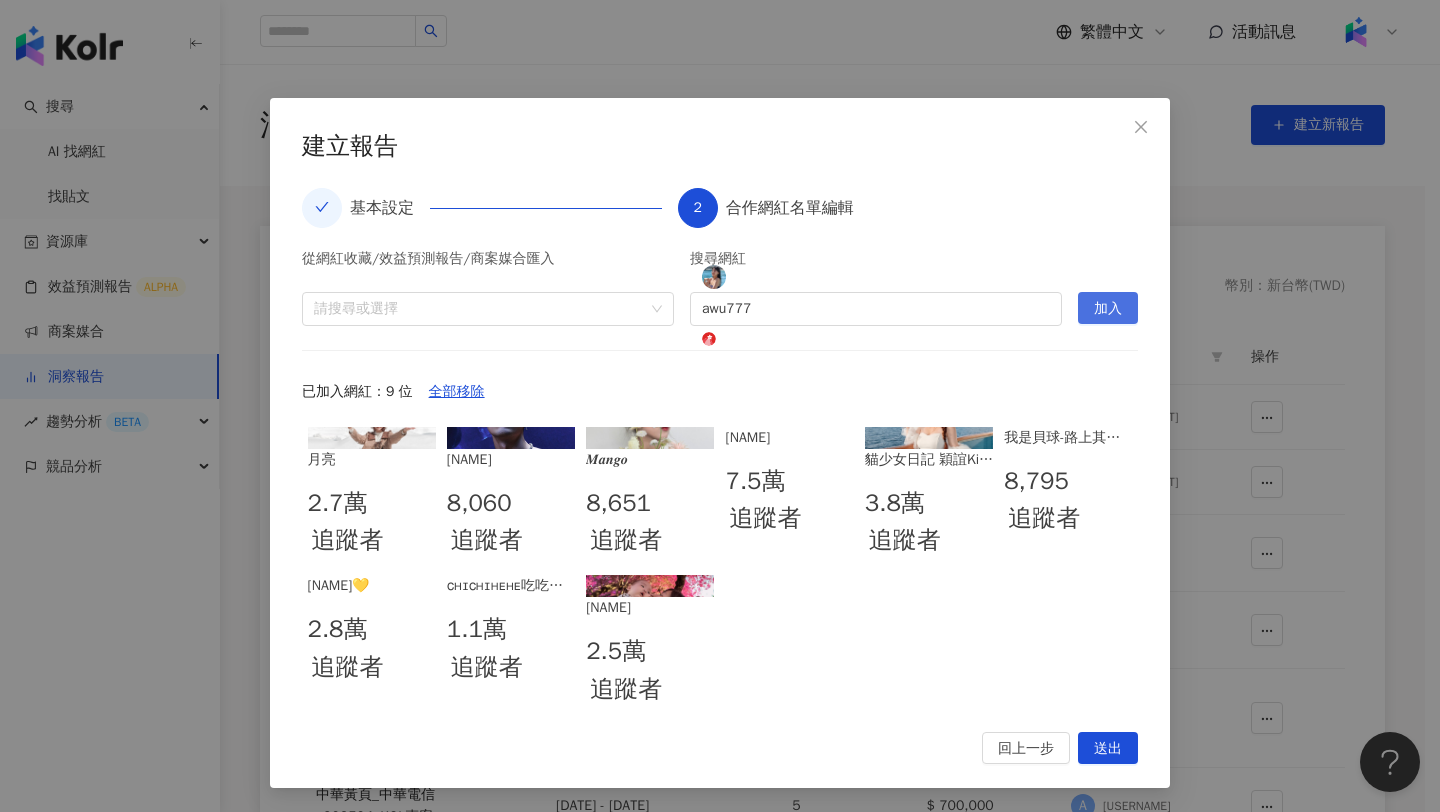 click on "加入" at bounding box center [1108, 309] 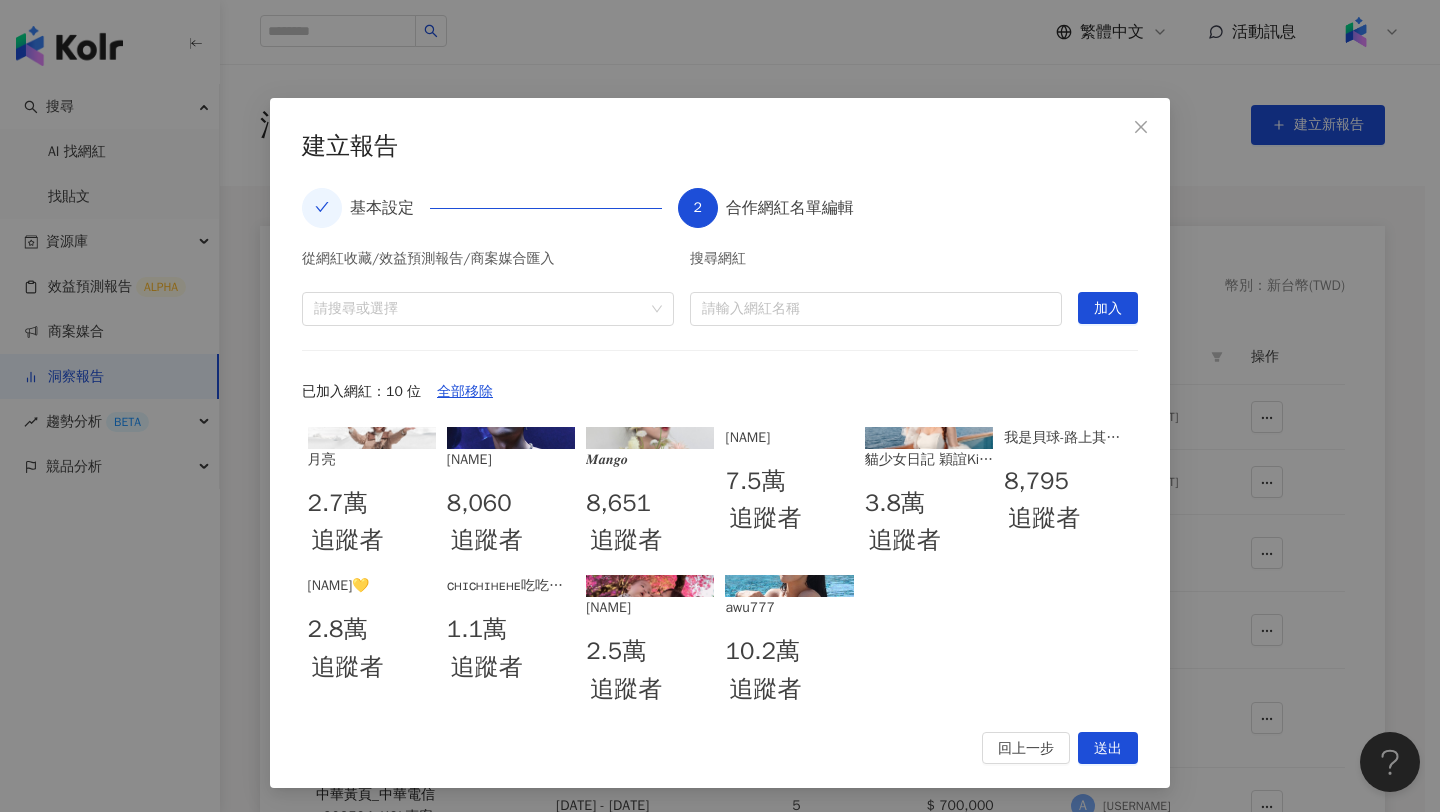 click on "**********" at bounding box center (720, 443) 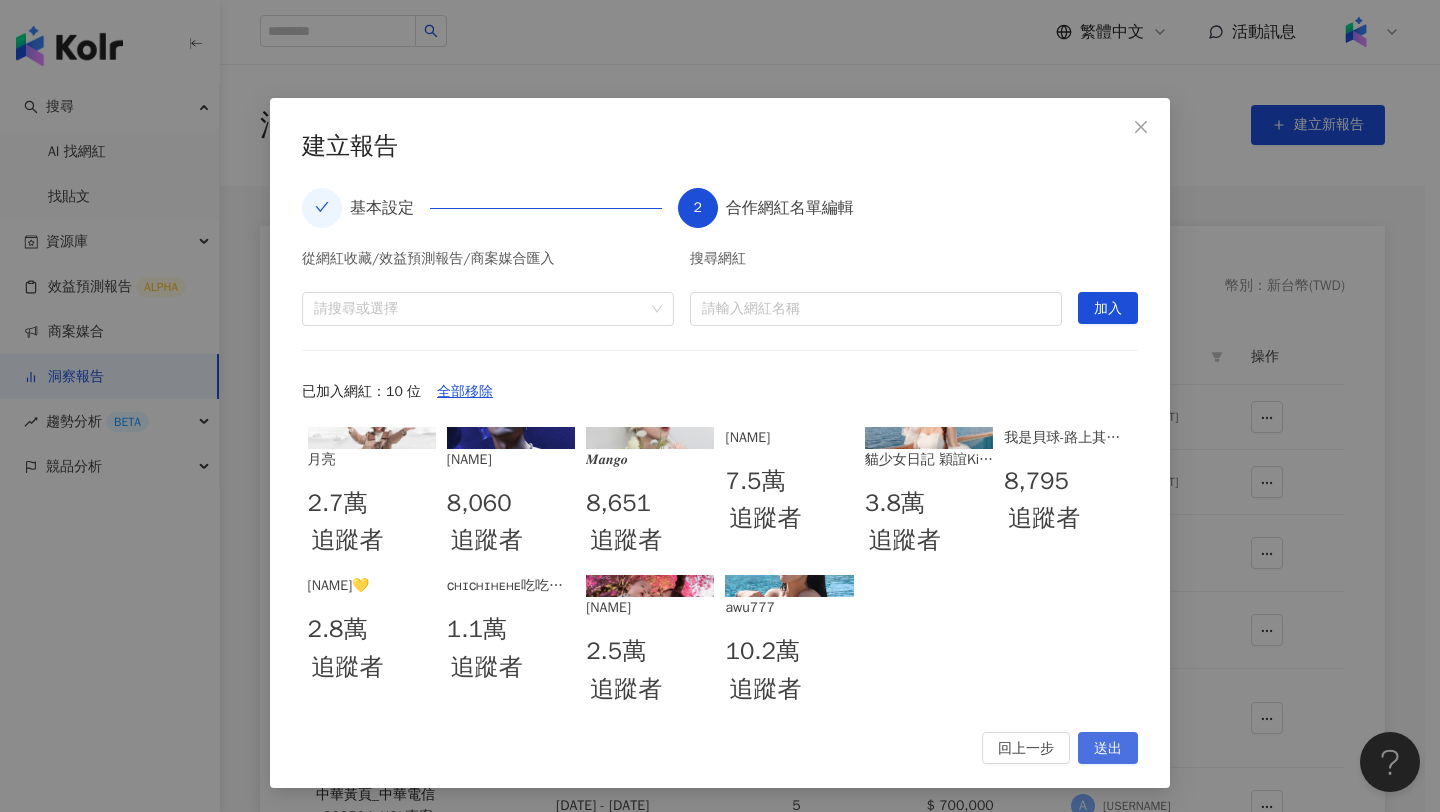click on "送出" at bounding box center [1108, 749] 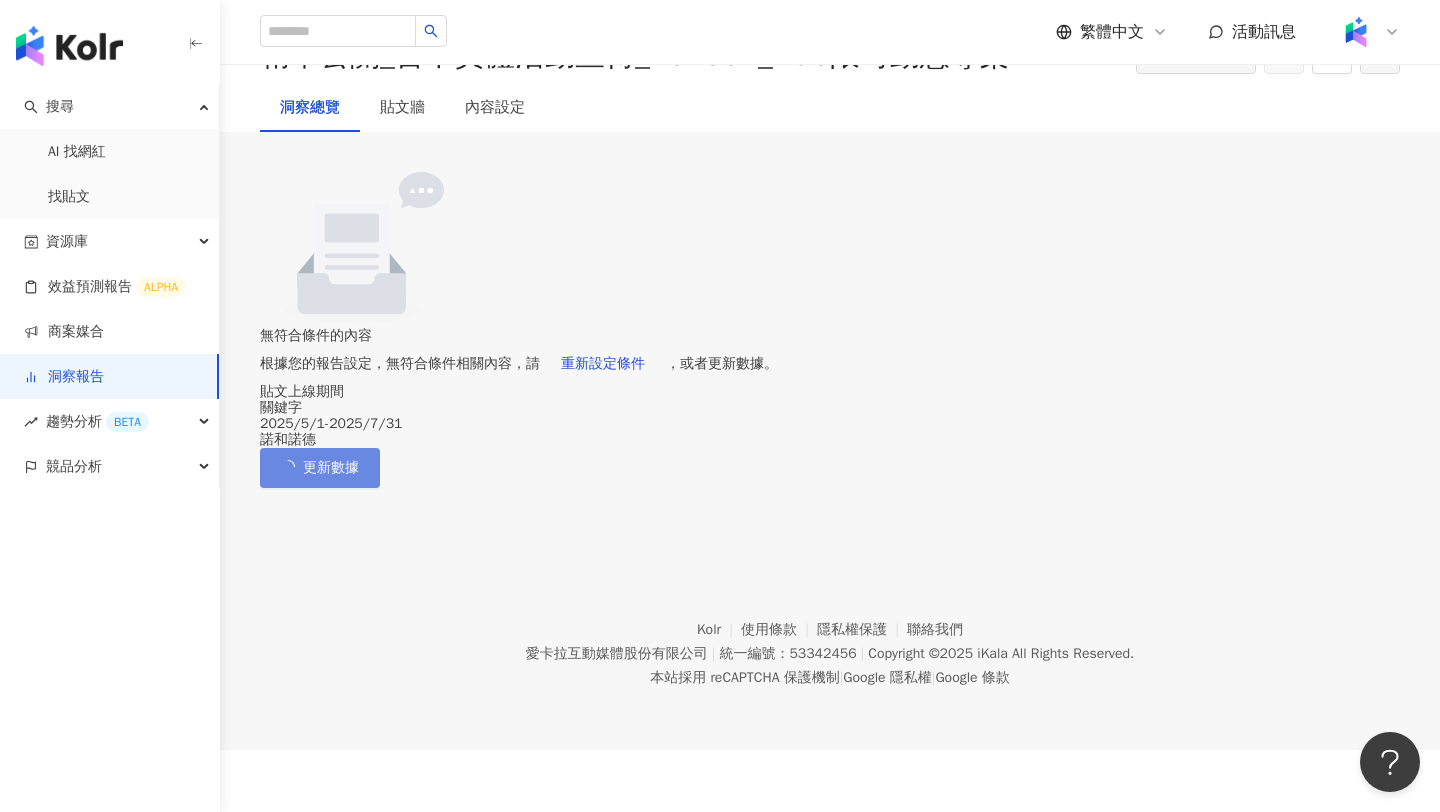 scroll, scrollTop: 0, scrollLeft: 0, axis: both 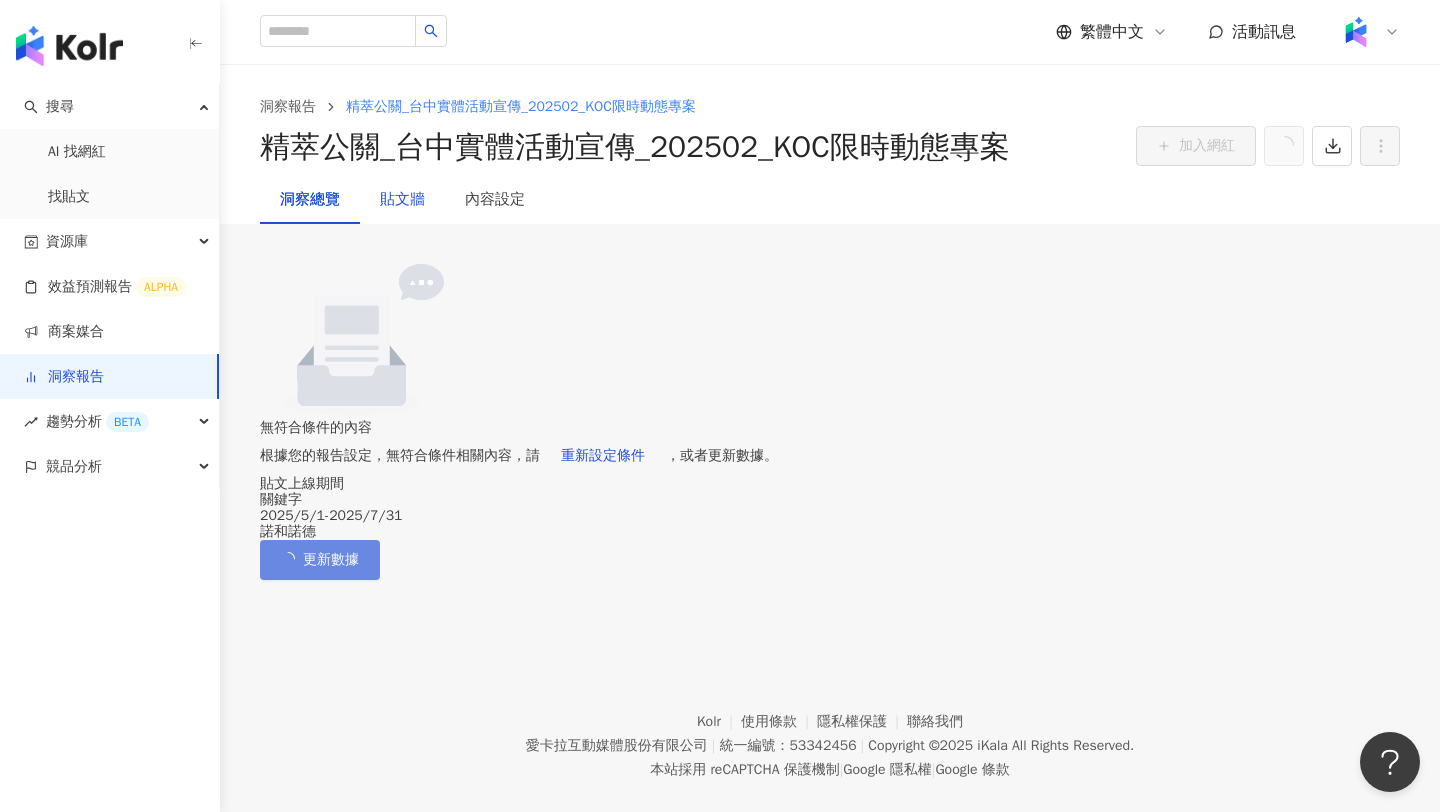 click on "貼文牆" at bounding box center (402, 200) 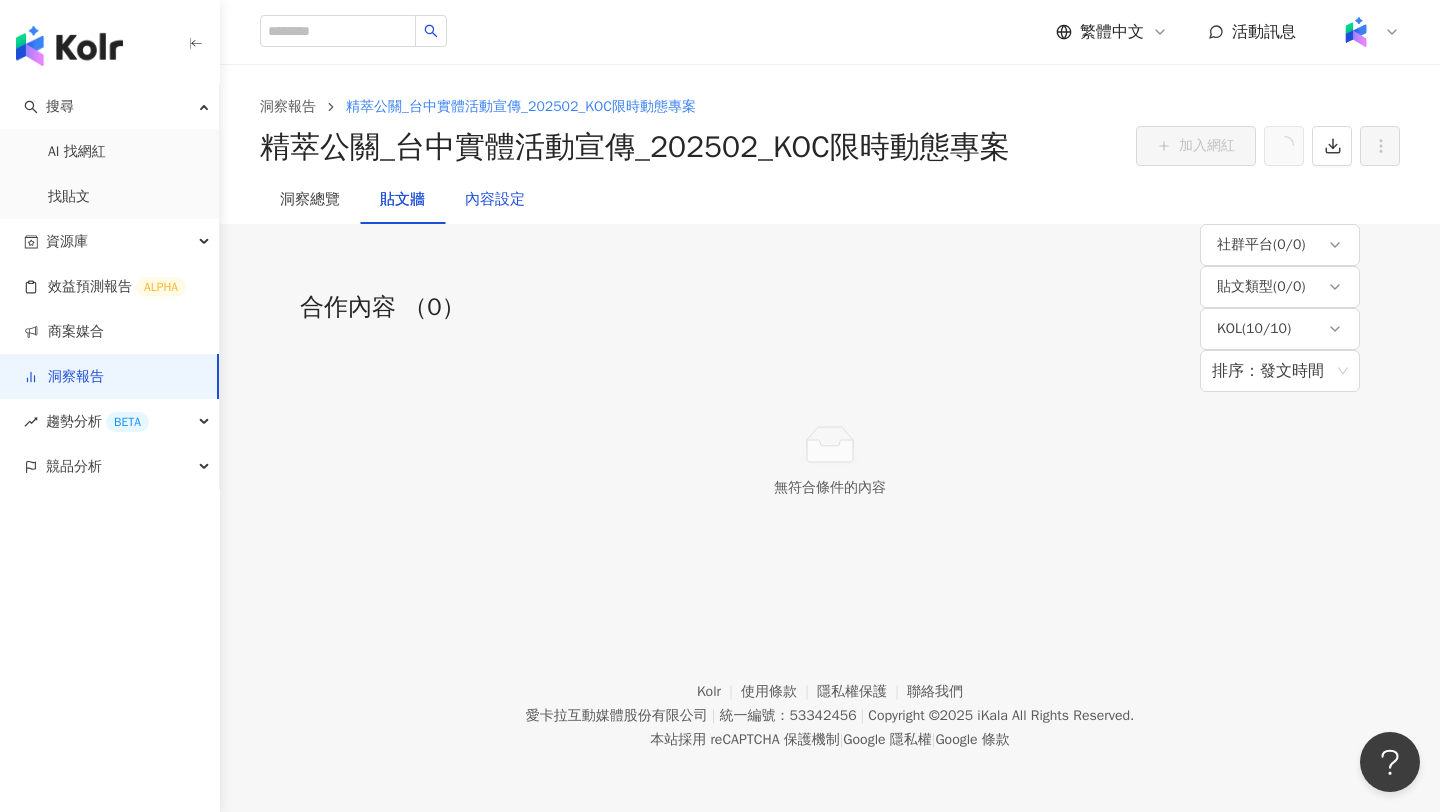 click on "內容設定" at bounding box center [495, 200] 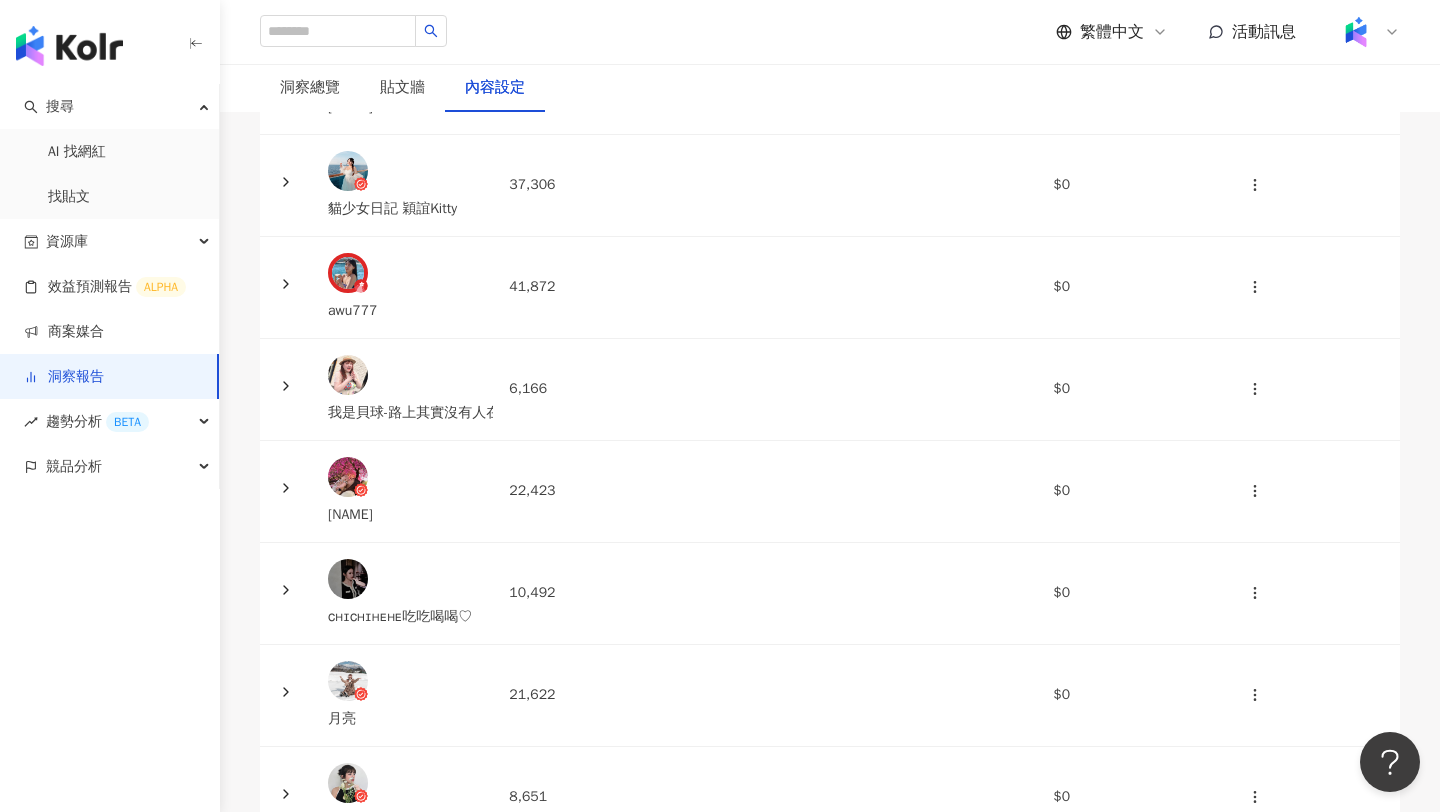 scroll, scrollTop: 0, scrollLeft: 0, axis: both 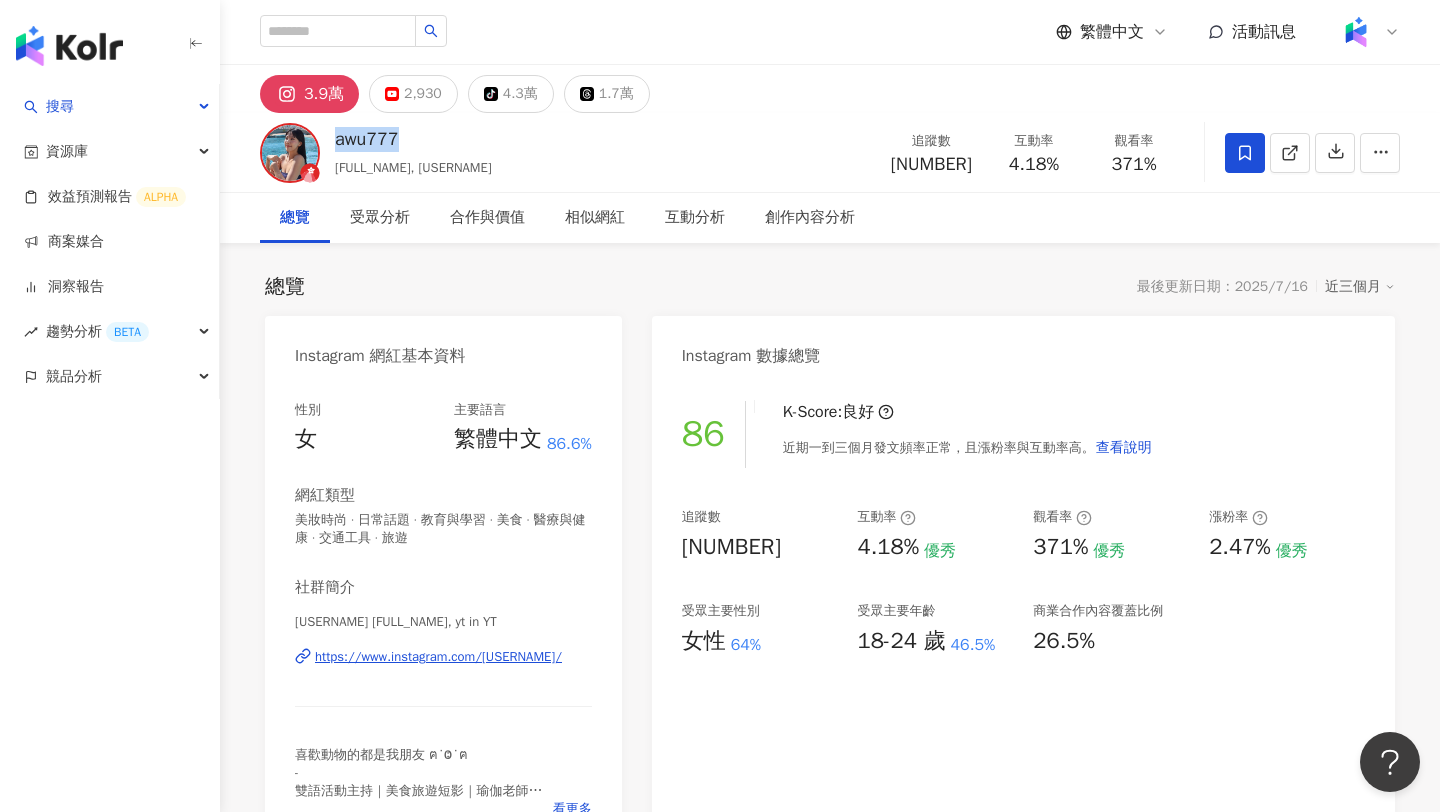 drag, startPoint x: 331, startPoint y: 143, endPoint x: 454, endPoint y: 142, distance: 123.00407 